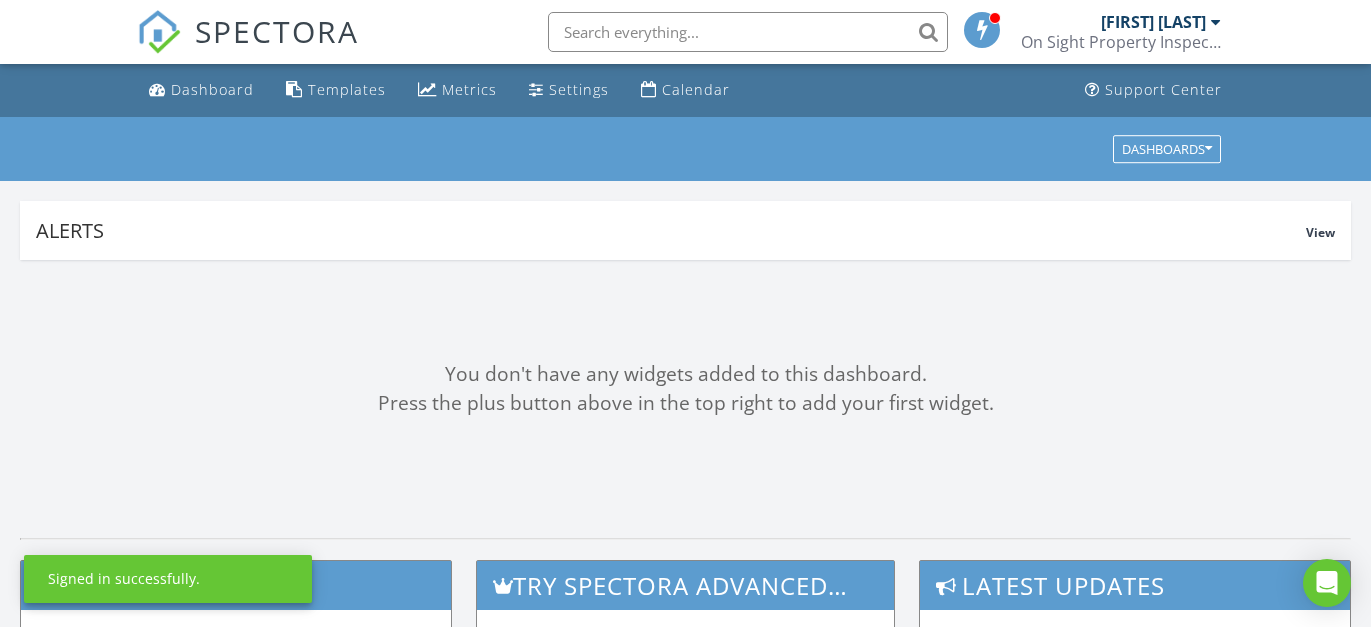 scroll, scrollTop: 0, scrollLeft: 0, axis: both 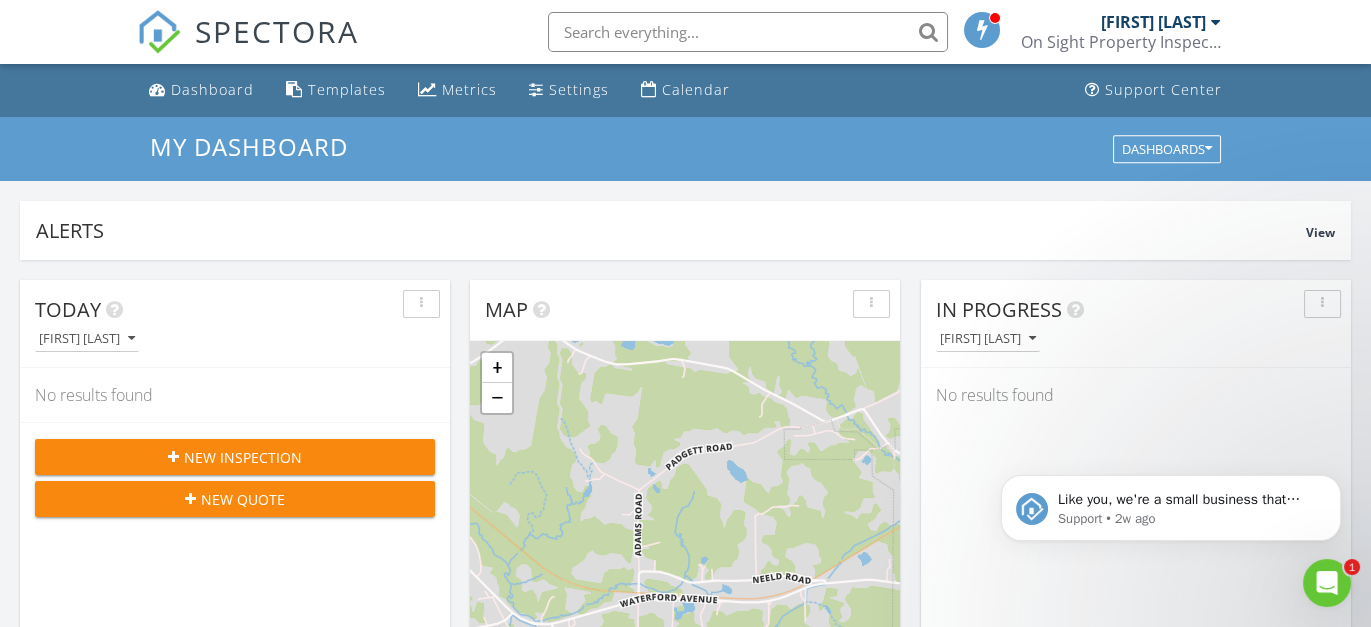 click 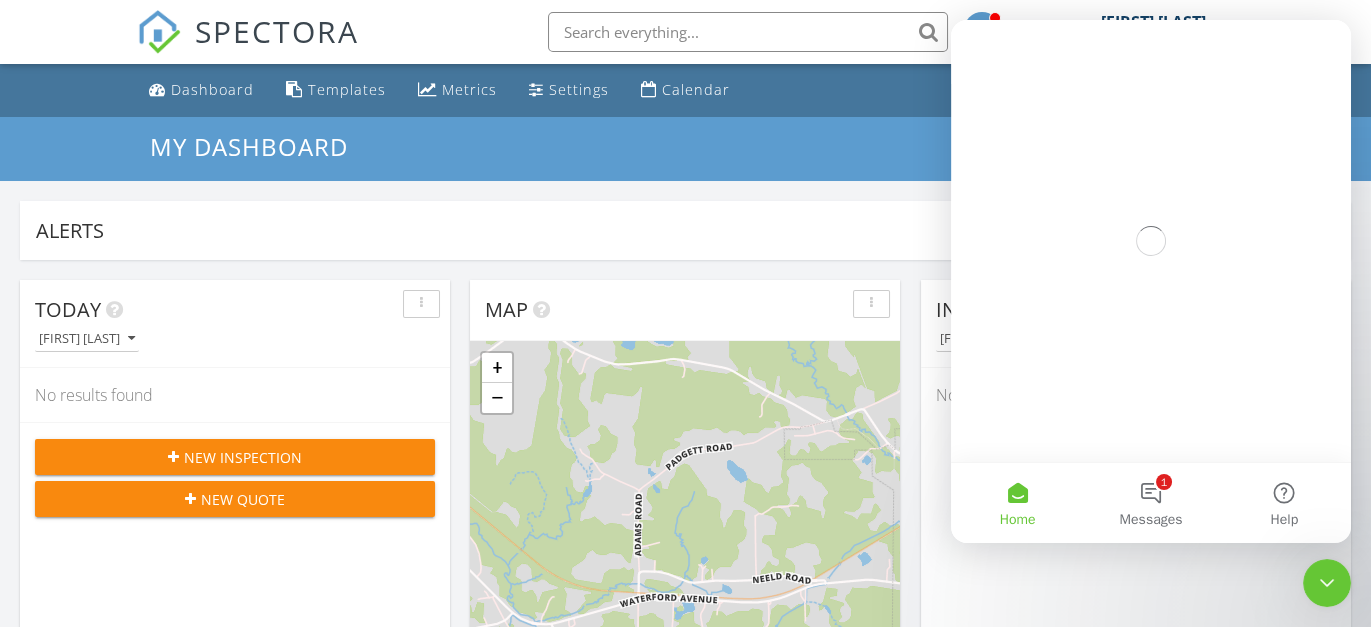 scroll, scrollTop: 0, scrollLeft: 0, axis: both 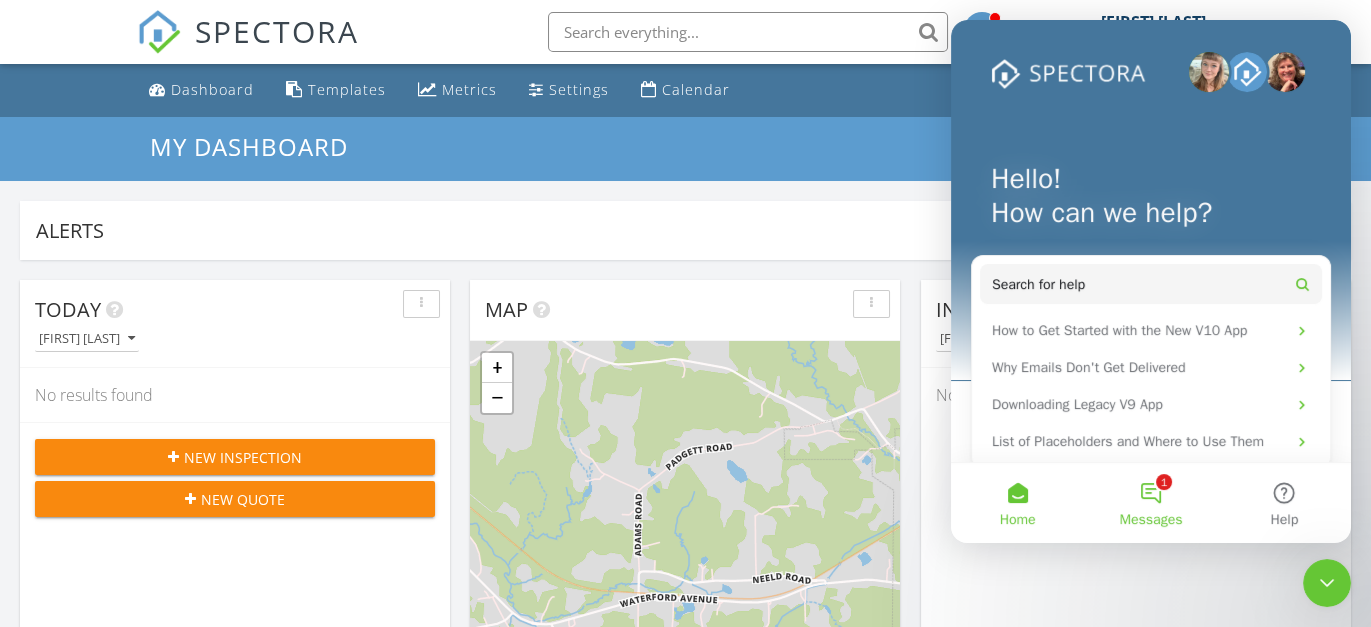 click on "1 Messages" at bounding box center (1150, 503) 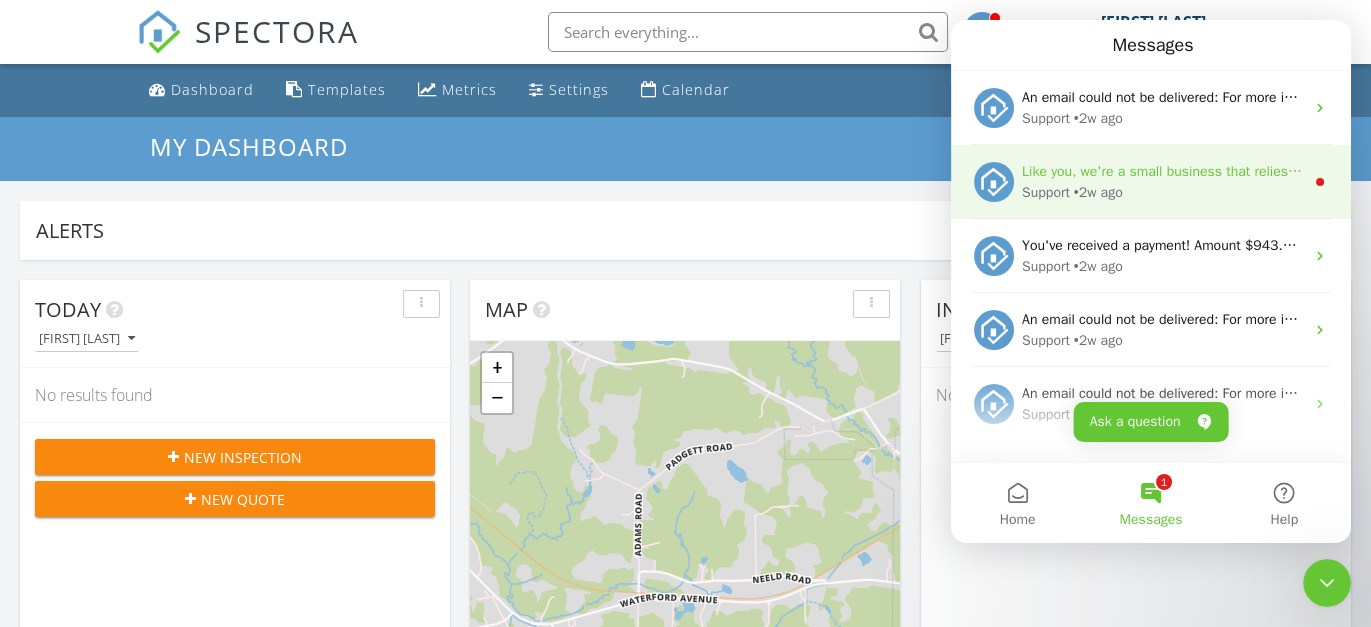 click on "Like you, we're a small business that relies on reviews to grow.  If you have a few minutes, we'd love it if you can leave us a review on Capterra:      If not, no problem - we'll ask you again later." at bounding box center [1600, 171] 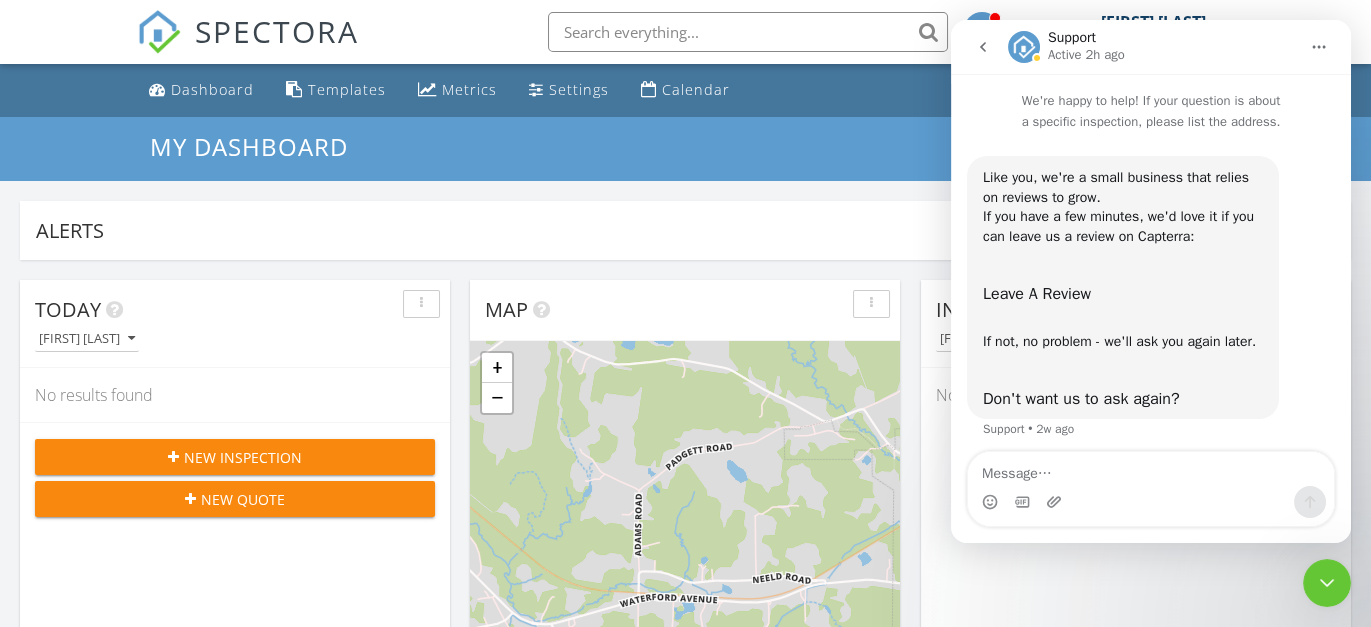 scroll, scrollTop: 8, scrollLeft: 0, axis: vertical 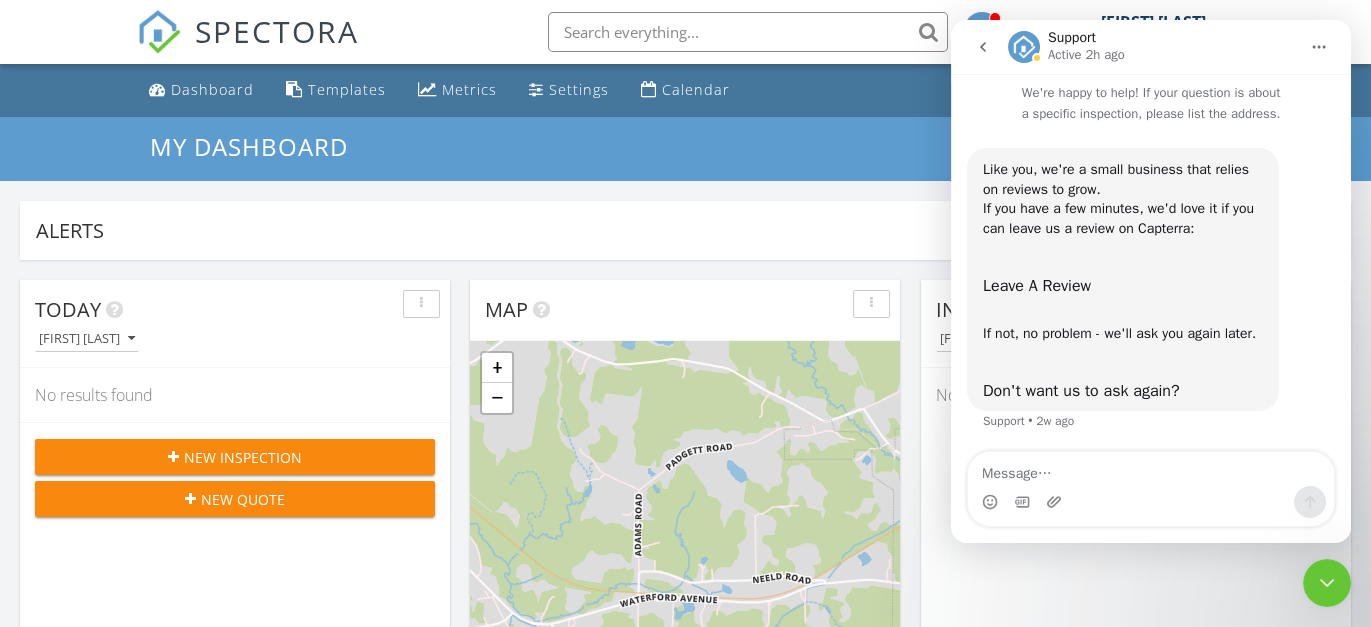 click 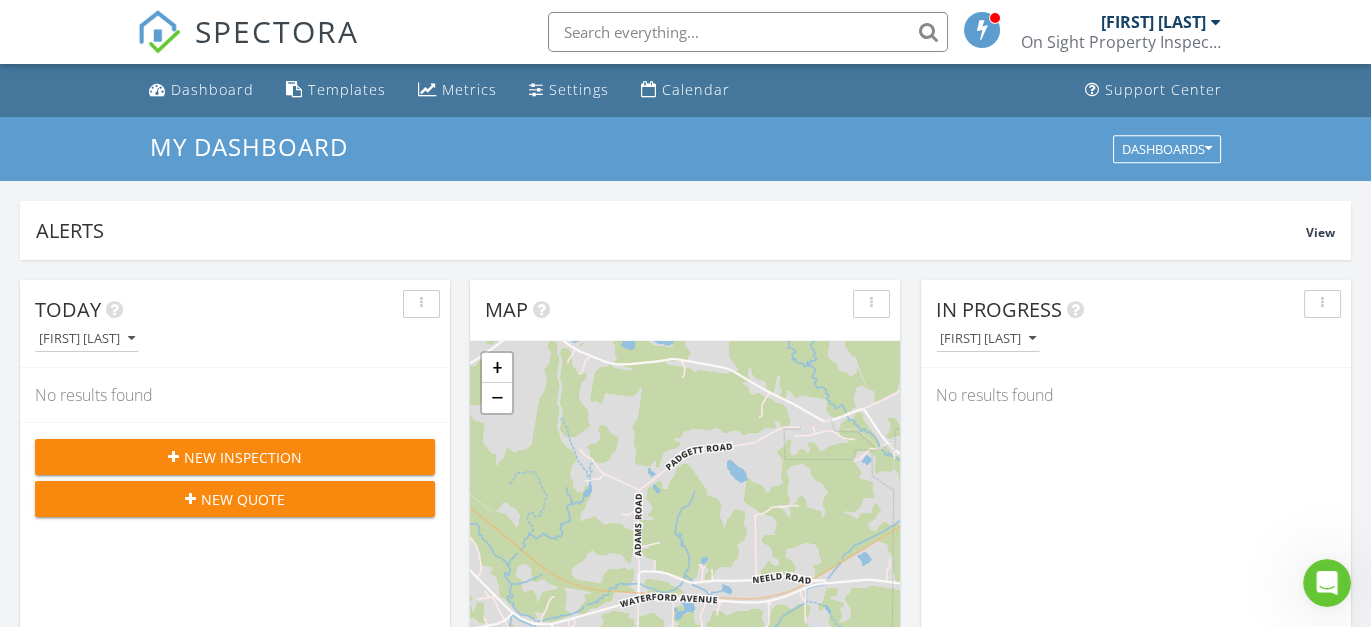 scroll, scrollTop: 0, scrollLeft: 0, axis: both 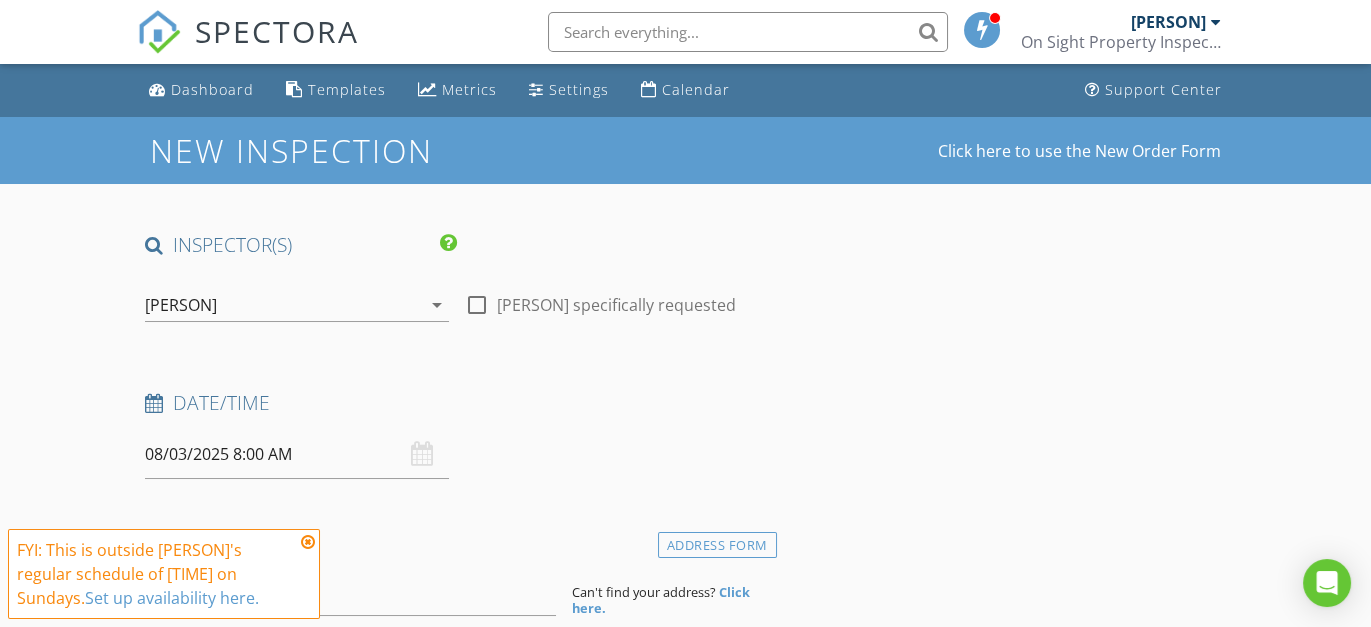 click at bounding box center [308, 542] 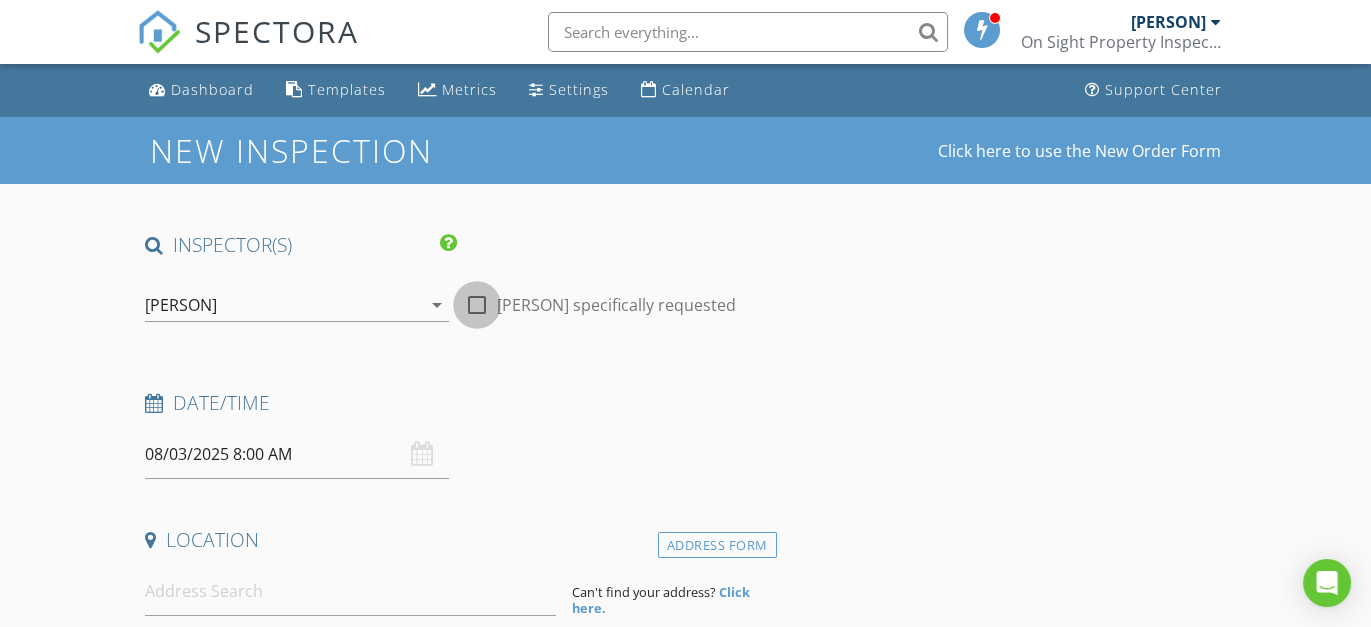 click at bounding box center [477, 305] 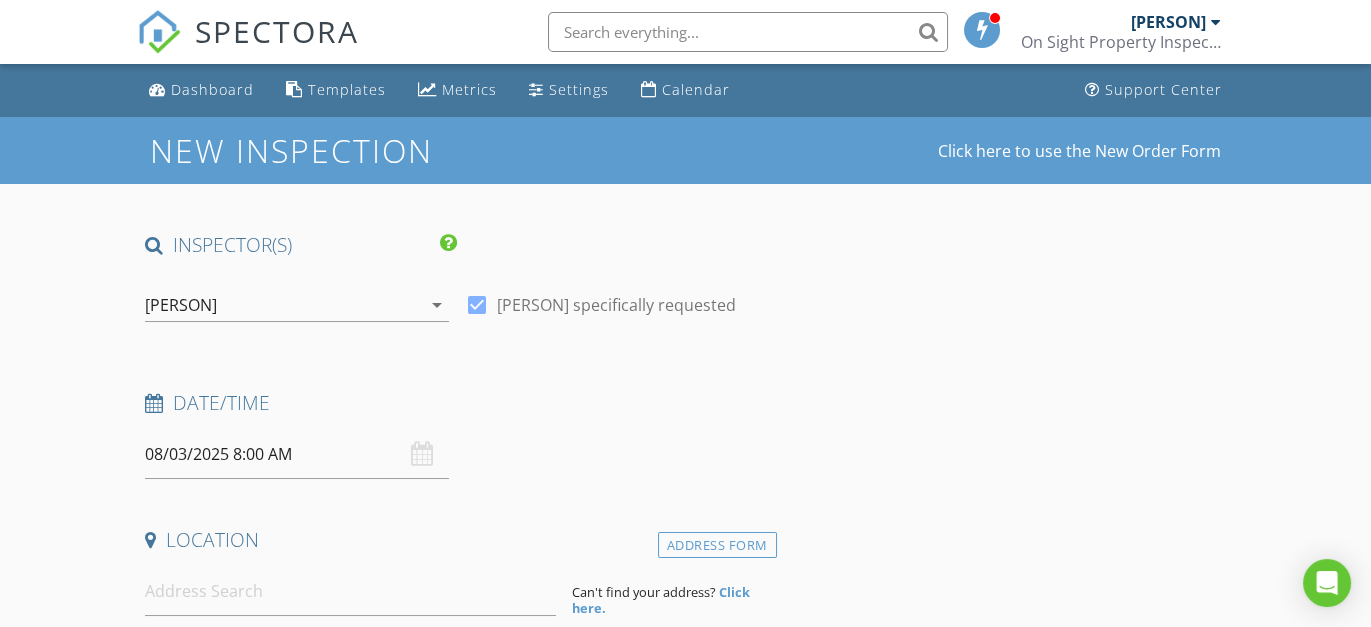 click on "08/03/2025 8:00 AM" at bounding box center (297, 454) 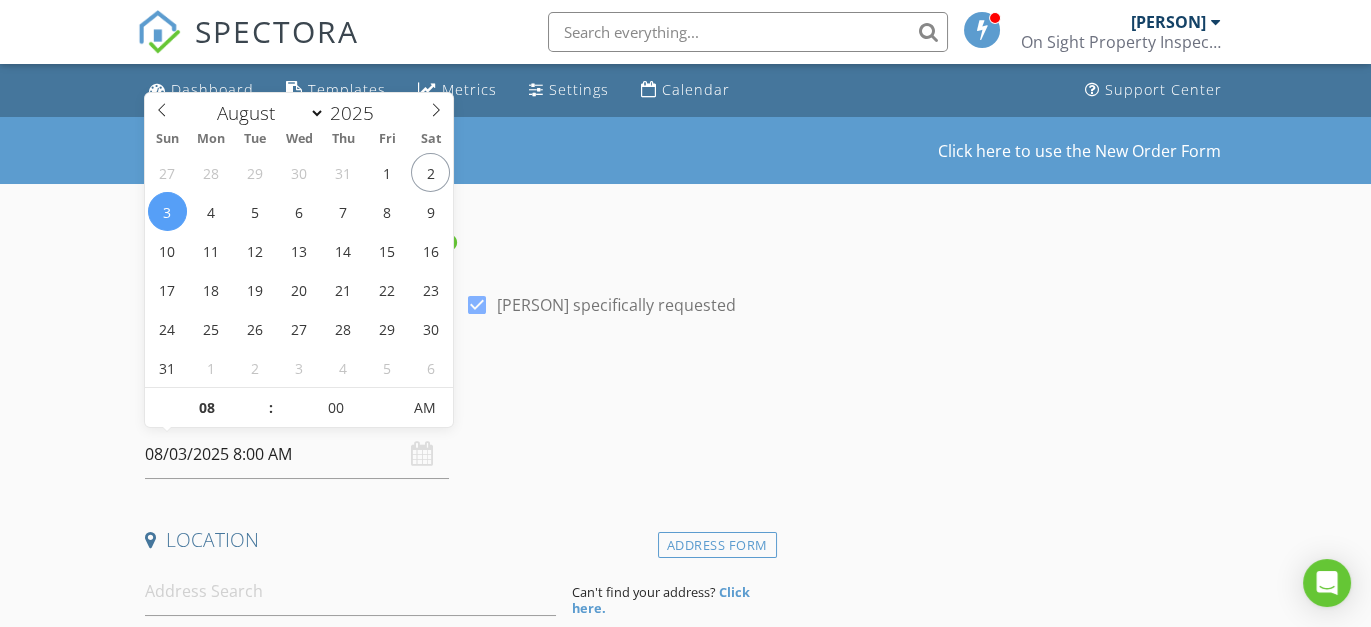 click on "08/03/2025 8:00 AM" at bounding box center [297, 454] 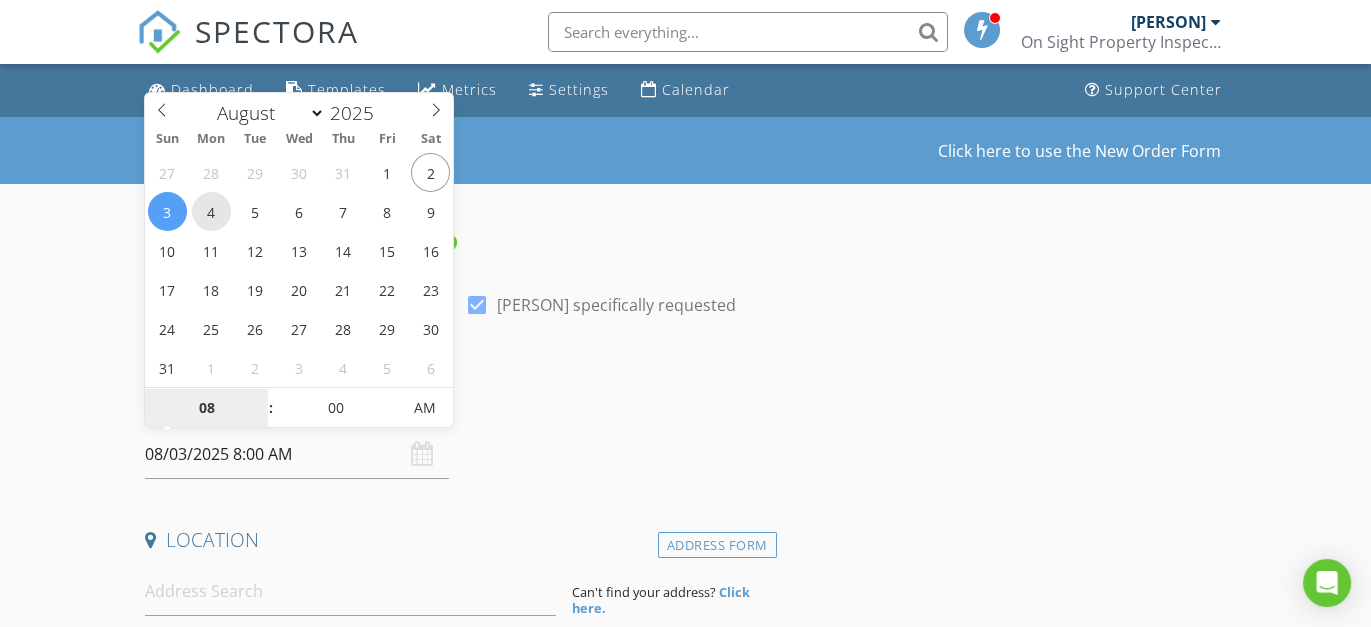 type on "08/04/2025 8:00 AM" 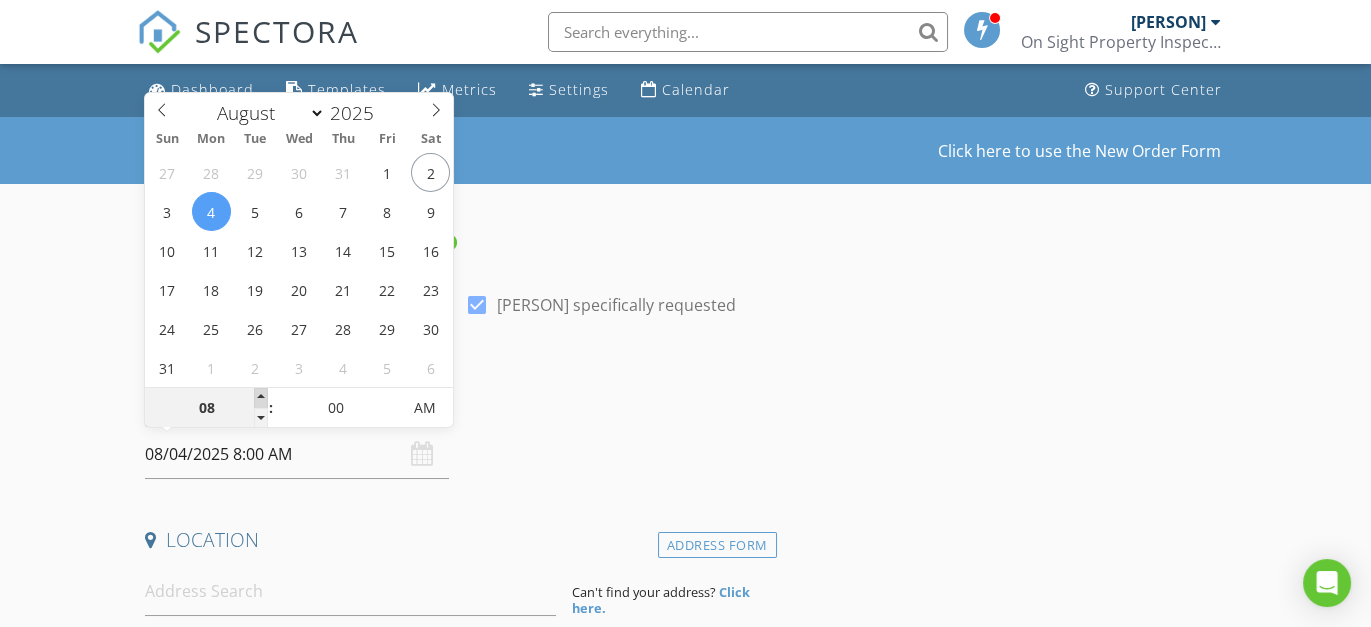 type on "09" 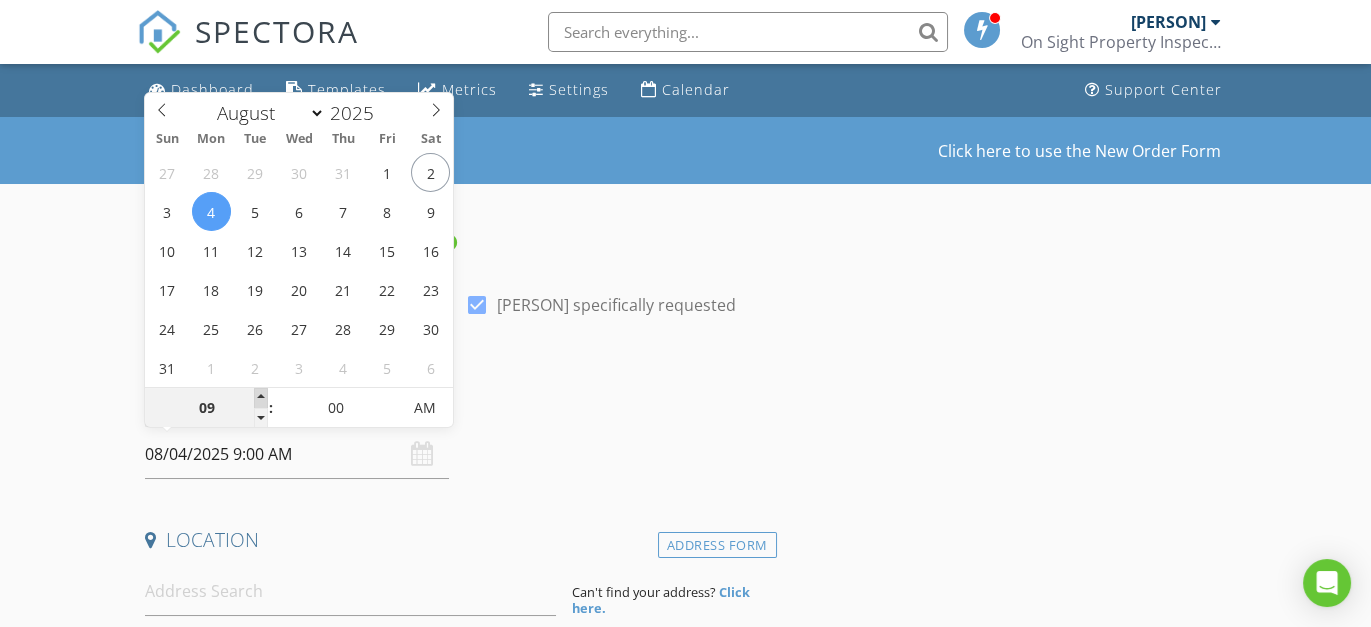 click at bounding box center [261, 398] 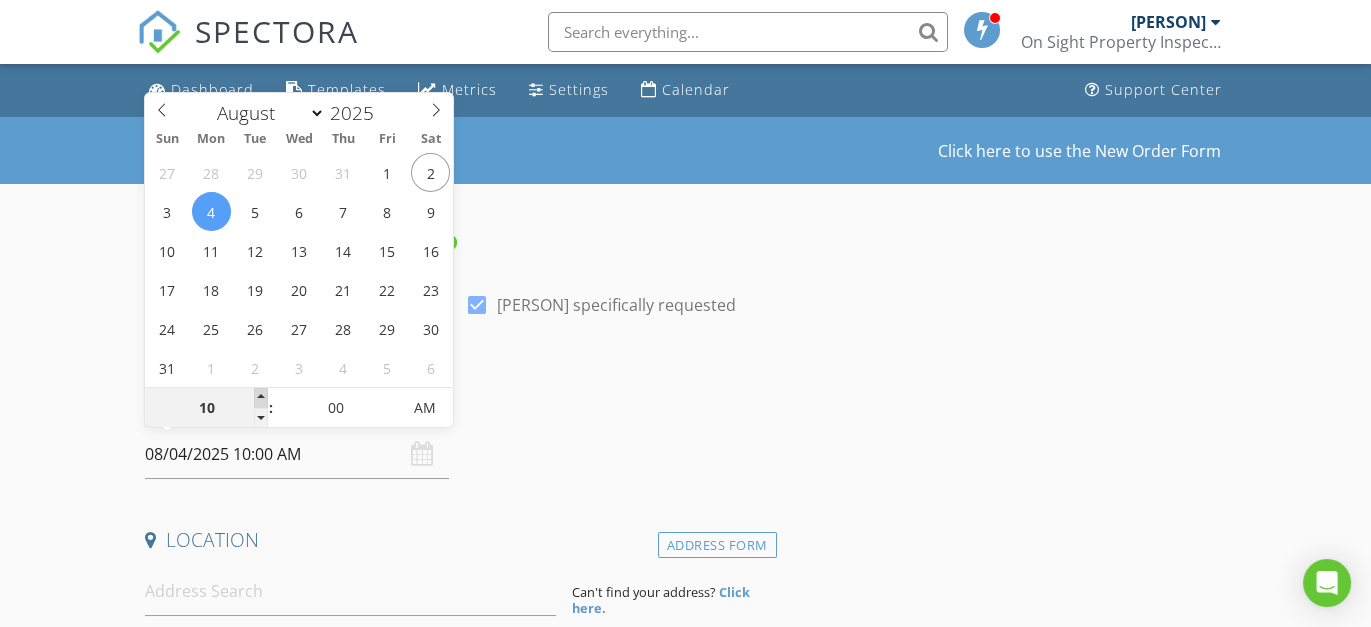 click at bounding box center (261, 398) 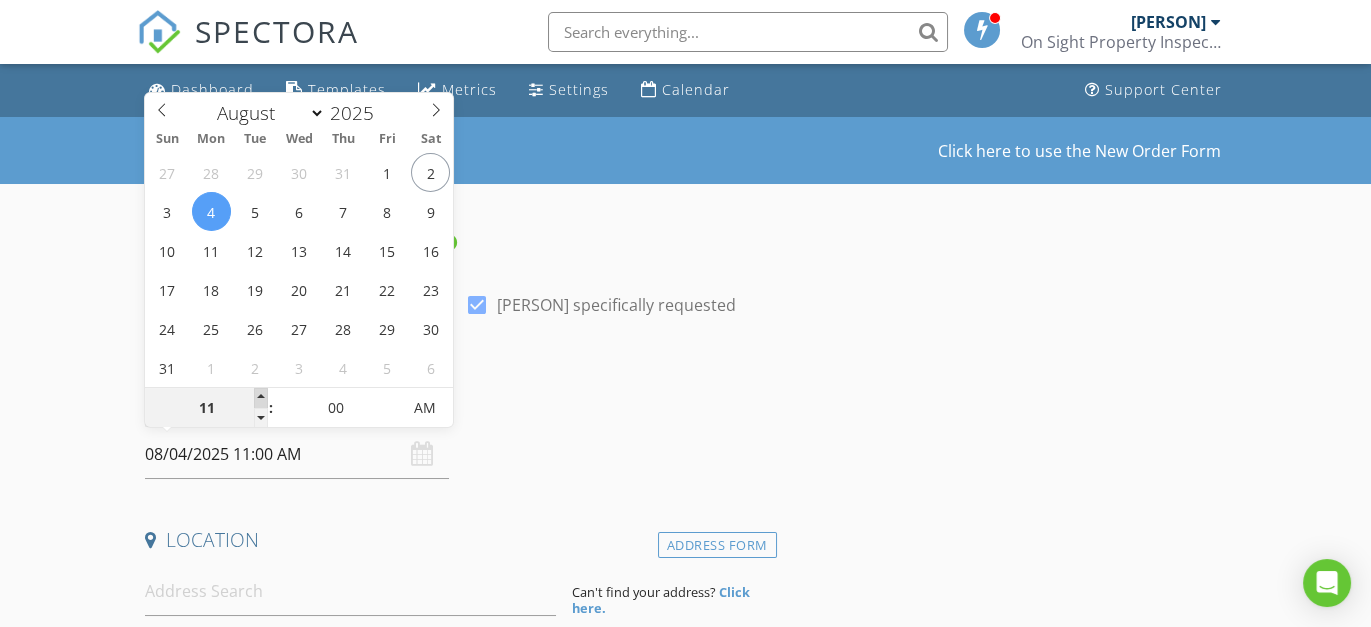 click at bounding box center [261, 398] 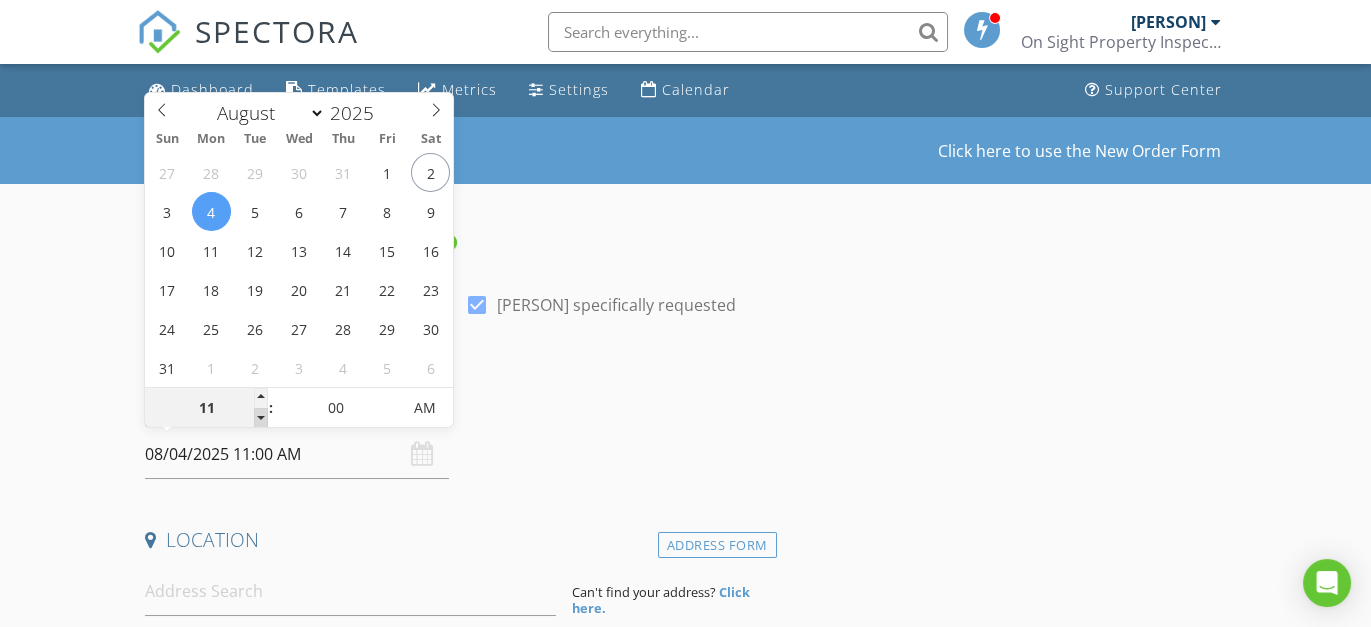 type on "10" 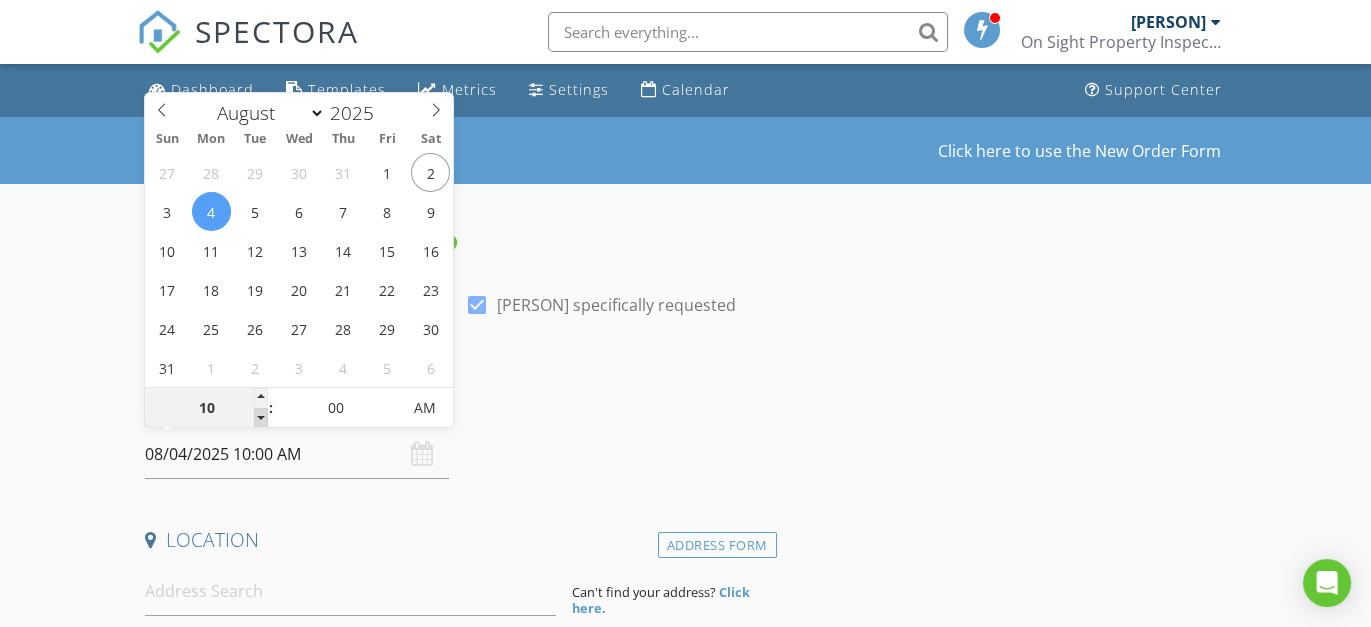click at bounding box center [261, 418] 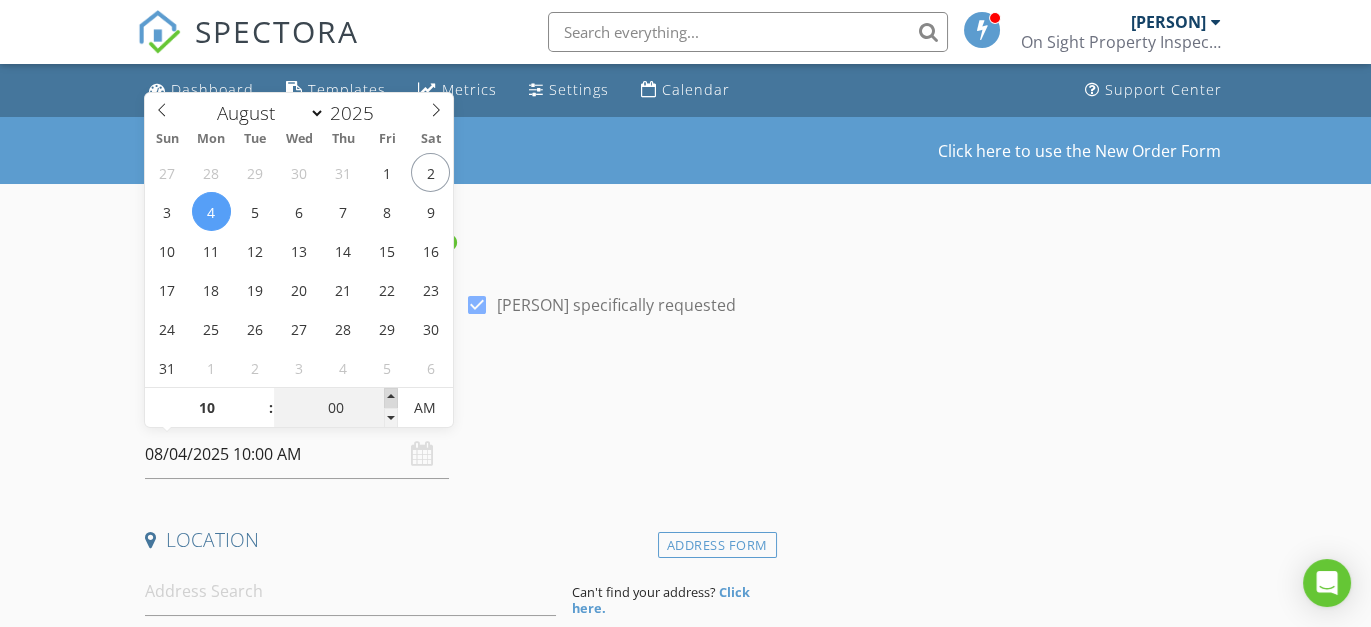 type on "05" 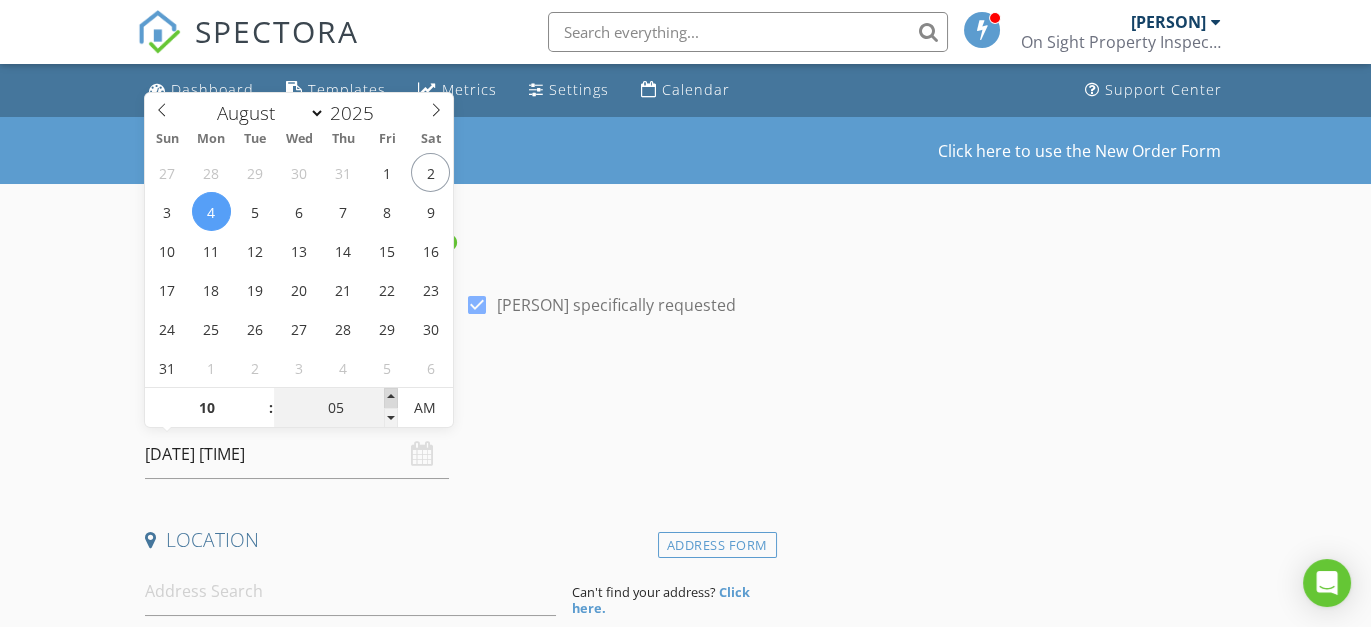 click at bounding box center [391, 398] 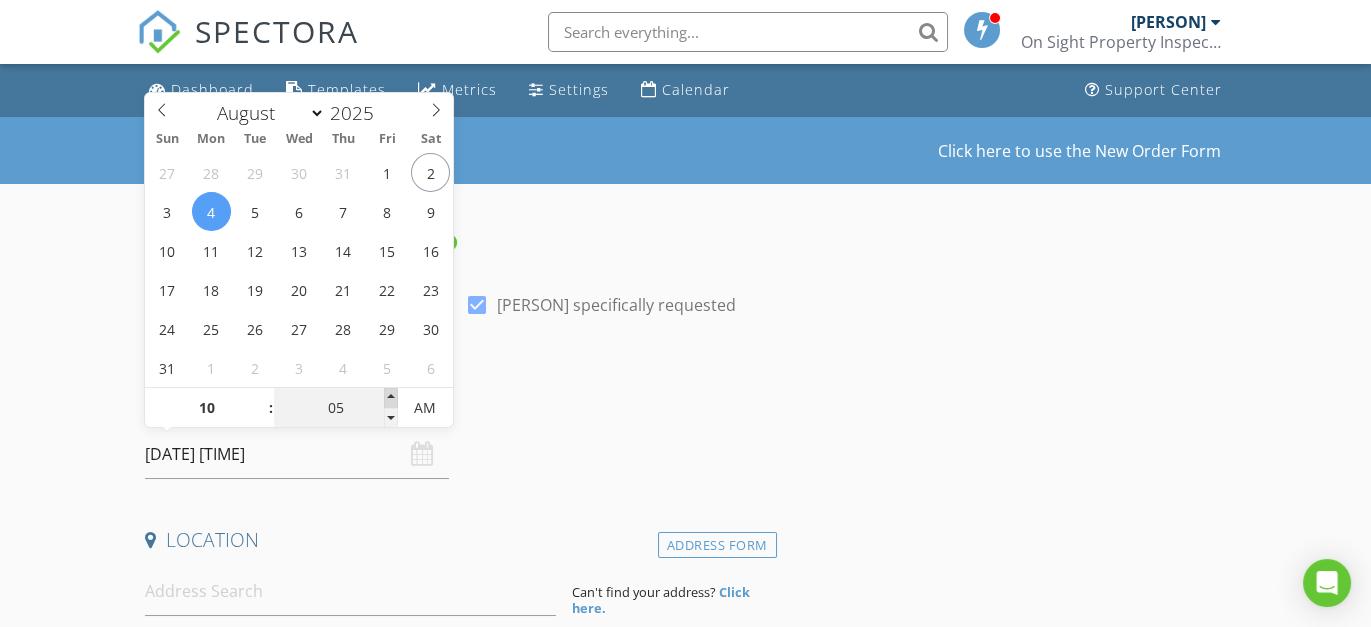 type on "10" 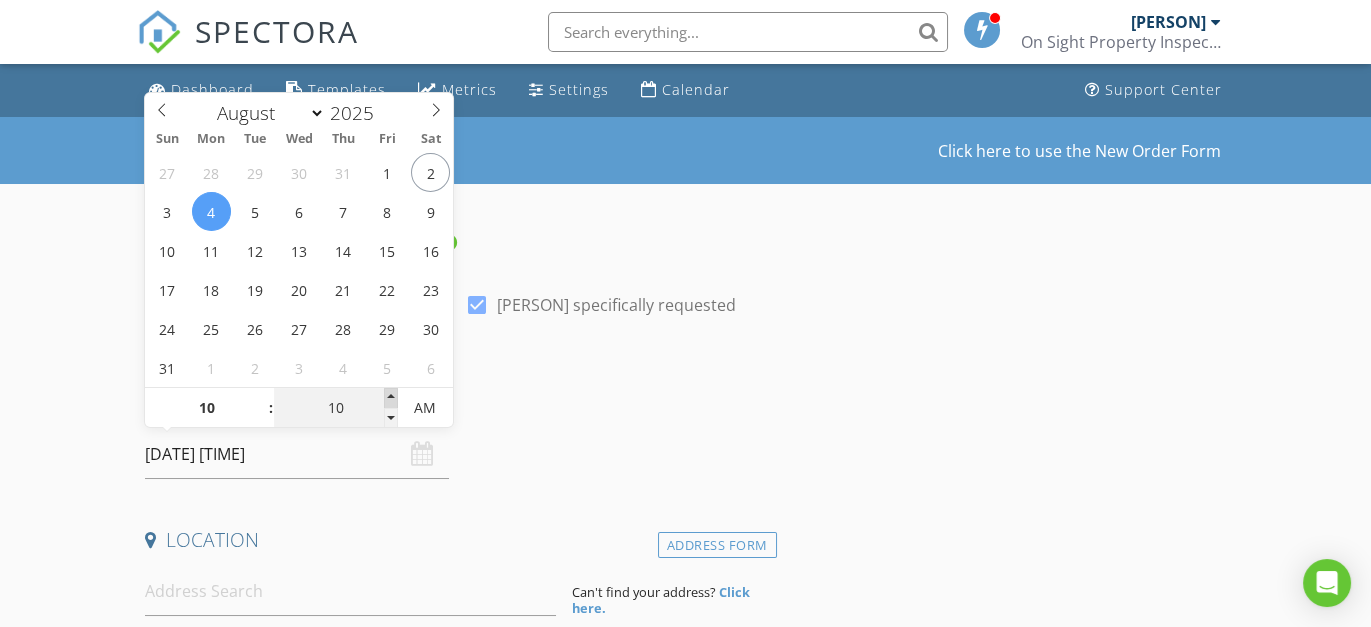 click at bounding box center [391, 398] 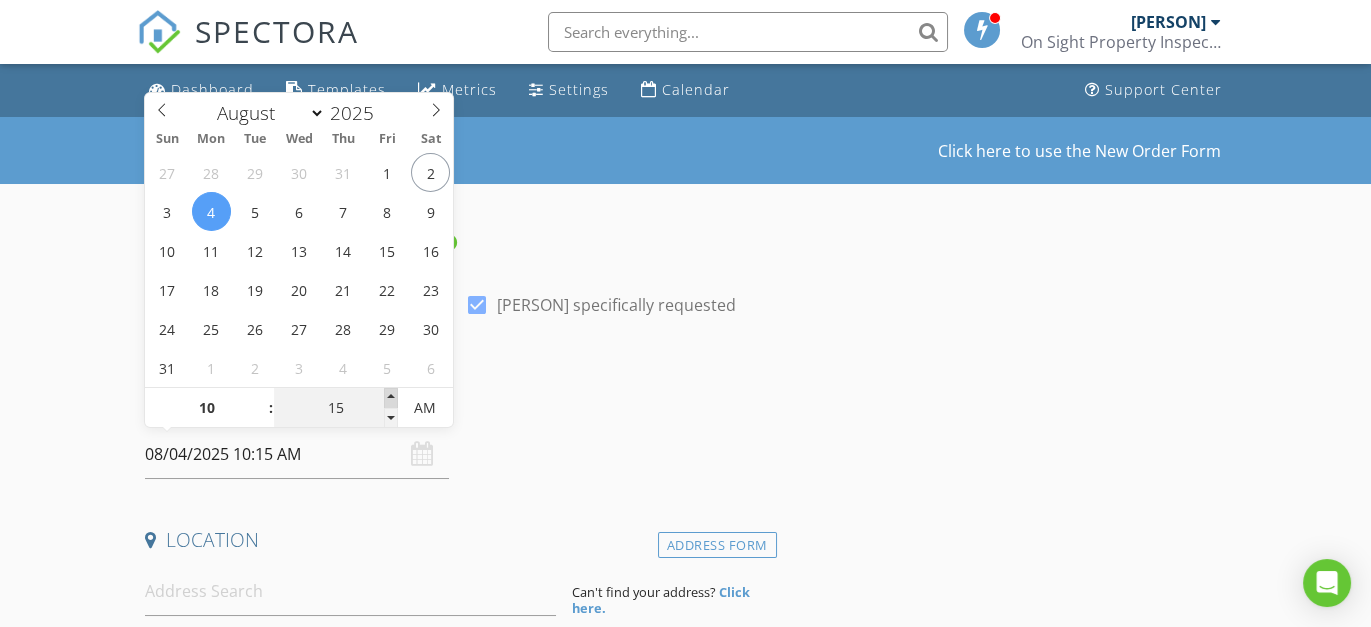click at bounding box center [391, 398] 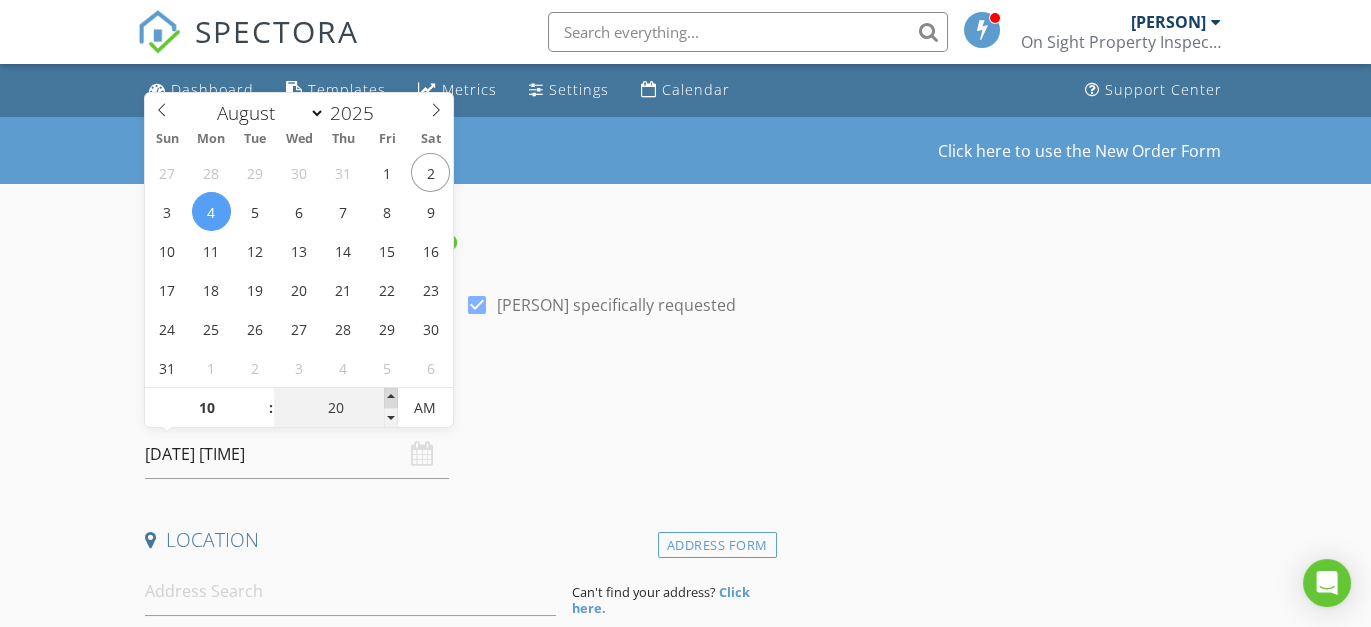 click at bounding box center (391, 398) 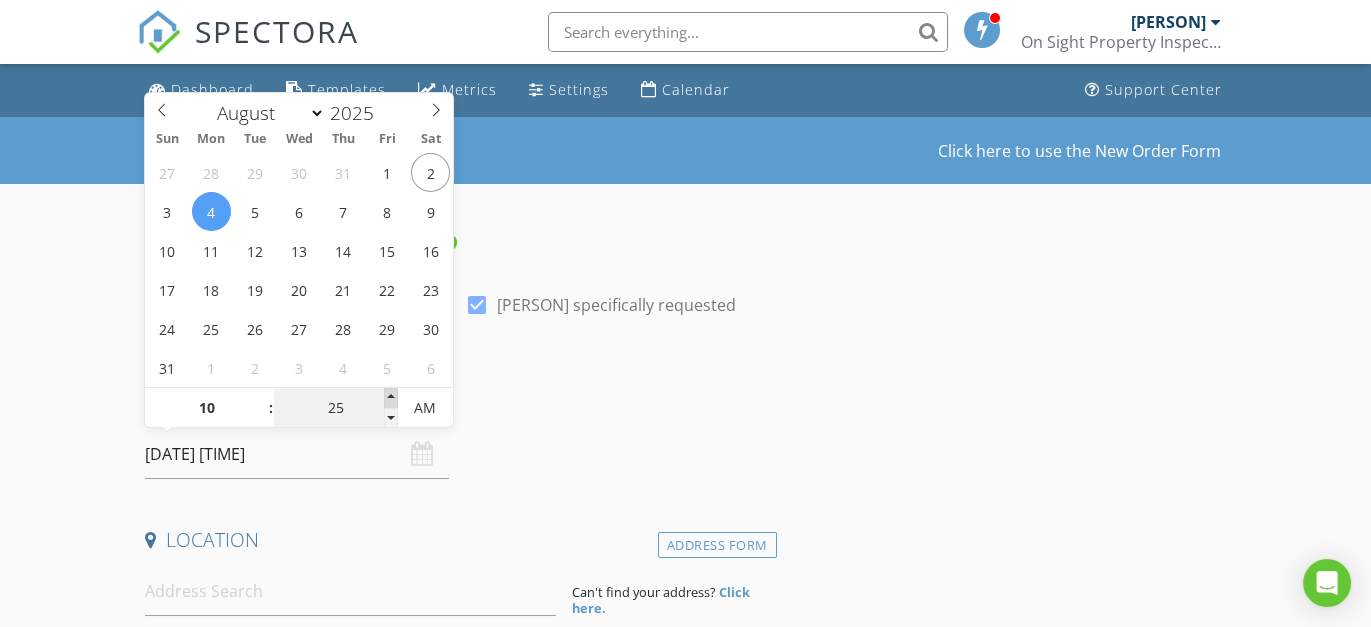 click at bounding box center [391, 398] 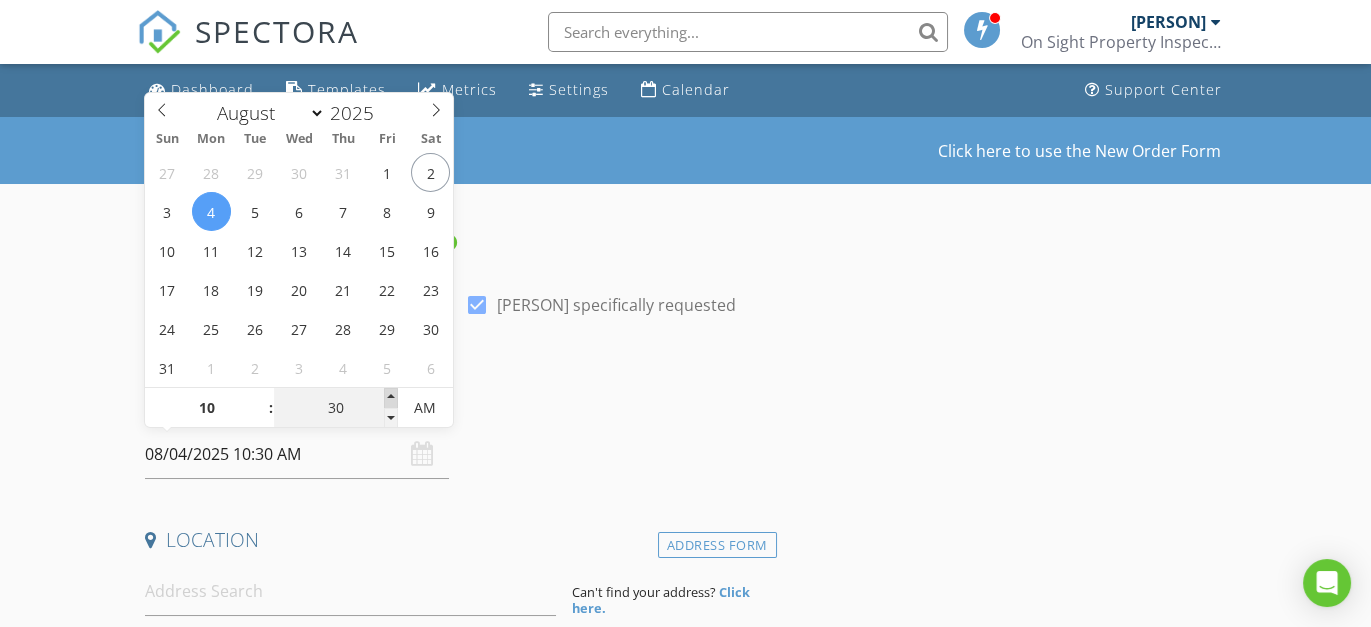 click at bounding box center (391, 398) 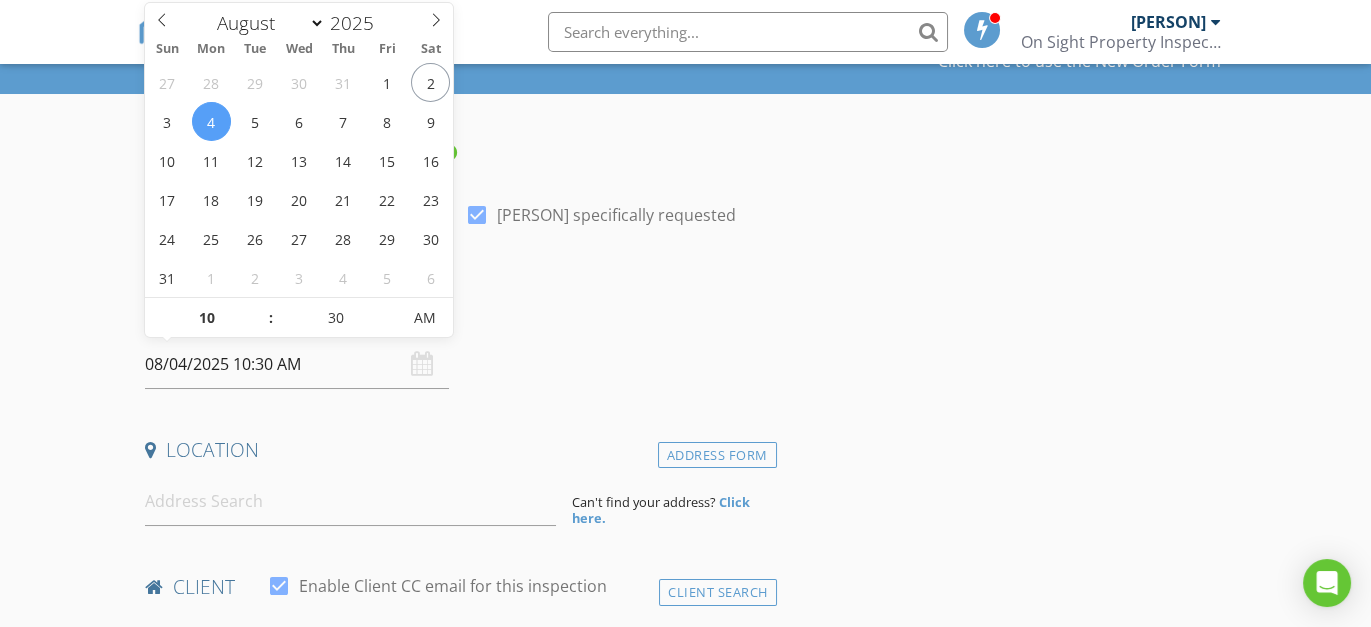 scroll, scrollTop: 181, scrollLeft: 0, axis: vertical 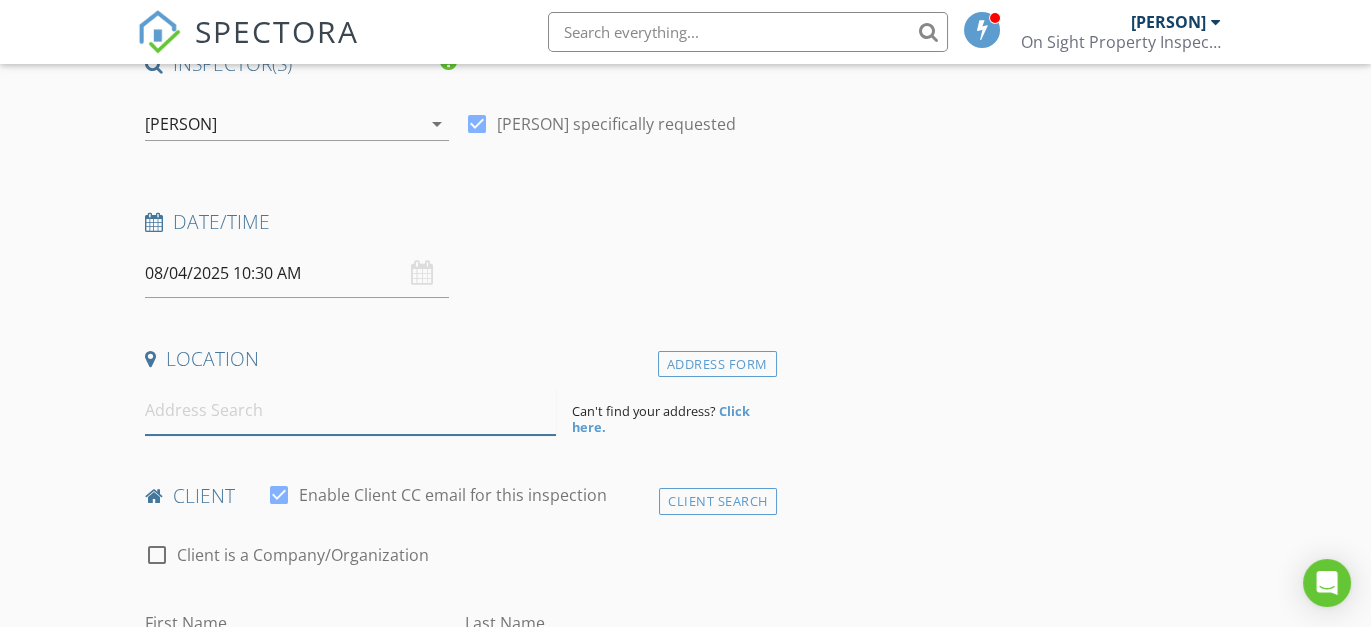 click at bounding box center [350, 410] 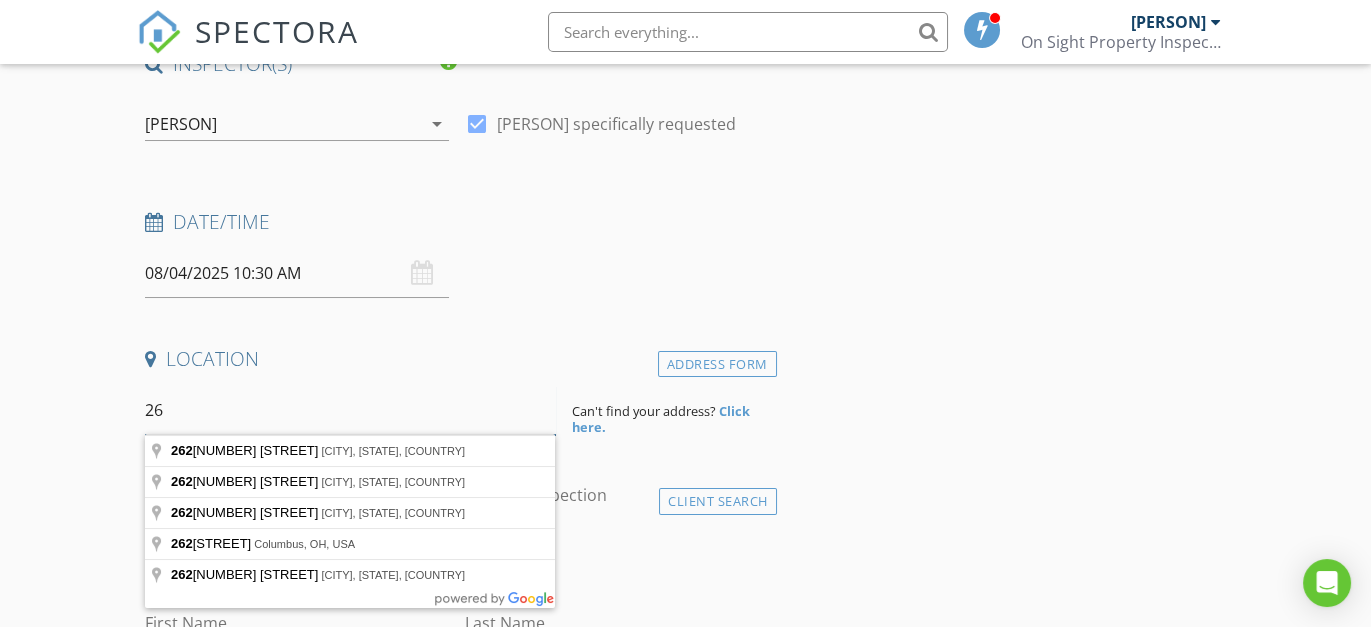 type on "2" 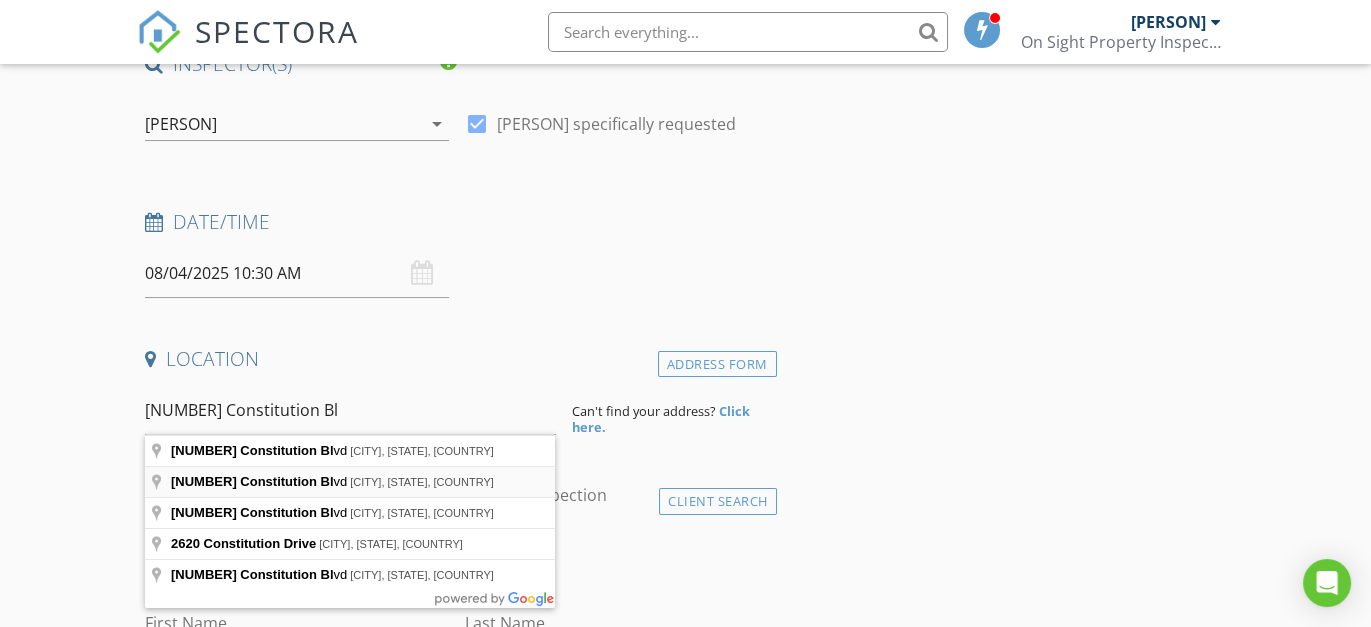 type on "2620 Constitution Blvd, Beaver Falls, PA, USA" 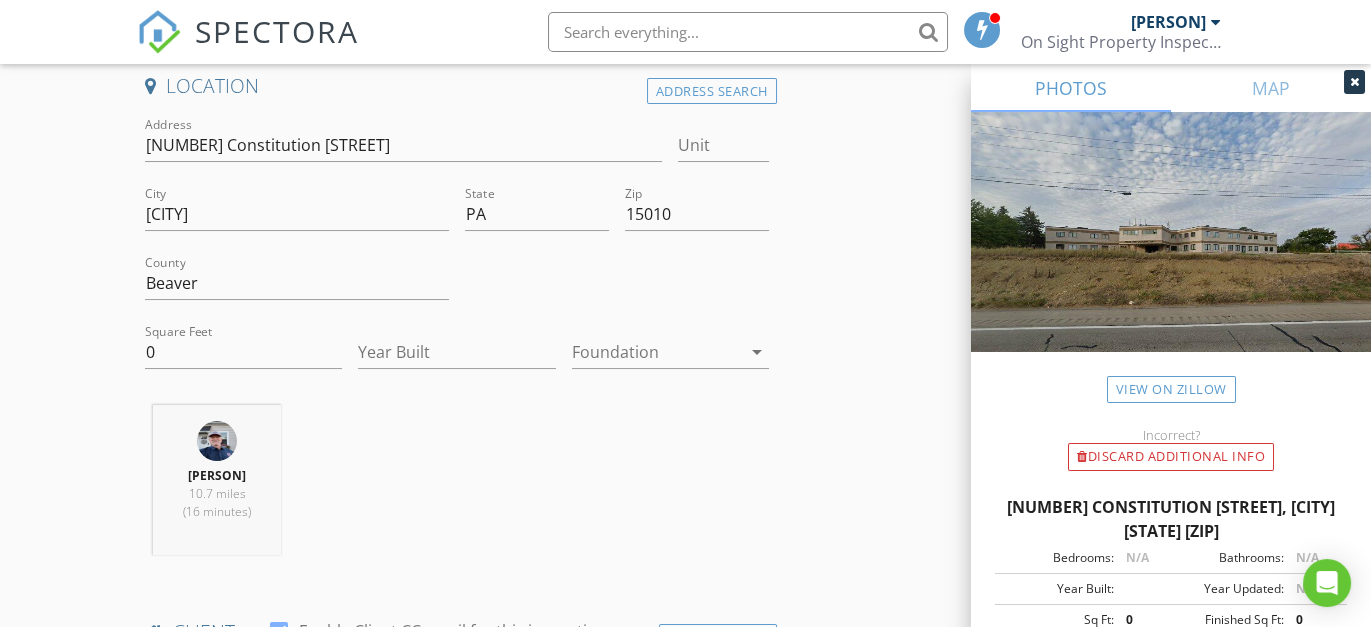 scroll, scrollTop: 545, scrollLeft: 0, axis: vertical 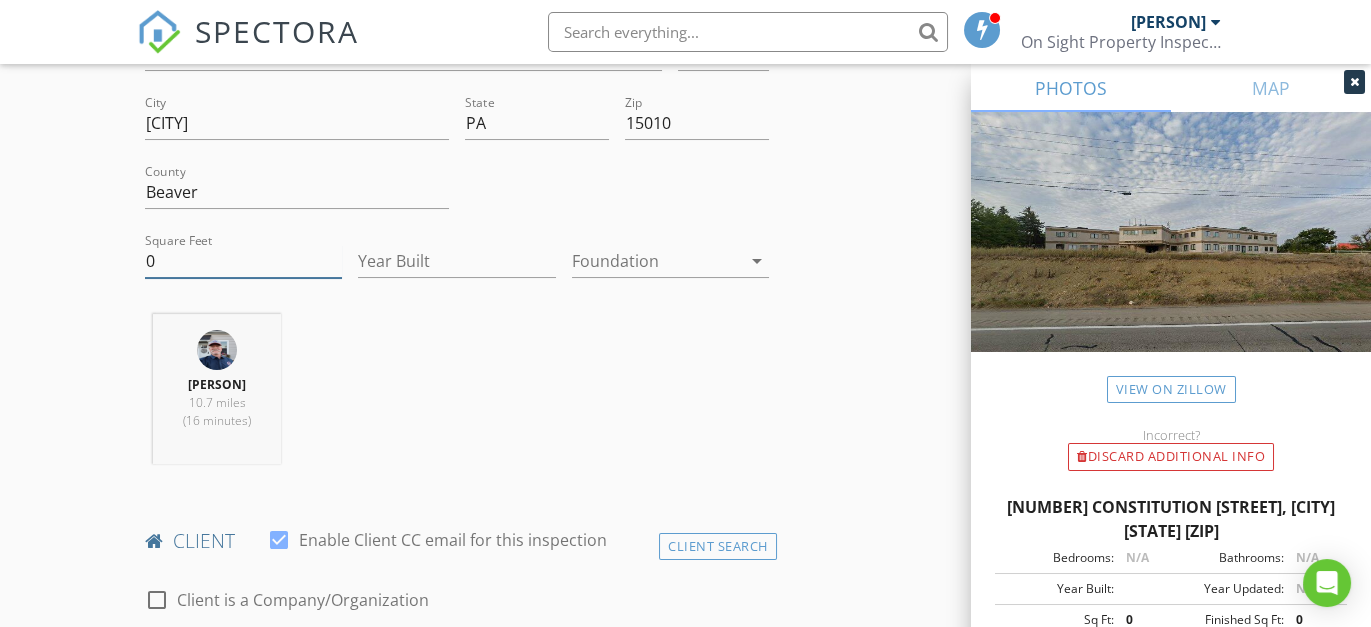 click on "0" at bounding box center (243, 261) 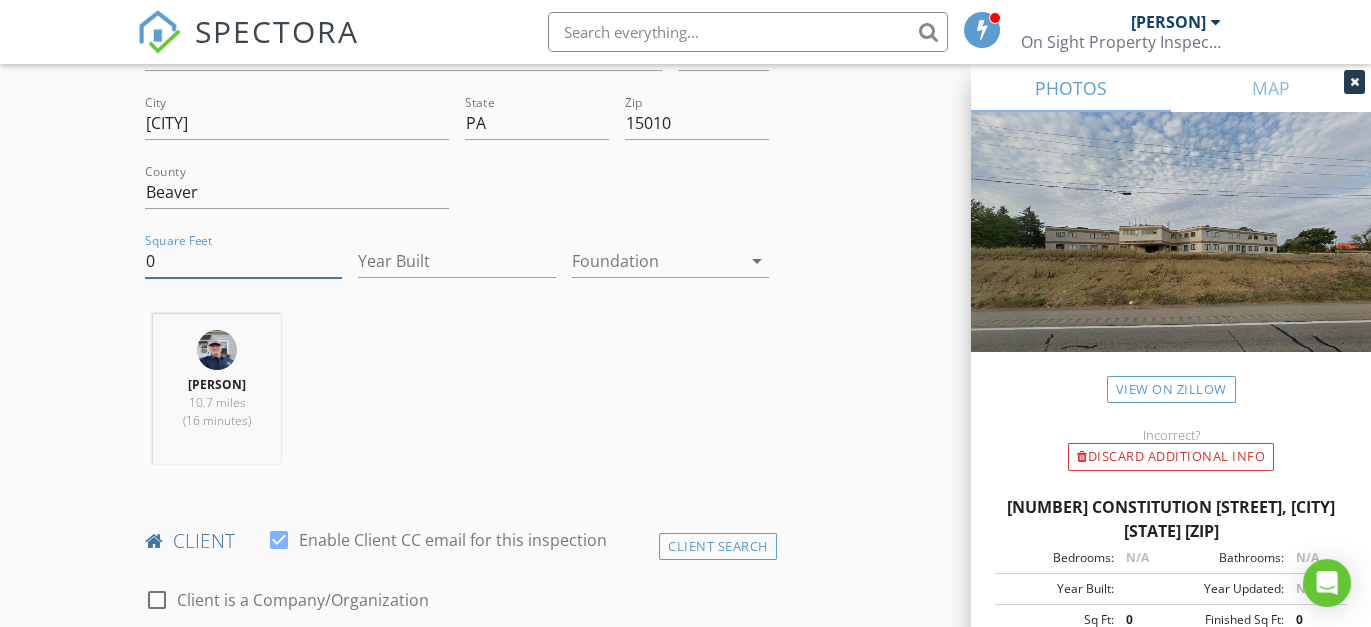 drag, startPoint x: 175, startPoint y: 262, endPoint x: 120, endPoint y: 265, distance: 55.081757 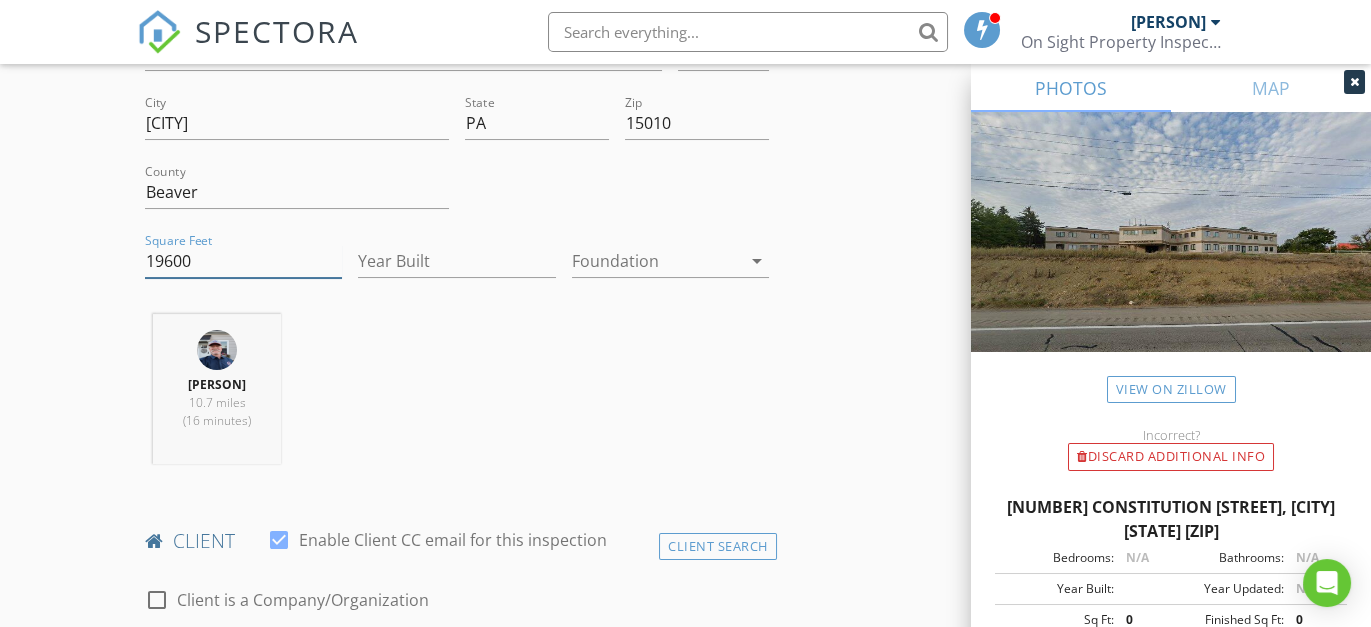 scroll, scrollTop: 0, scrollLeft: 0, axis: both 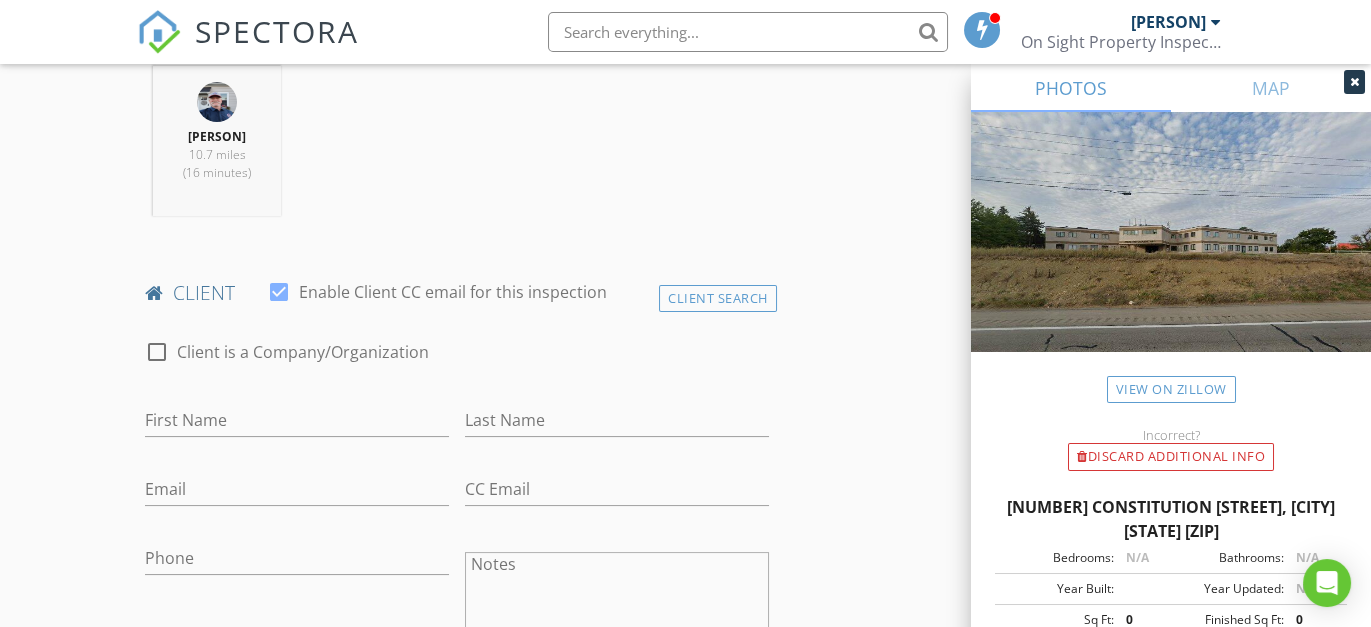 type on "19600" 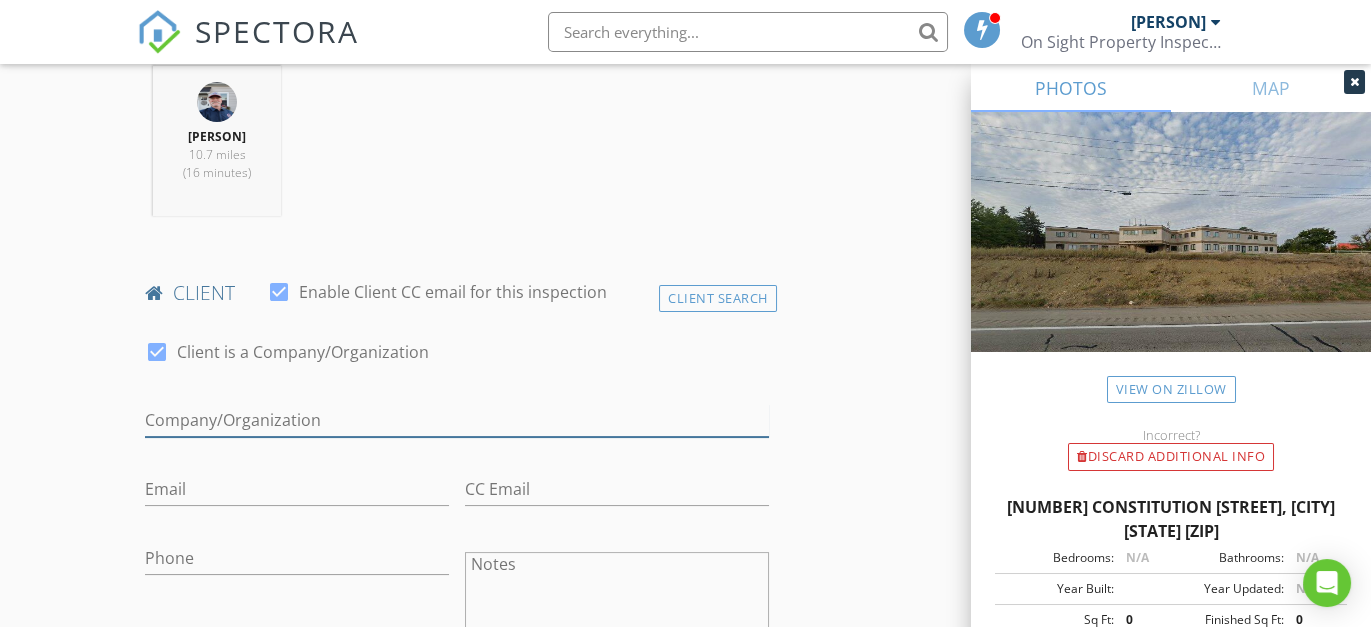 click on "Enable Client CC email for this inspection" at bounding box center [457, 420] 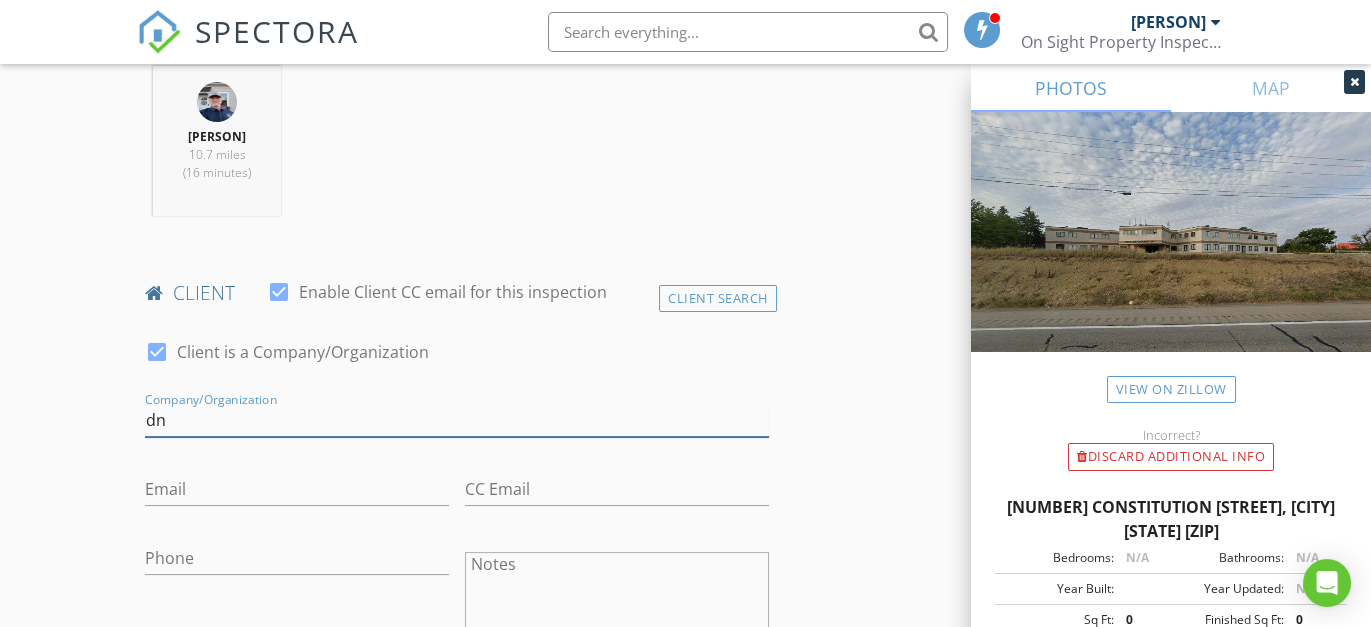 type on "d" 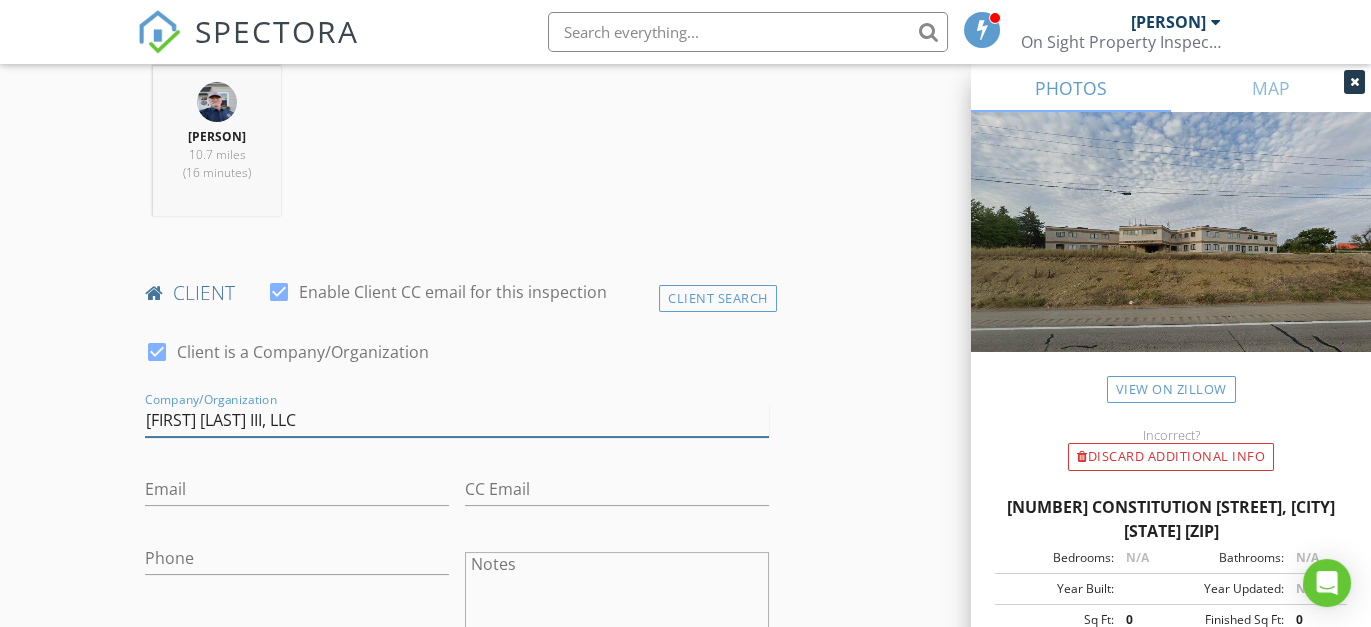 type on "Will Holdings III, LLC" 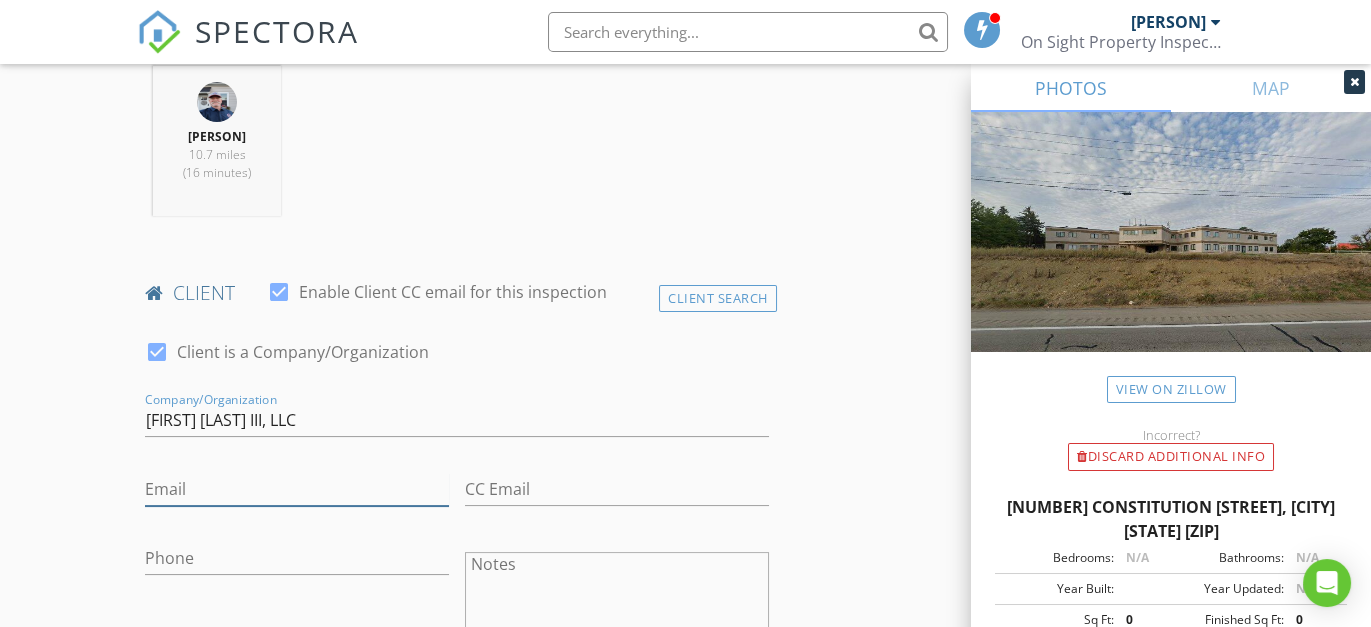 click on "Email" at bounding box center (297, 489) 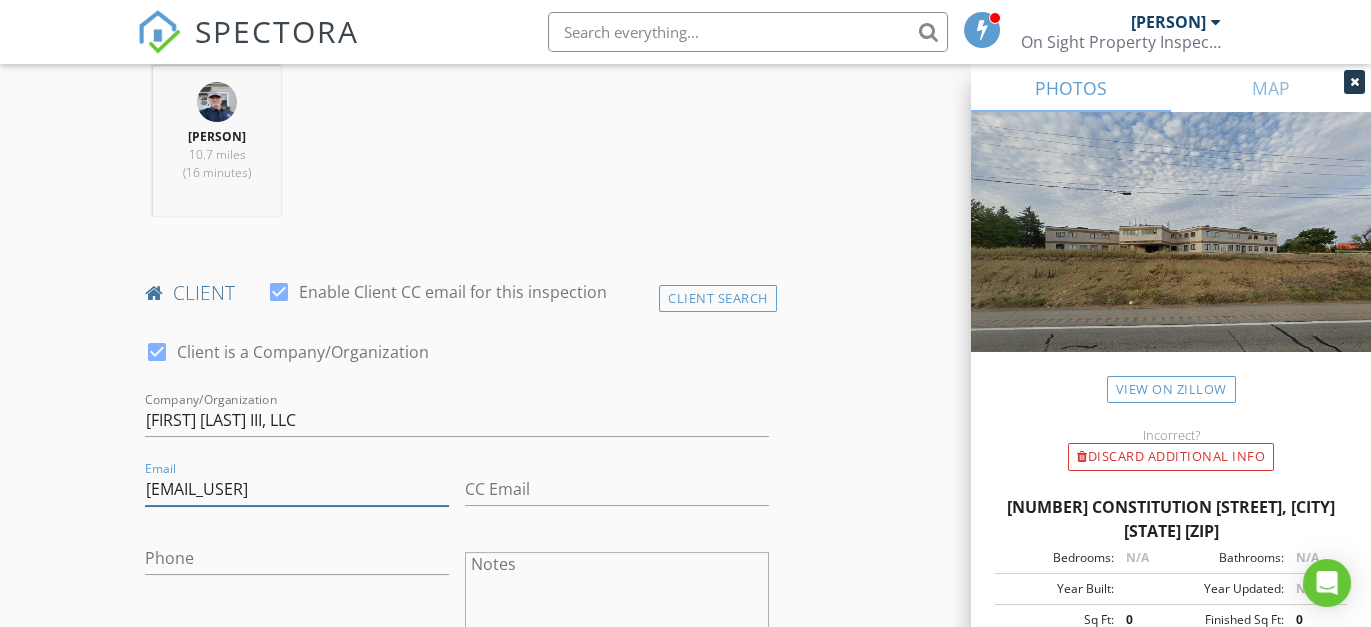 type on "dnorton@10eightyone.com" 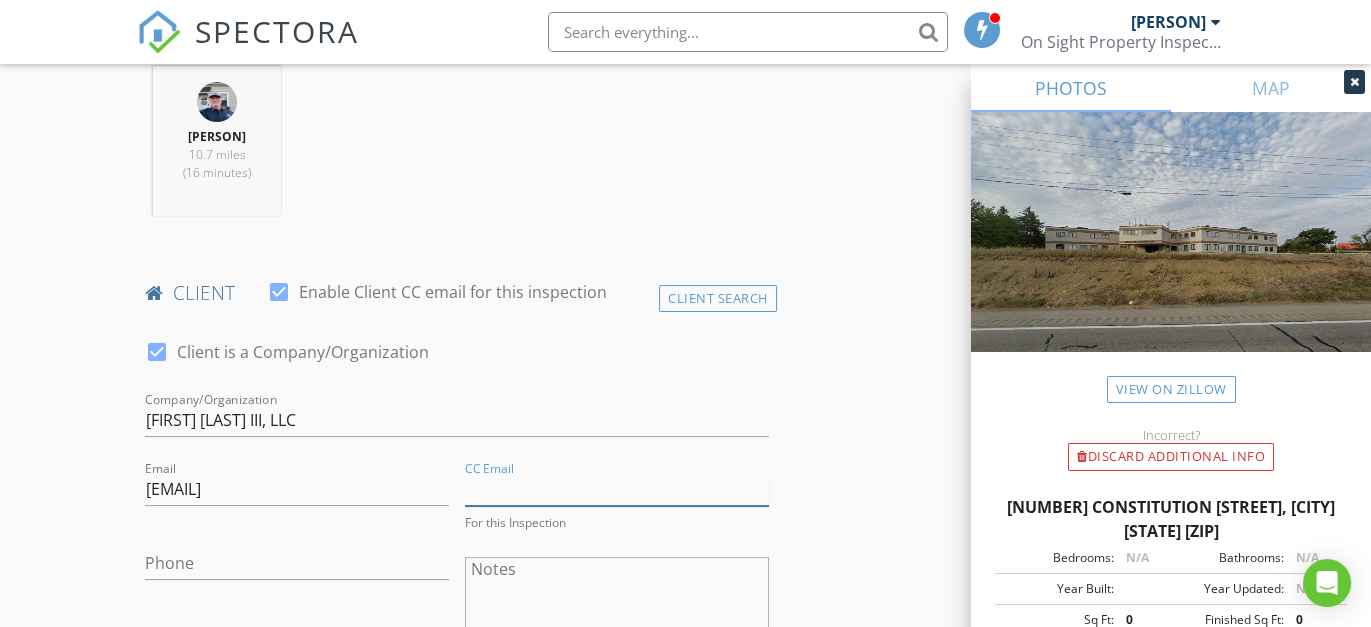 click on "CC Email" at bounding box center [617, 489] 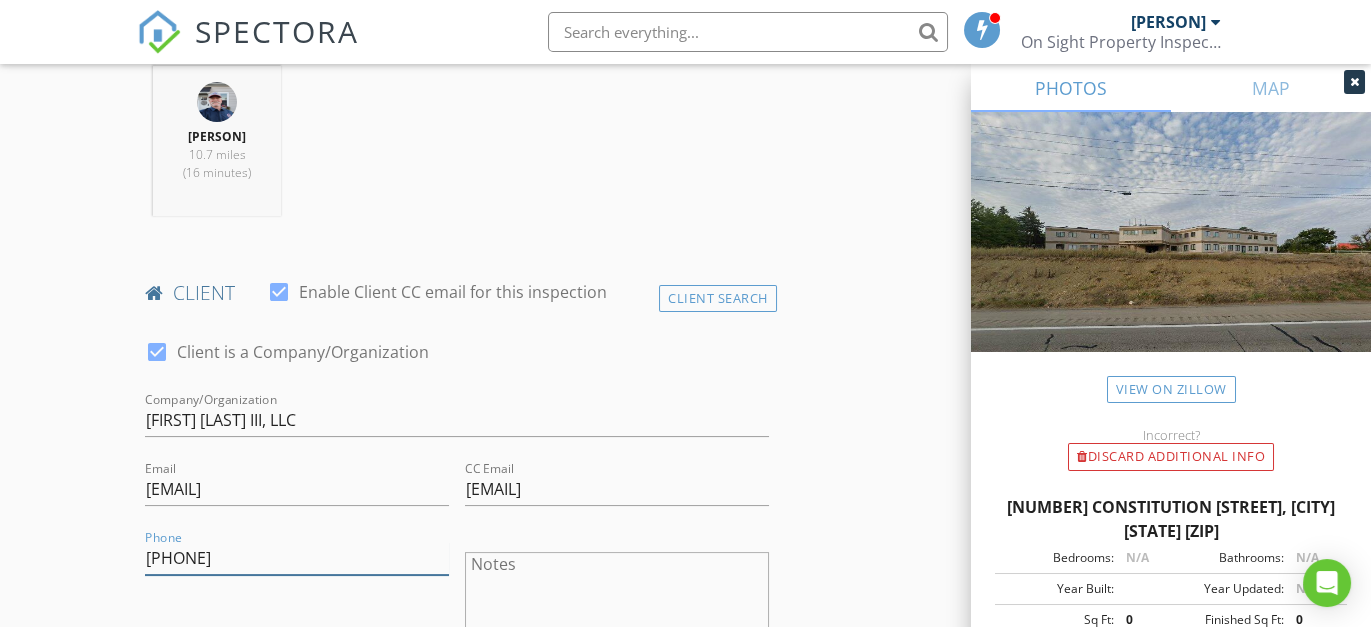 drag, startPoint x: 250, startPoint y: 575, endPoint x: 114, endPoint y: 599, distance: 138.10141 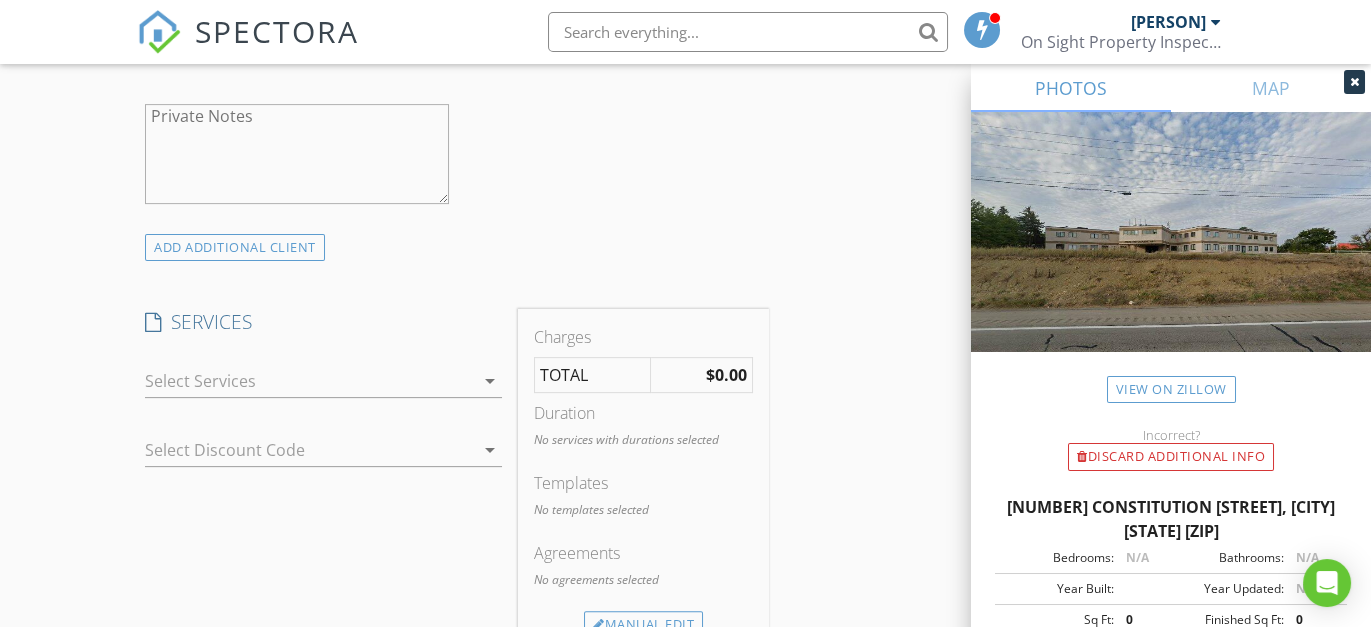 scroll, scrollTop: 1429, scrollLeft: 0, axis: vertical 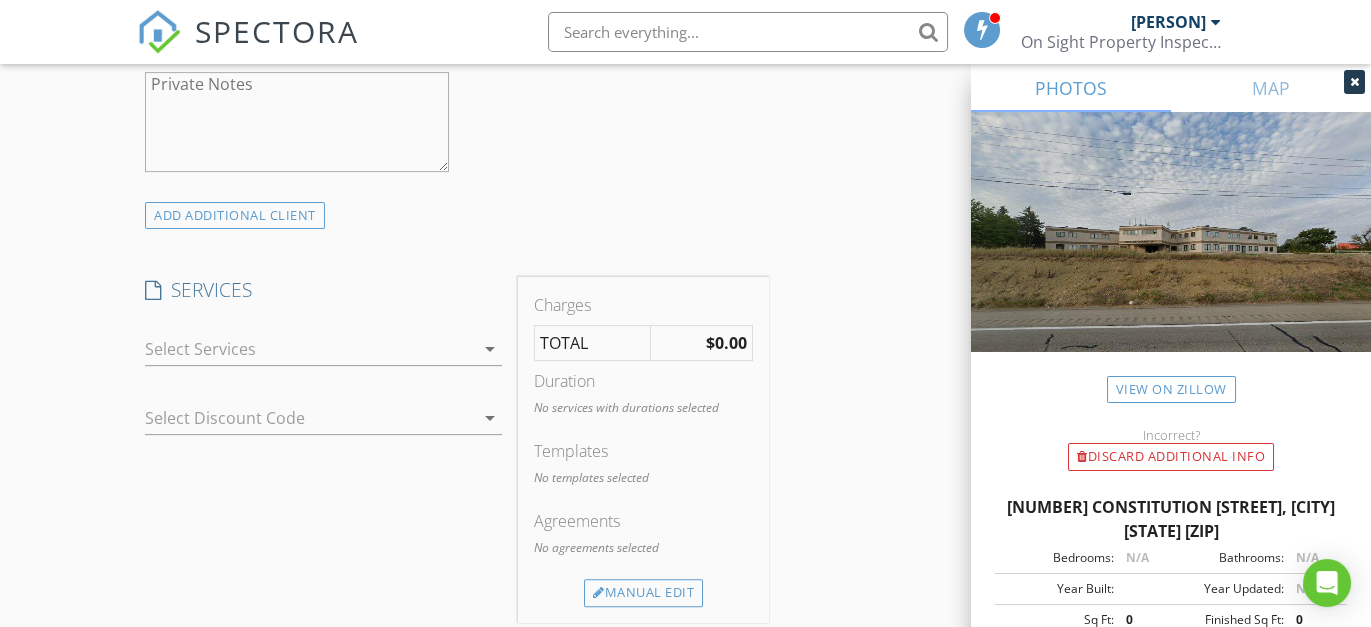 type on "724-624-0649" 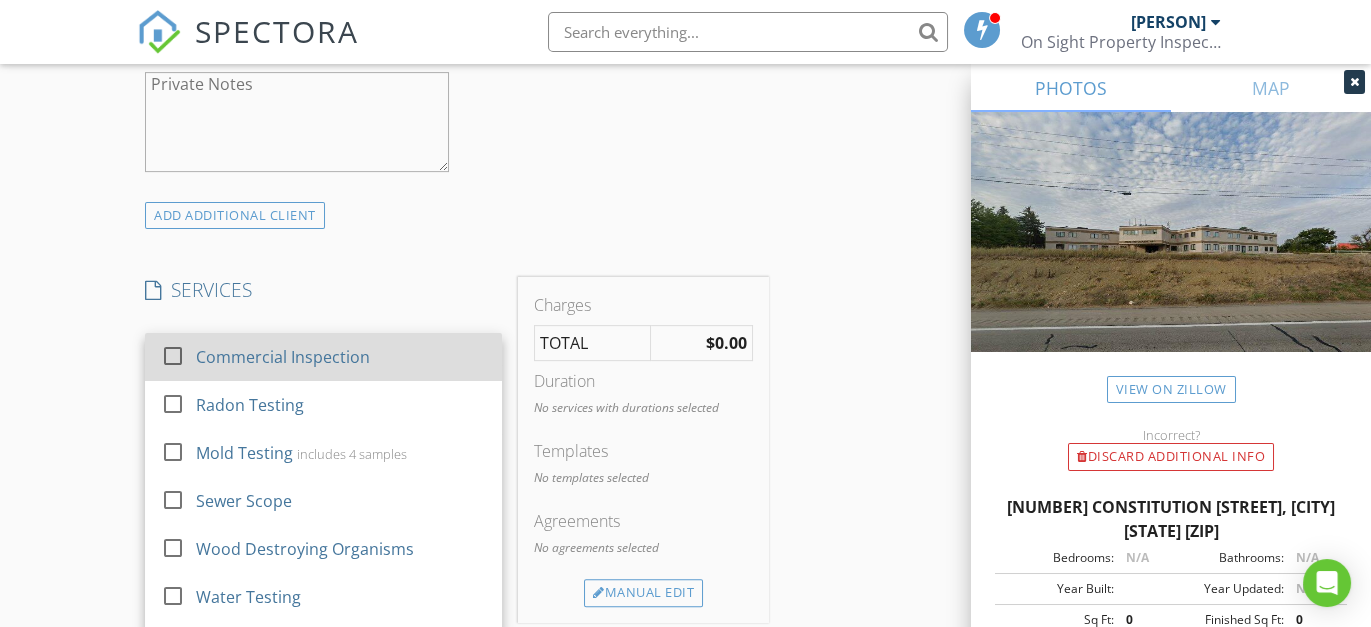 click at bounding box center (173, 356) 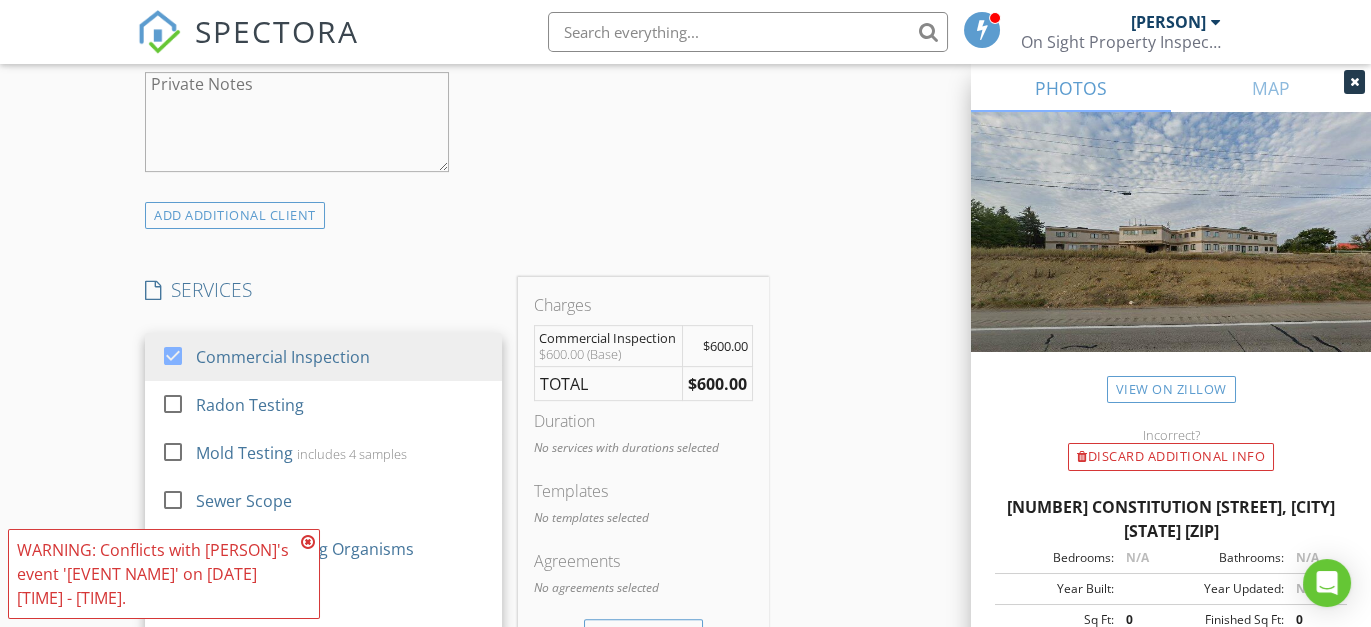 click at bounding box center (308, 542) 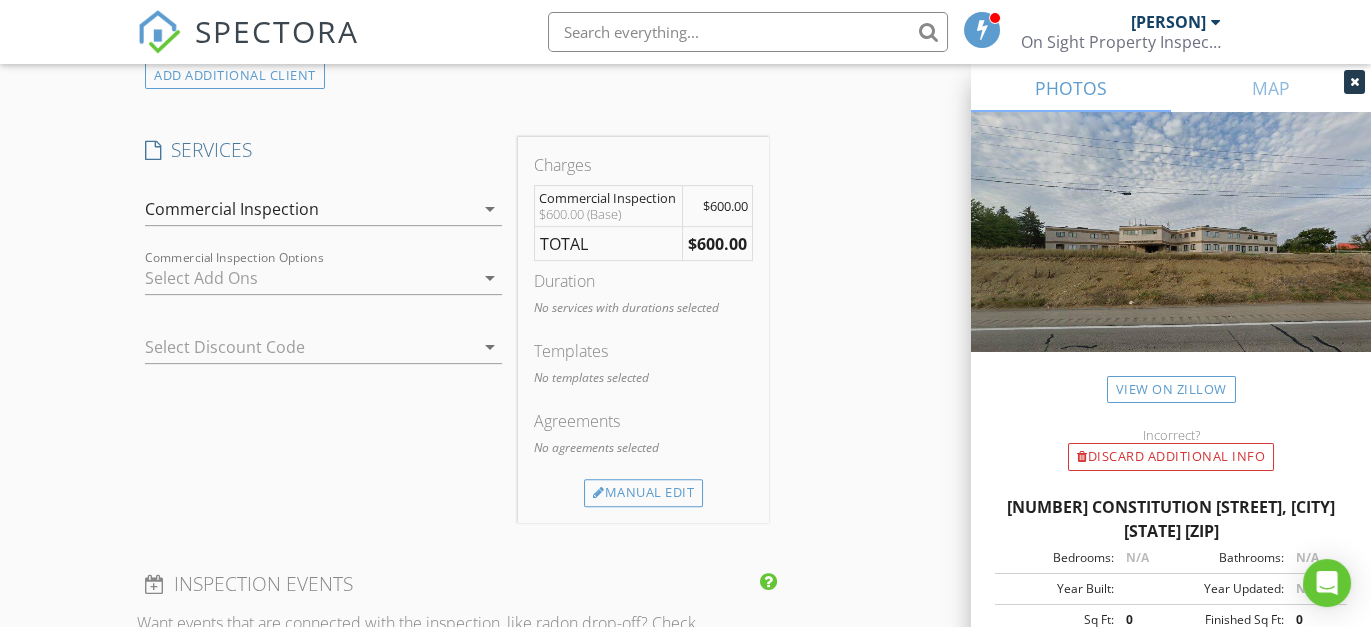 scroll, scrollTop: 1611, scrollLeft: 0, axis: vertical 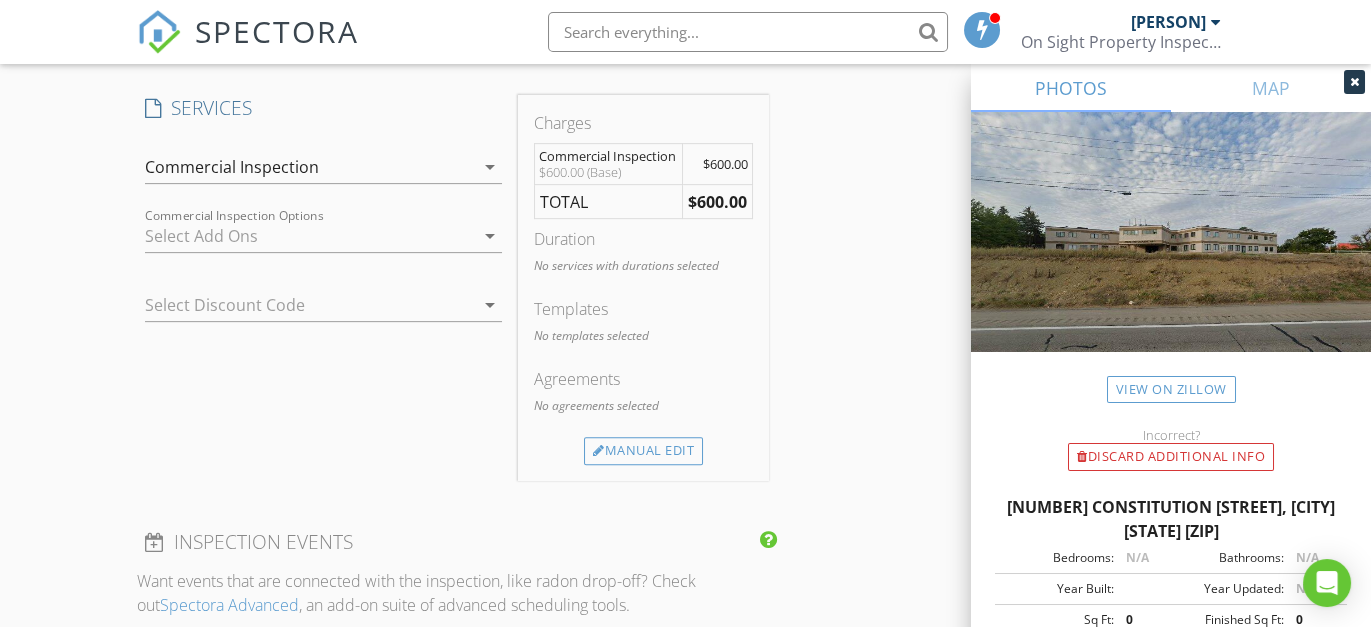 click on "$600.00" at bounding box center (717, 202) 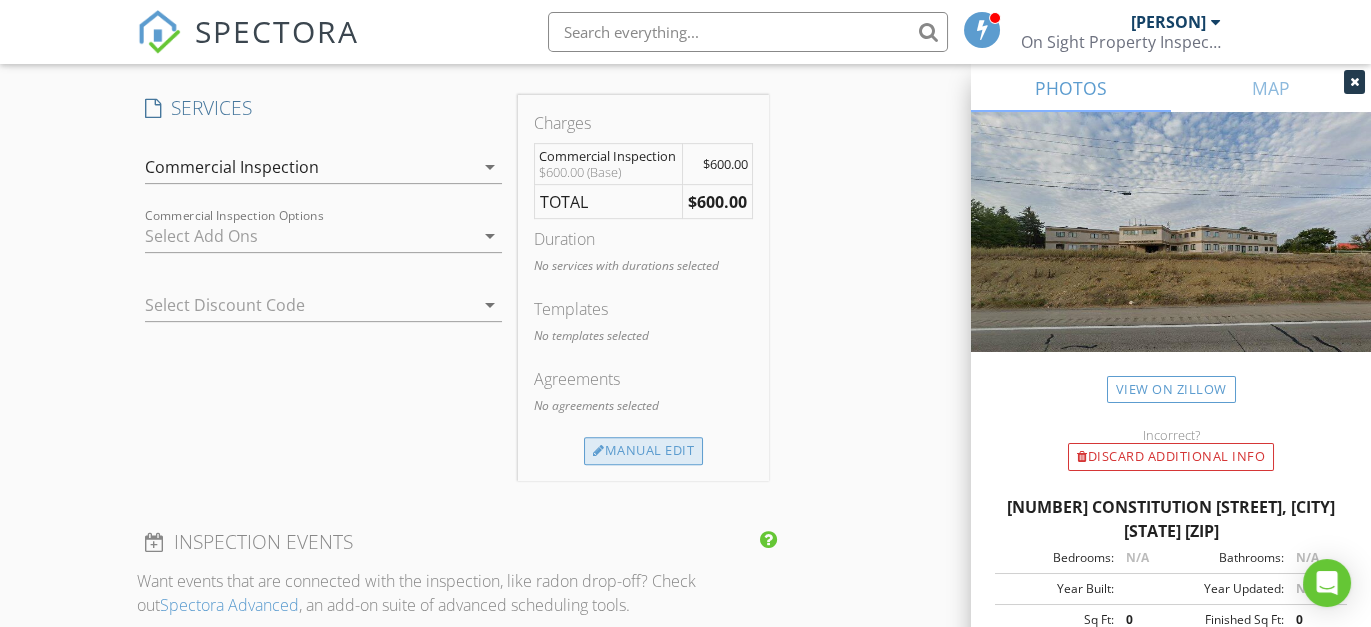 click on "Manual Edit" at bounding box center (643, 451) 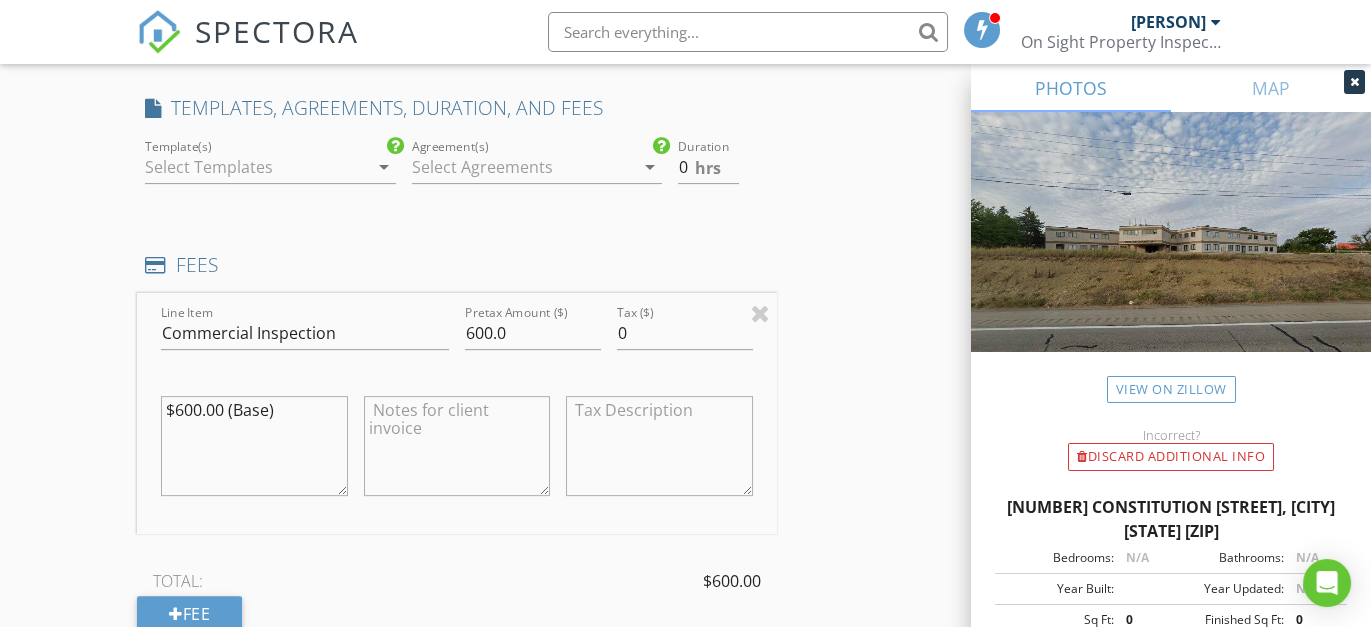 click on "arrow_drop_down" at bounding box center [384, 167] 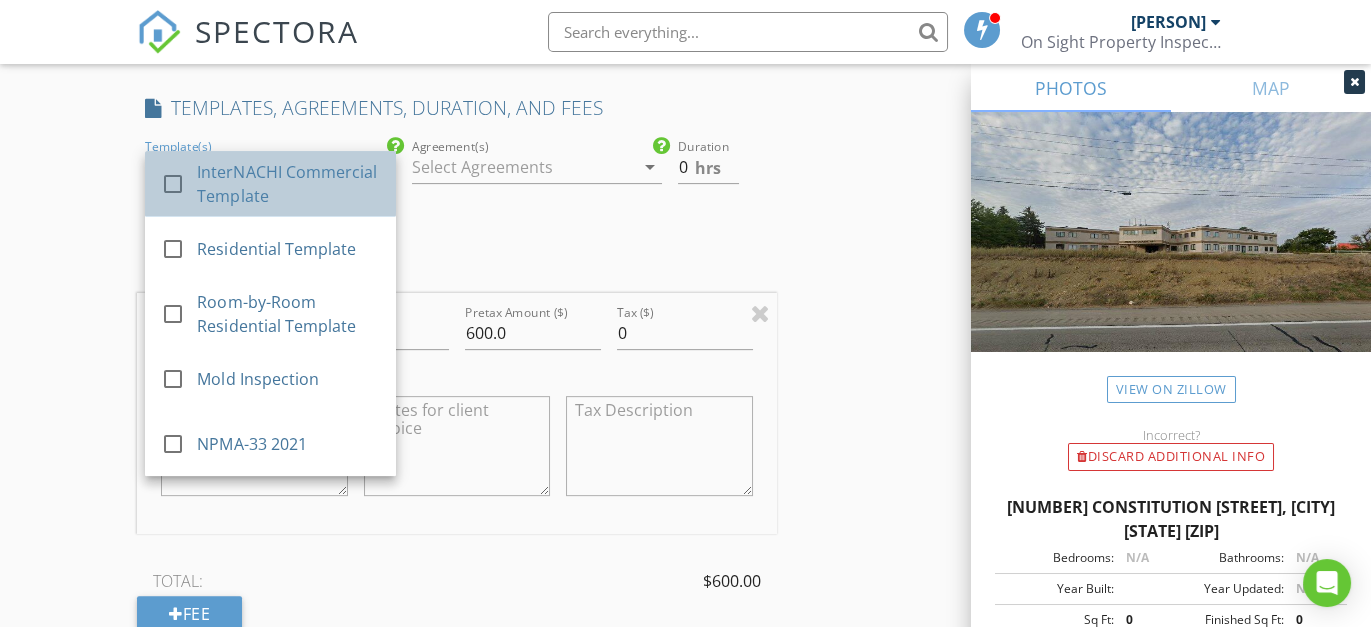 click on "InterNACHI Commercial Template" at bounding box center [289, 184] 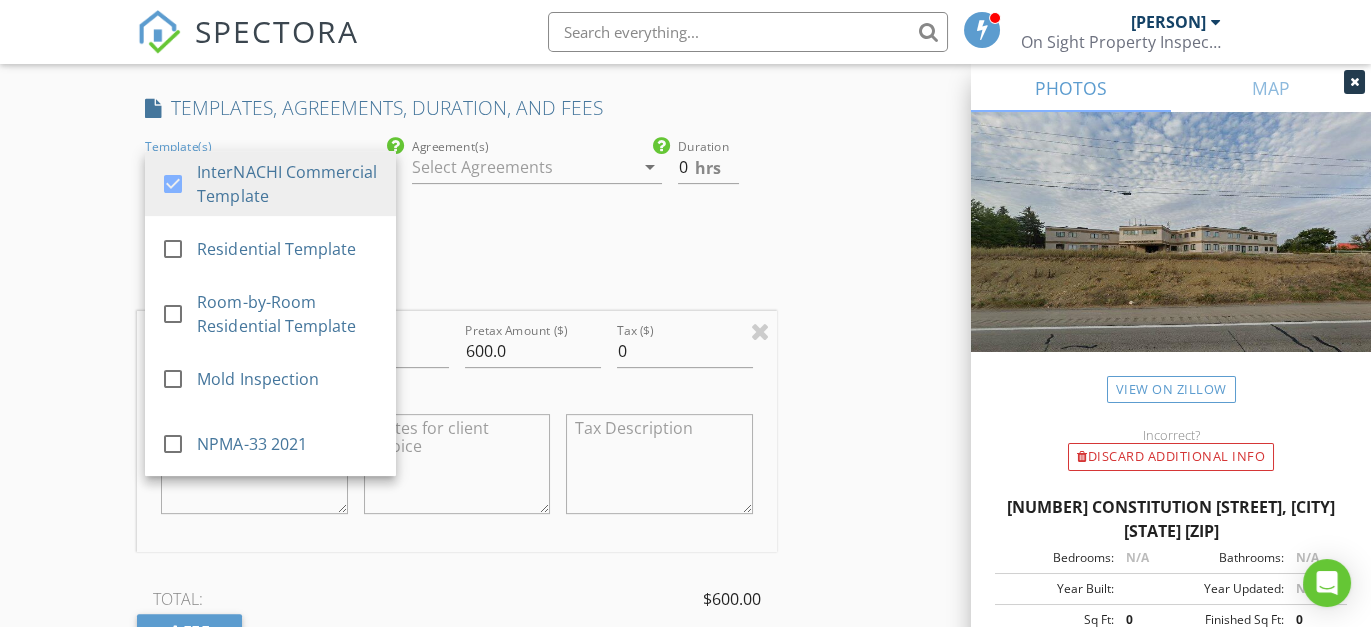 click on "arrow_drop_down" at bounding box center (650, 167) 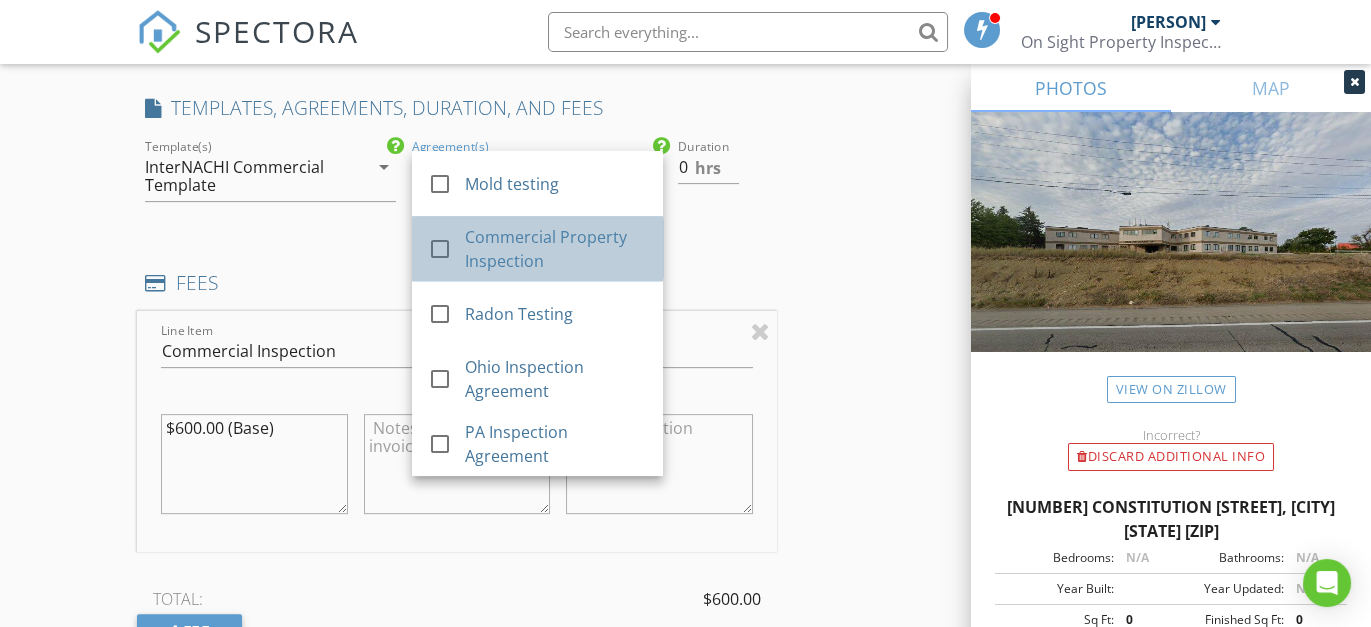 click on "Commercial Property Inspection" at bounding box center [555, 249] 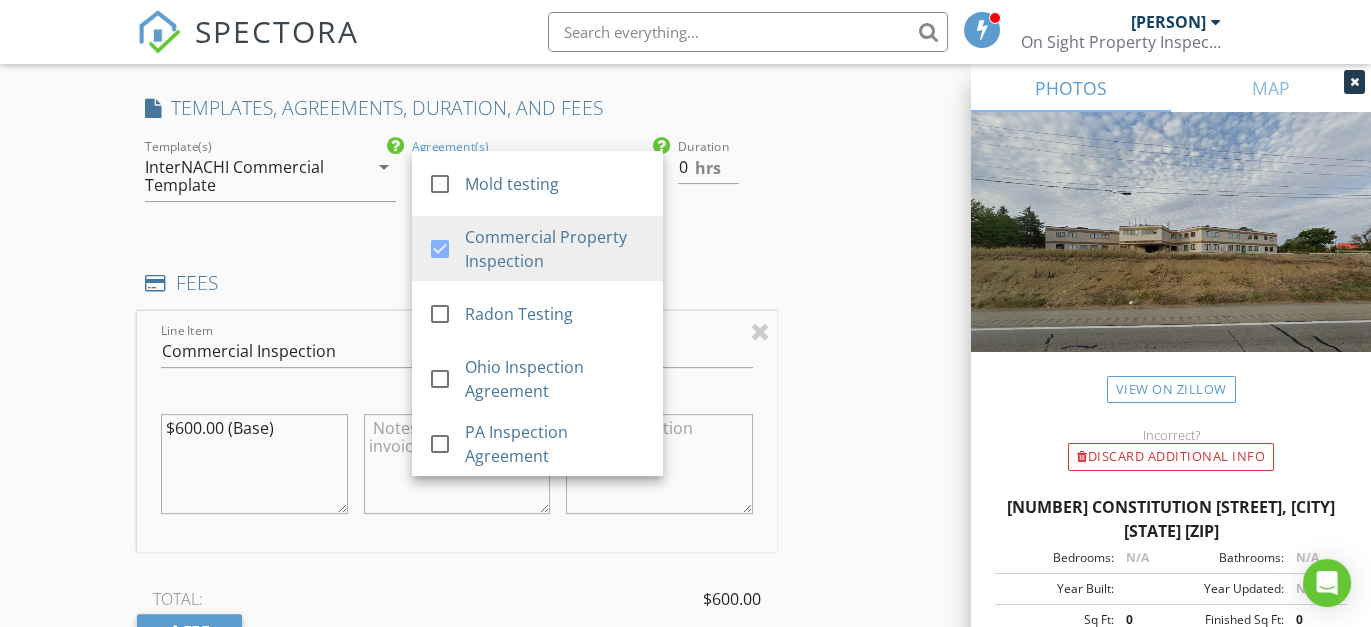 click on "INSPECTOR(S)
check_box   C.H. McCutcheon   PRIMARY   C.H. McCutcheon arrow_drop_down   check_box C.H. McCutcheon specifically requested
Date/Time
08/04/2025 10:30 AM
Location
Address Search       Address 2620 Constitution Blvd   Unit   City Beaver Falls   State PA   Zip 15010   County Beaver     Square Feet 19600   Year Built   Foundation arrow_drop_down     C.H. McCutcheon     10.7 miles     (16 minutes)
client
check_box Enable Client CC email for this inspection   Client Search     check_box Client is a Company/Organization   Company/Organization Will Holdings III, LLC       Email dnorton@10eightyone.com   CC Email ch@chtheinspector.com   Phone 724-624-0649           Notes   Private Notes
ADD ADDITIONAL client
SERVICES
check_box   Commercial Inspection     Radon Testing" at bounding box center (685, 490) 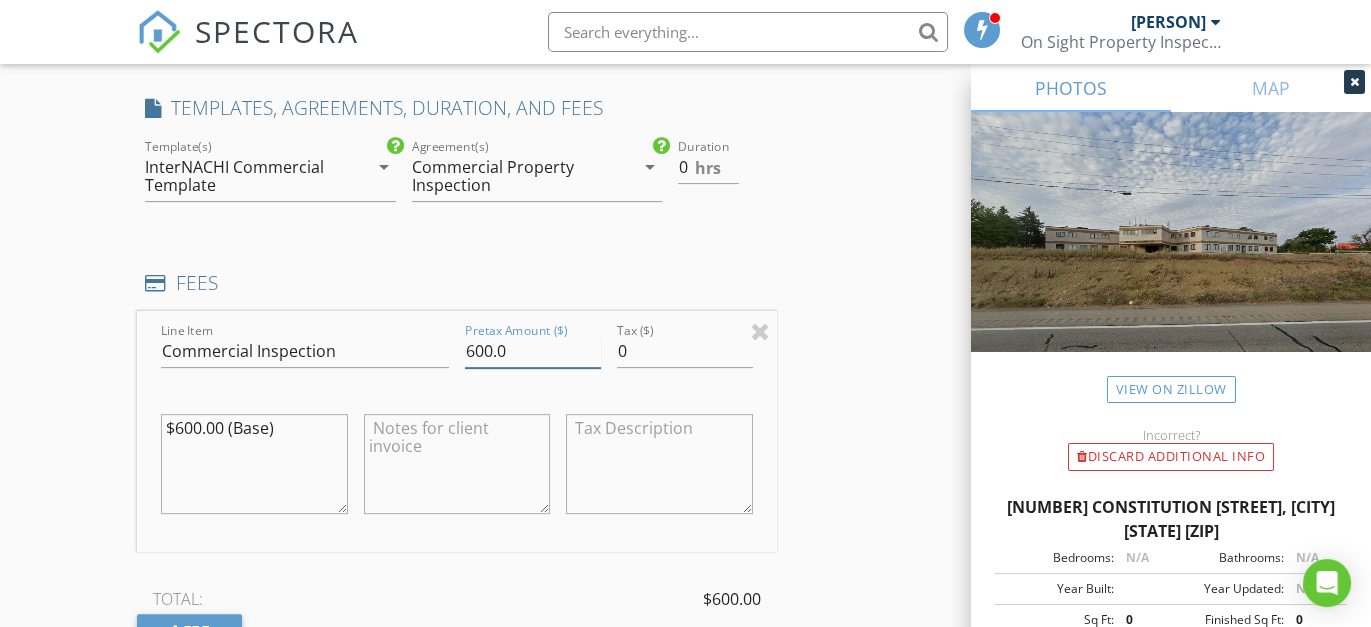 drag, startPoint x: 505, startPoint y: 362, endPoint x: 434, endPoint y: 369, distance: 71.34424 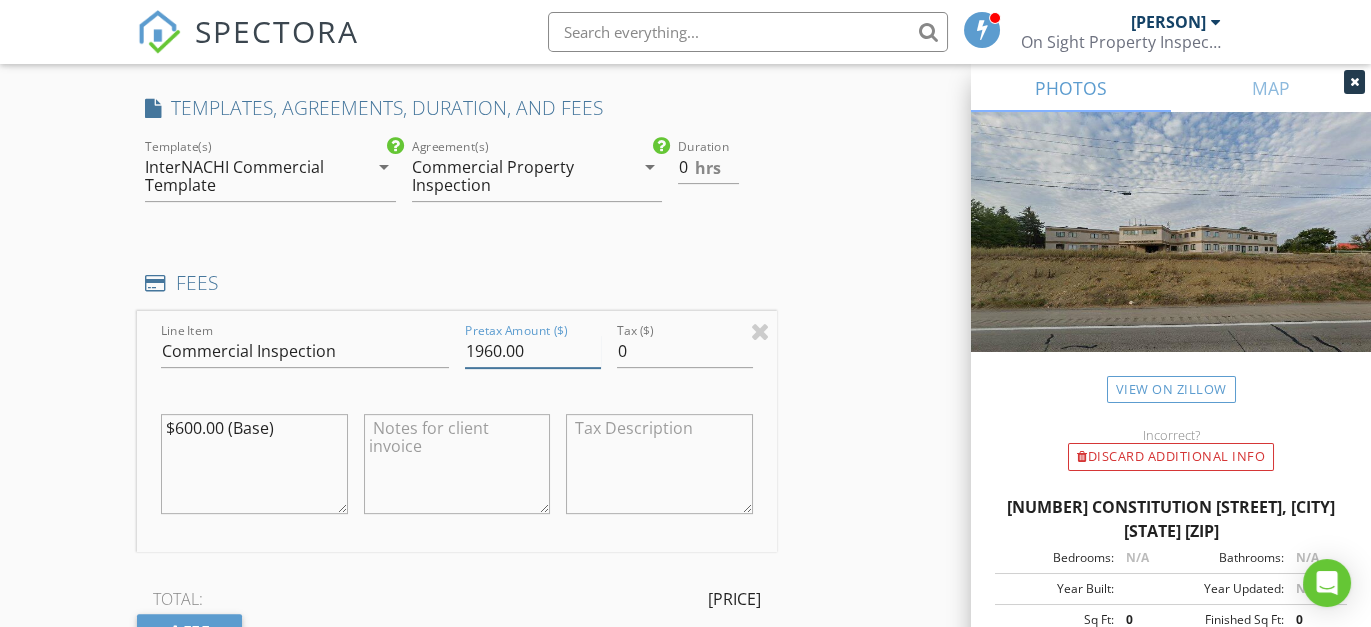 type on "1960.00" 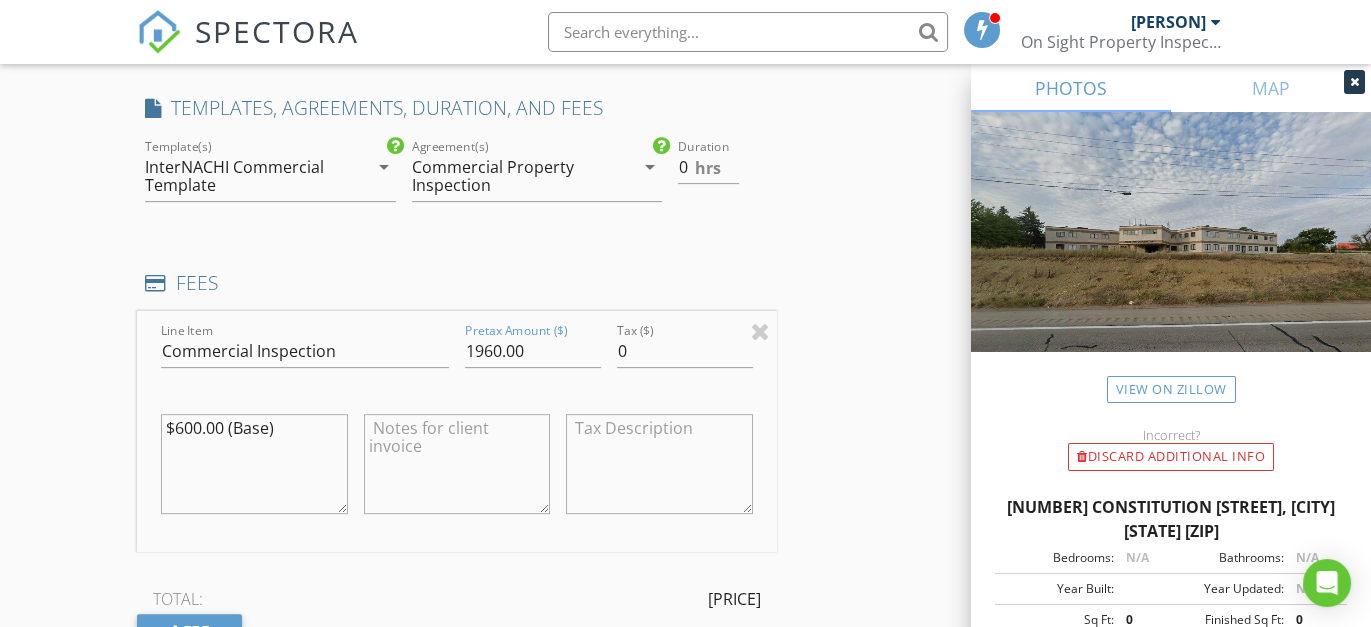 click on "INSPECTOR(S)
check_box   C.H. McCutcheon   PRIMARY   C.H. McCutcheon arrow_drop_down   check_box C.H. McCutcheon specifically requested
Date/Time
08/04/2025 10:30 AM
Location
Address Search       Address 2620 Constitution Blvd   Unit   City Beaver Falls   State PA   Zip 15010   County Beaver     Square Feet 19600   Year Built   Foundation arrow_drop_down     C.H. McCutcheon     10.7 miles     (16 minutes)
client
check_box Enable Client CC email for this inspection   Client Search     check_box Client is a Company/Organization   Company/Organization Will Holdings III, LLC       Email dnorton@10eightyone.com   CC Email ch@chtheinspector.com   Phone 724-624-0649           Notes   Private Notes
ADD ADDITIONAL client
SERVICES
check_box   Commercial Inspection     Radon Testing" at bounding box center [685, 490] 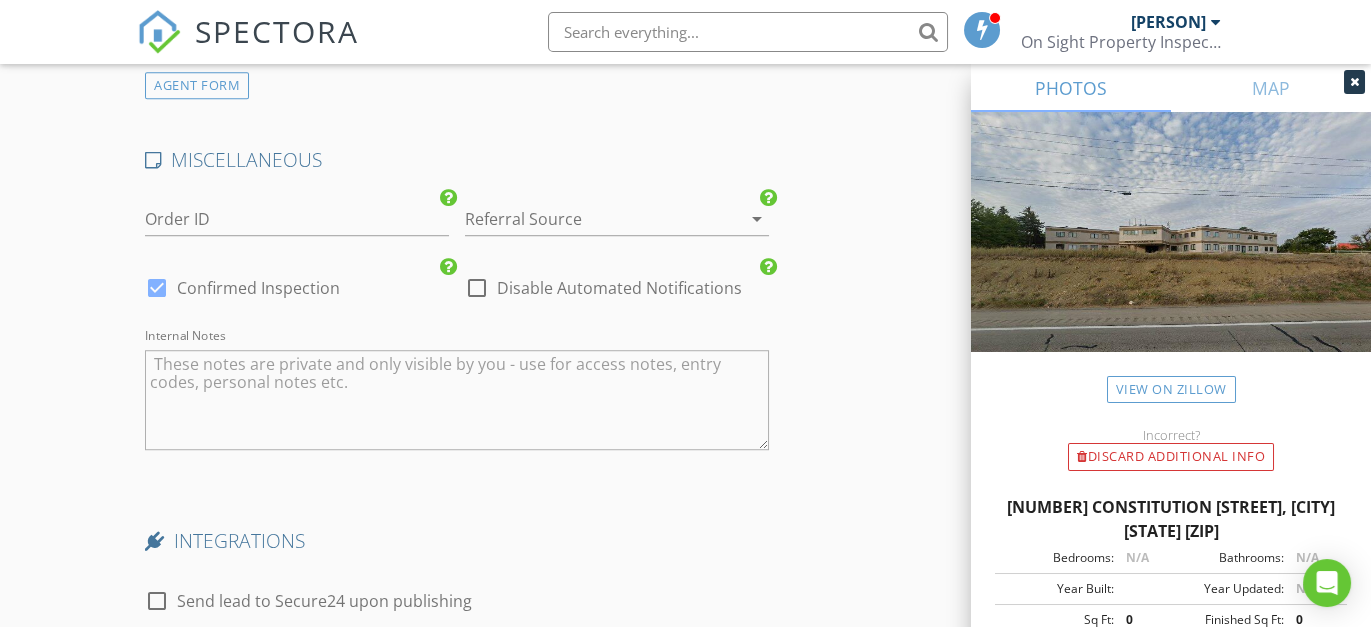 scroll, scrollTop: 2975, scrollLeft: 0, axis: vertical 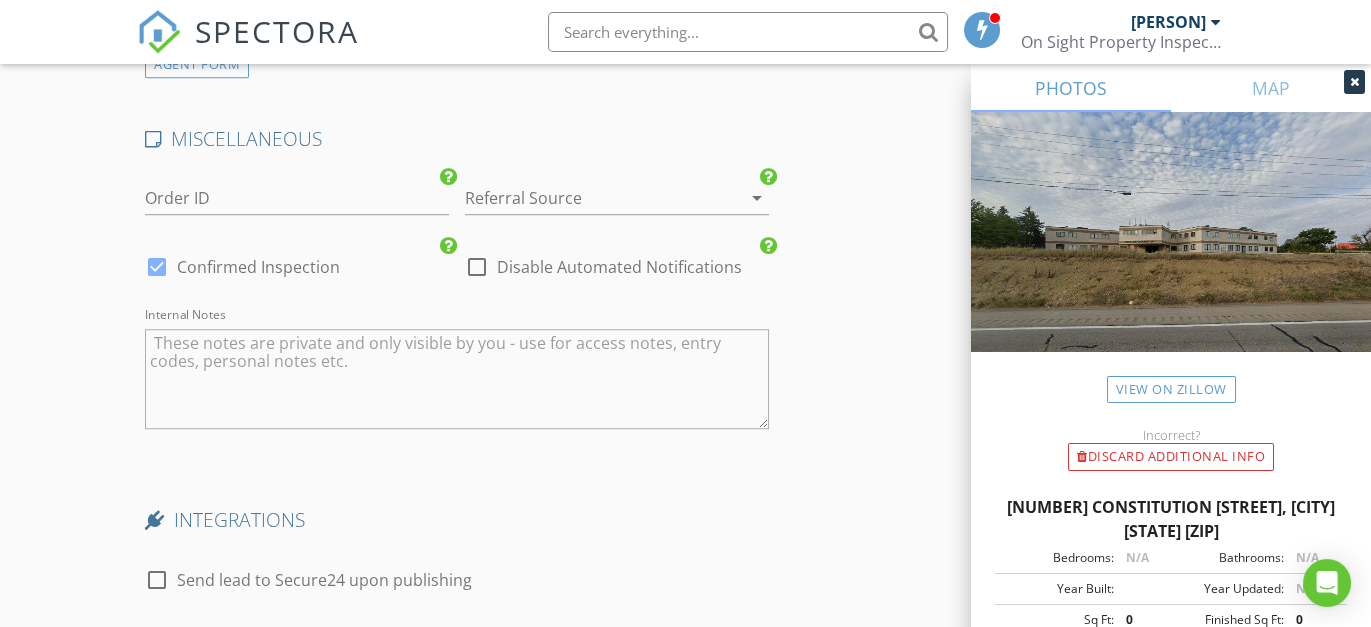 click on "arrow_drop_down" at bounding box center (757, 198) 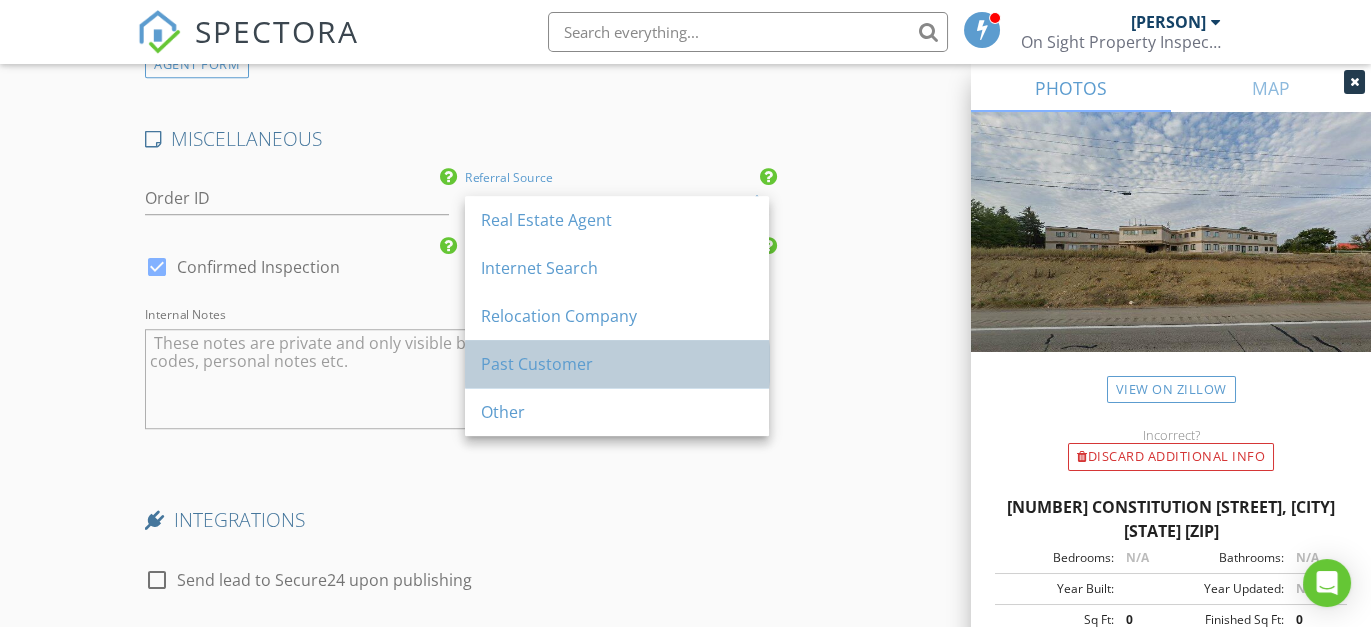 click on "Past Customer" at bounding box center (617, 364) 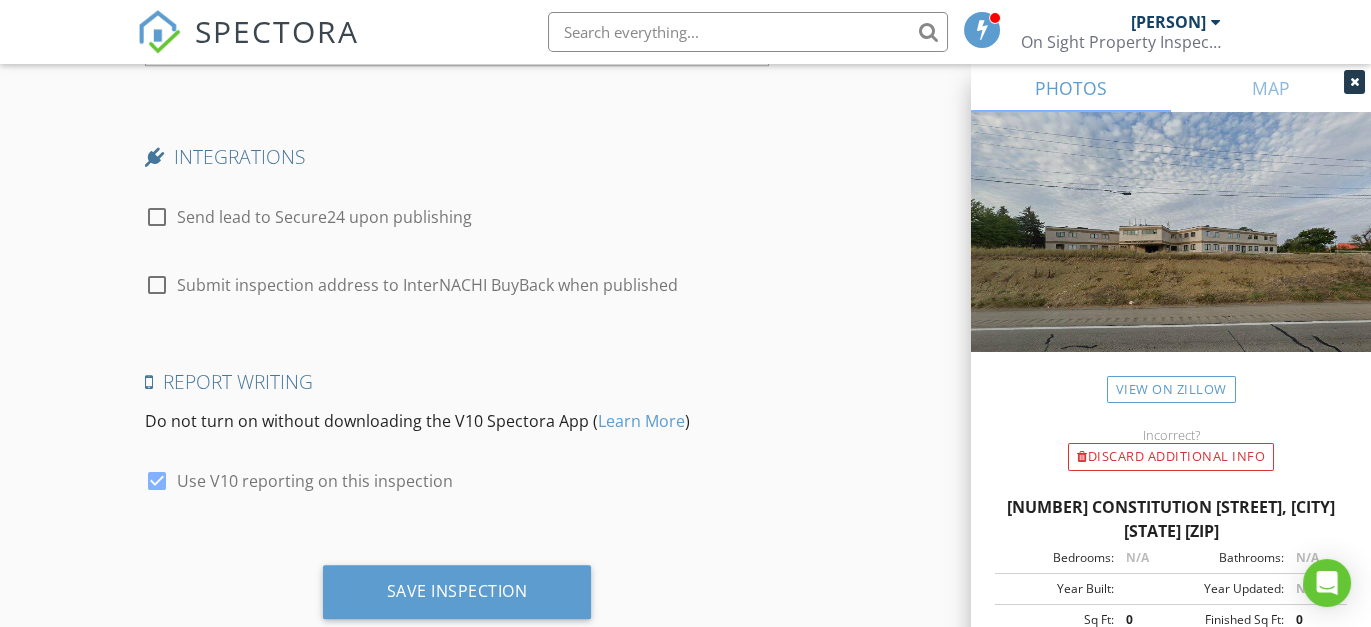 scroll, scrollTop: 3406, scrollLeft: 0, axis: vertical 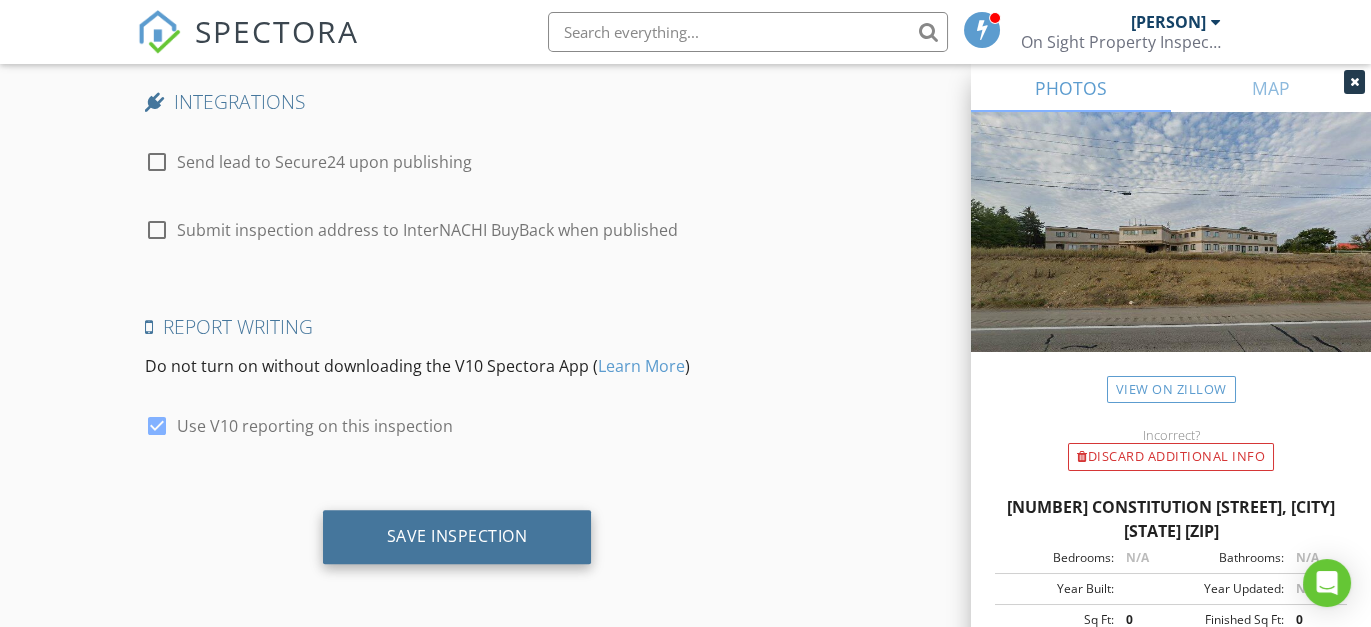 click on "Save Inspection" at bounding box center (457, 536) 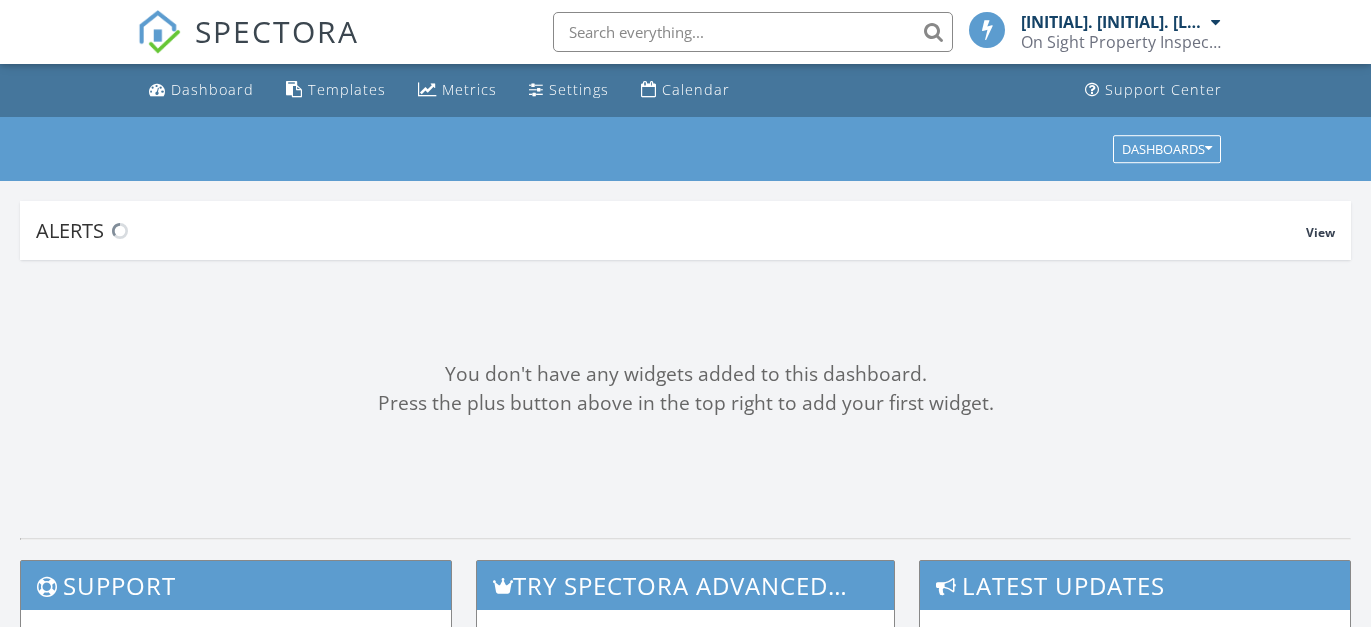 scroll, scrollTop: 0, scrollLeft: 0, axis: both 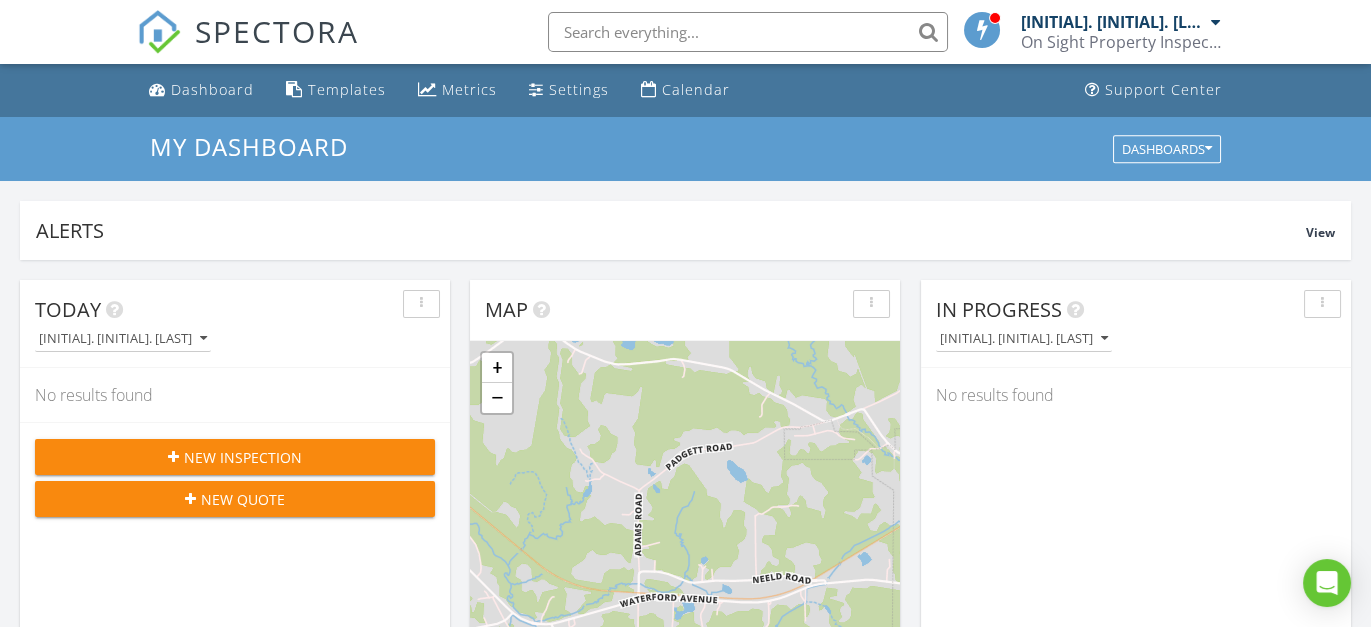 click at bounding box center (748, 32) 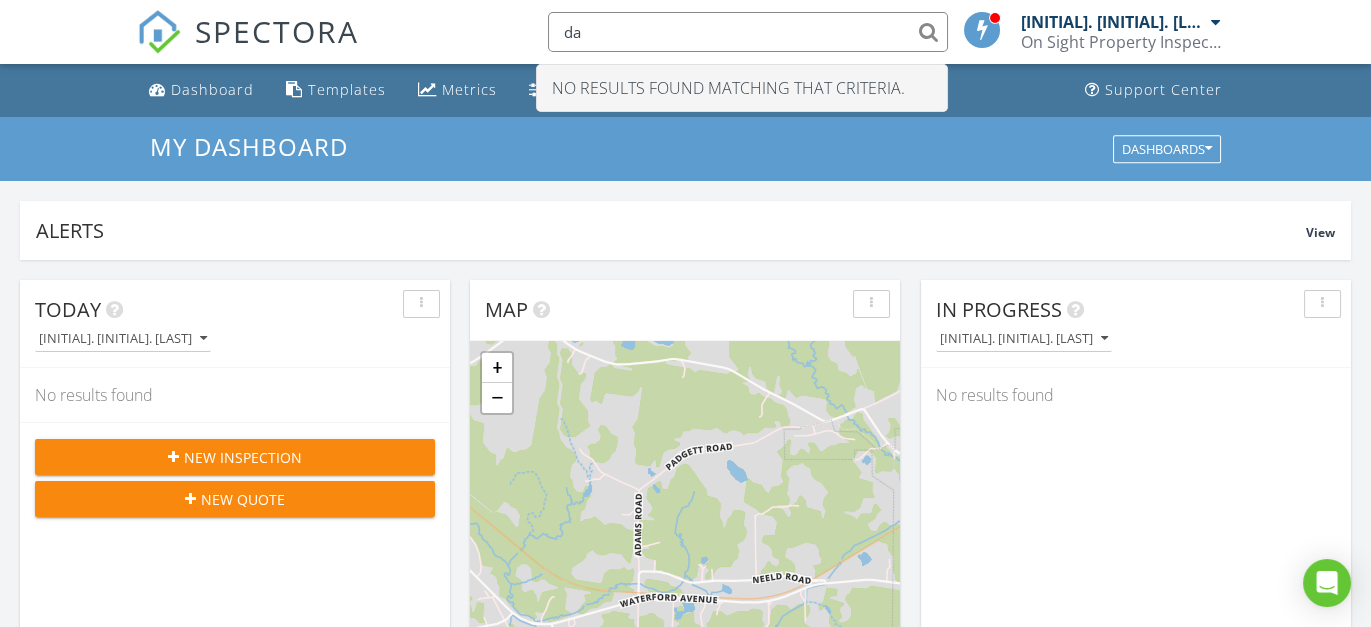 type on "d" 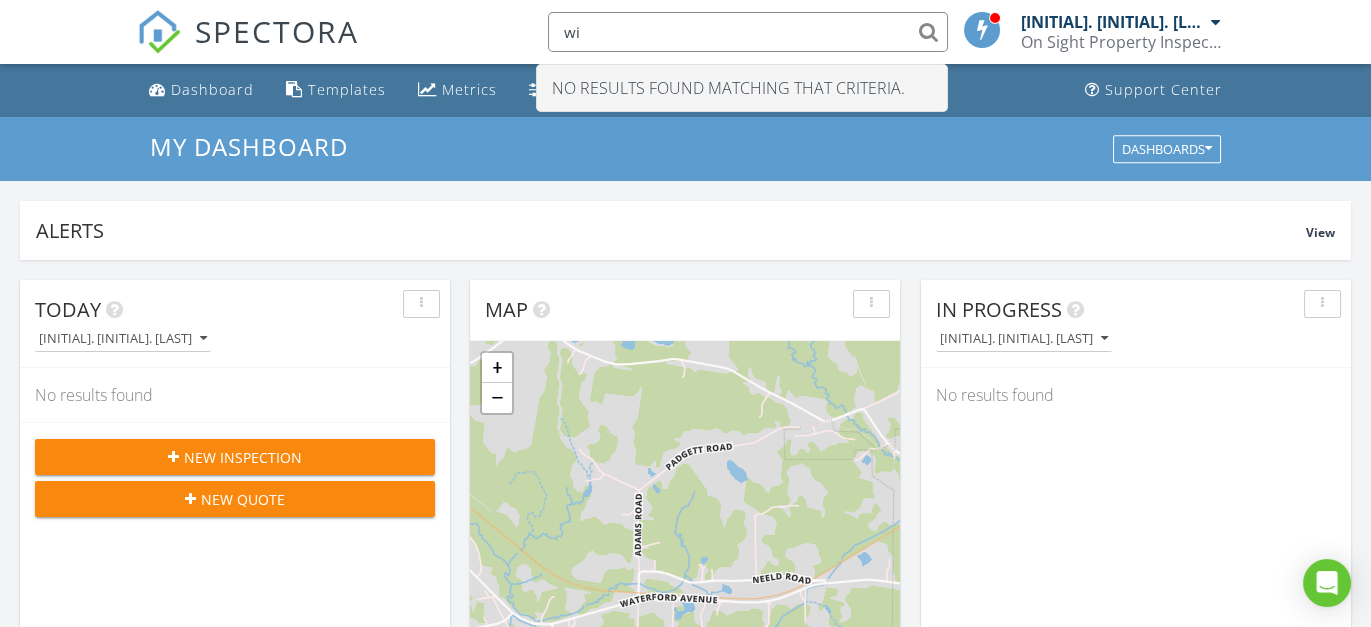 type on "w" 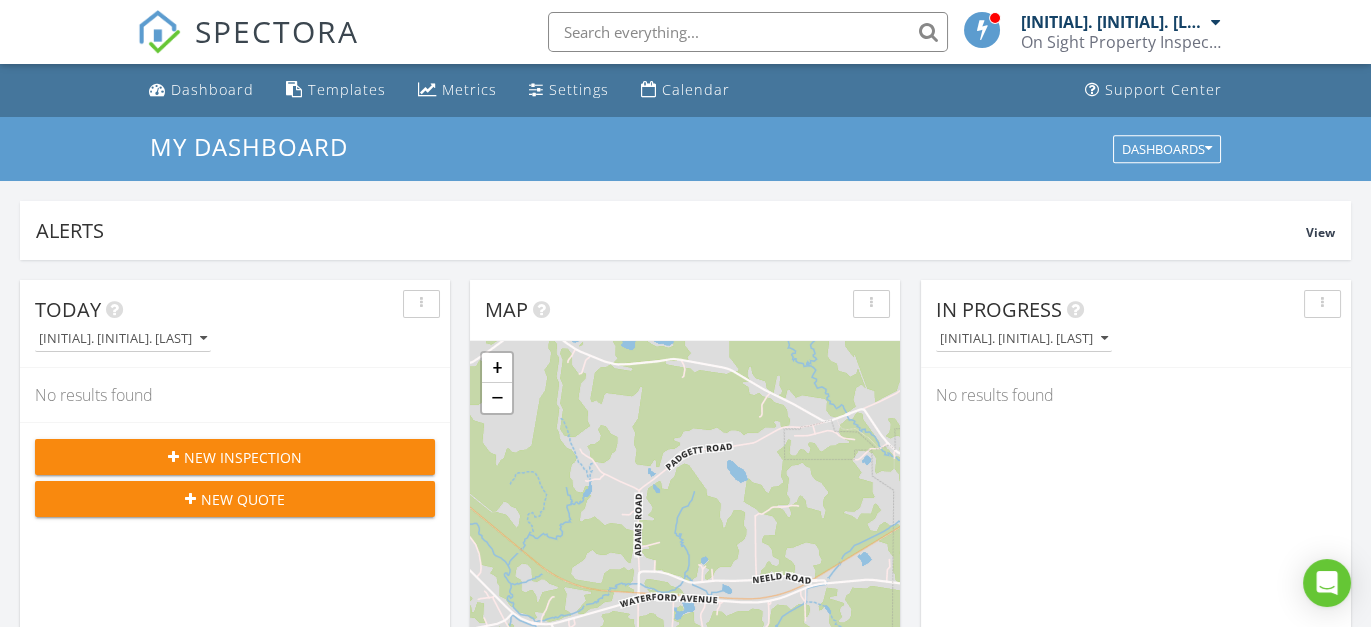 click at bounding box center [748, 32] 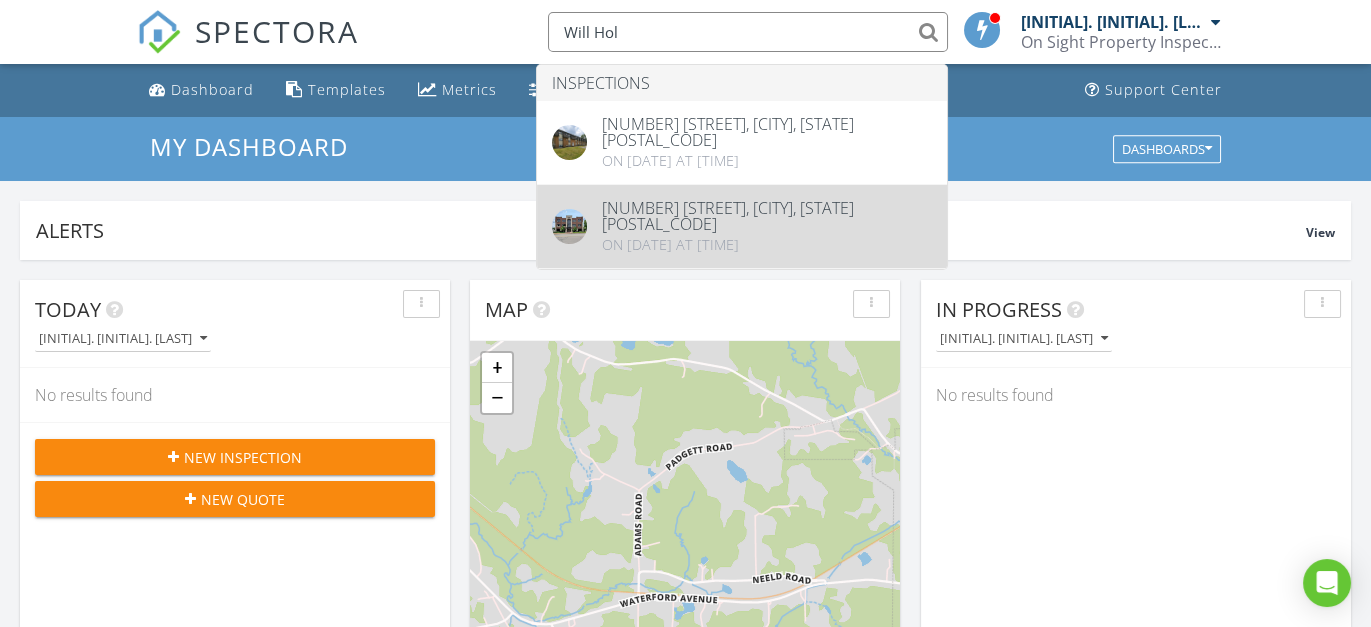 type on "[FIRST] Hold" 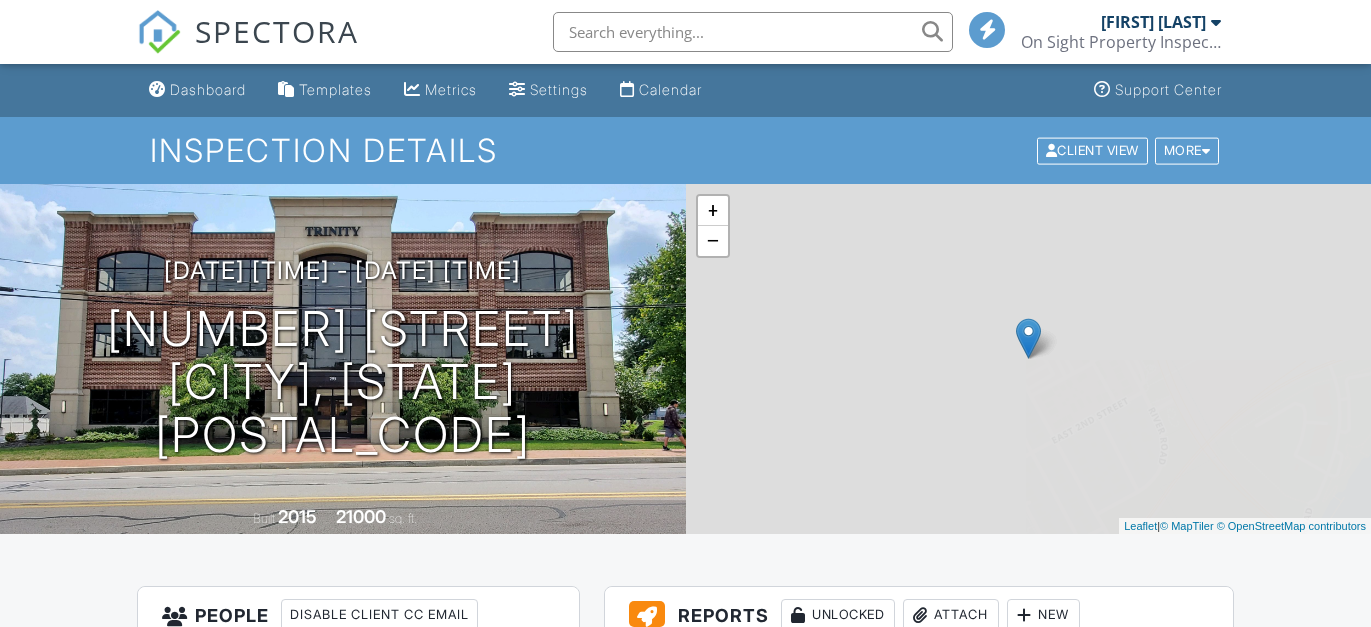 scroll, scrollTop: 0, scrollLeft: 0, axis: both 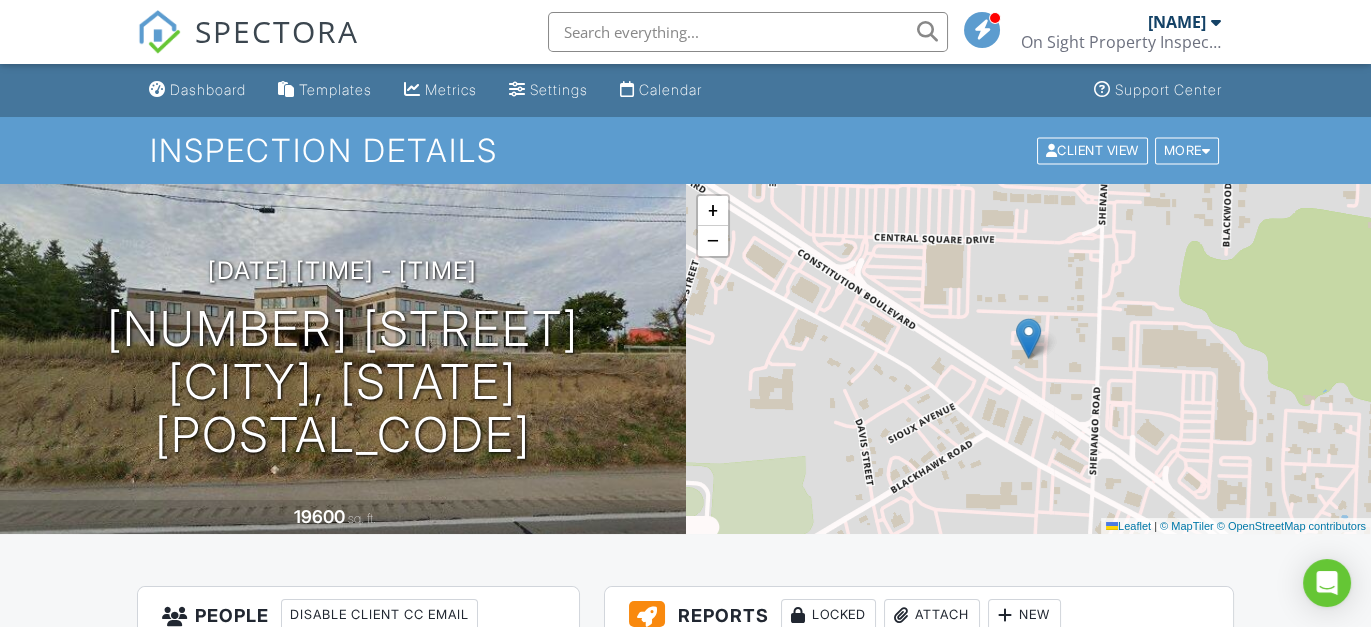 click on "Dashboard" at bounding box center [208, 89] 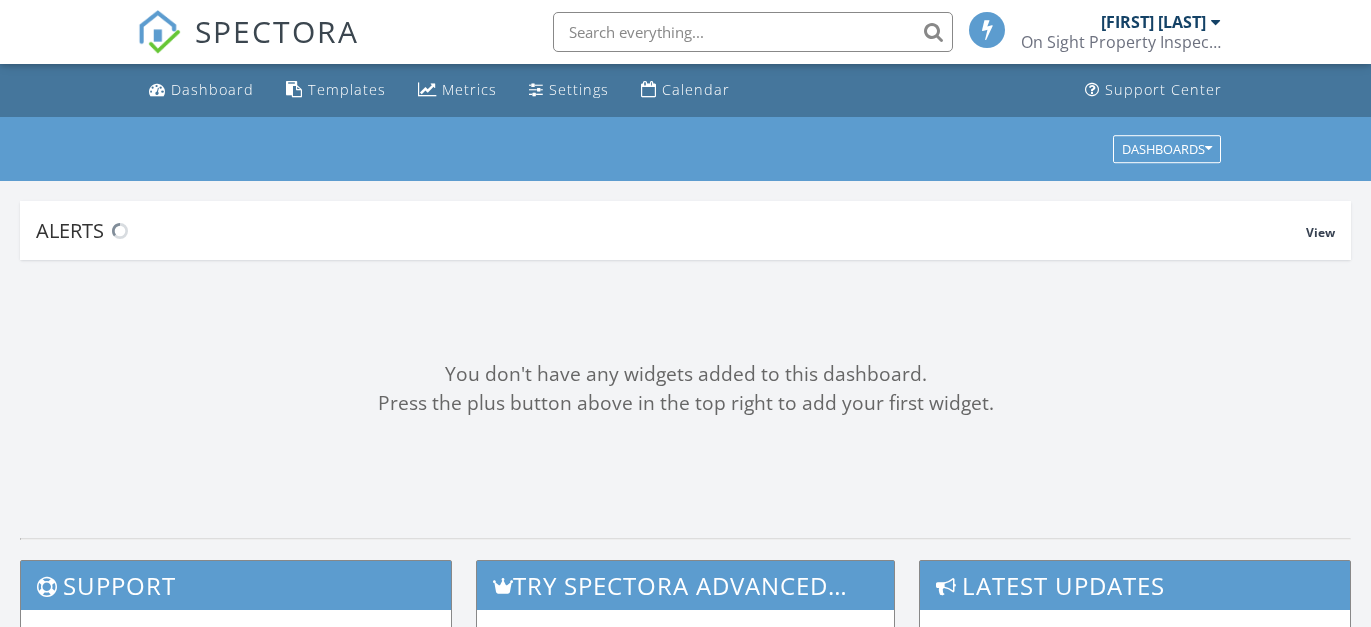 scroll, scrollTop: 0, scrollLeft: 0, axis: both 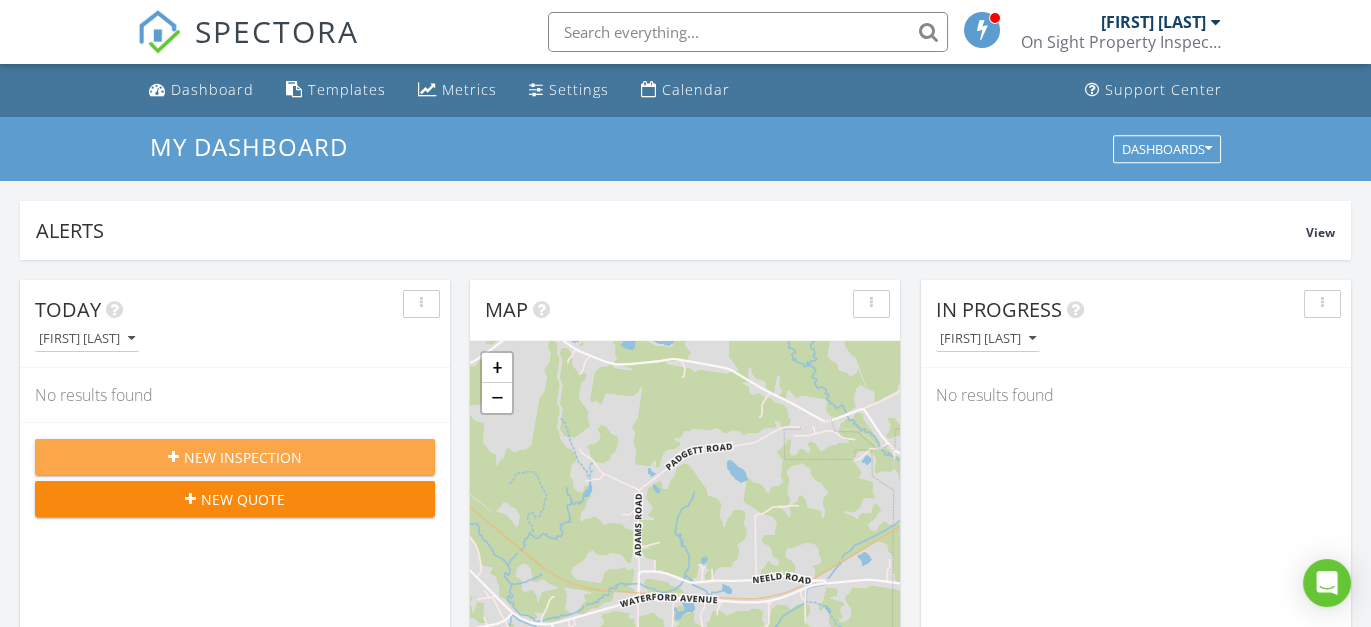 click on "New Inspection" at bounding box center [243, 457] 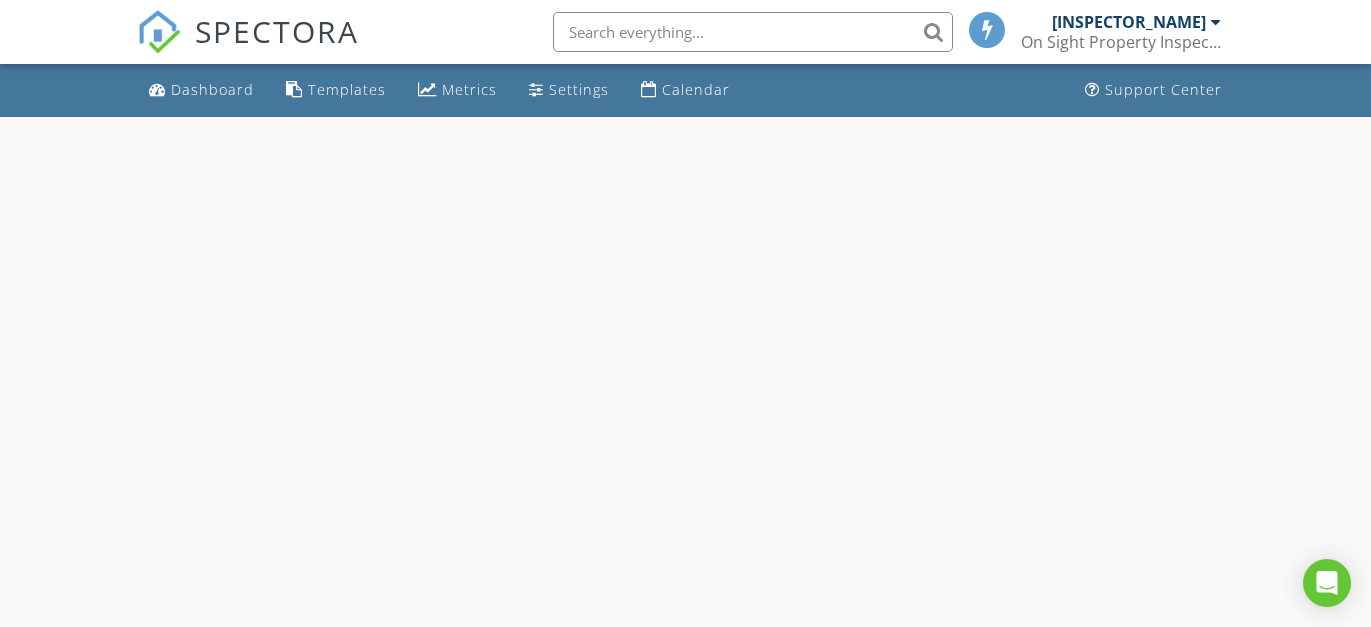 scroll, scrollTop: 0, scrollLeft: 0, axis: both 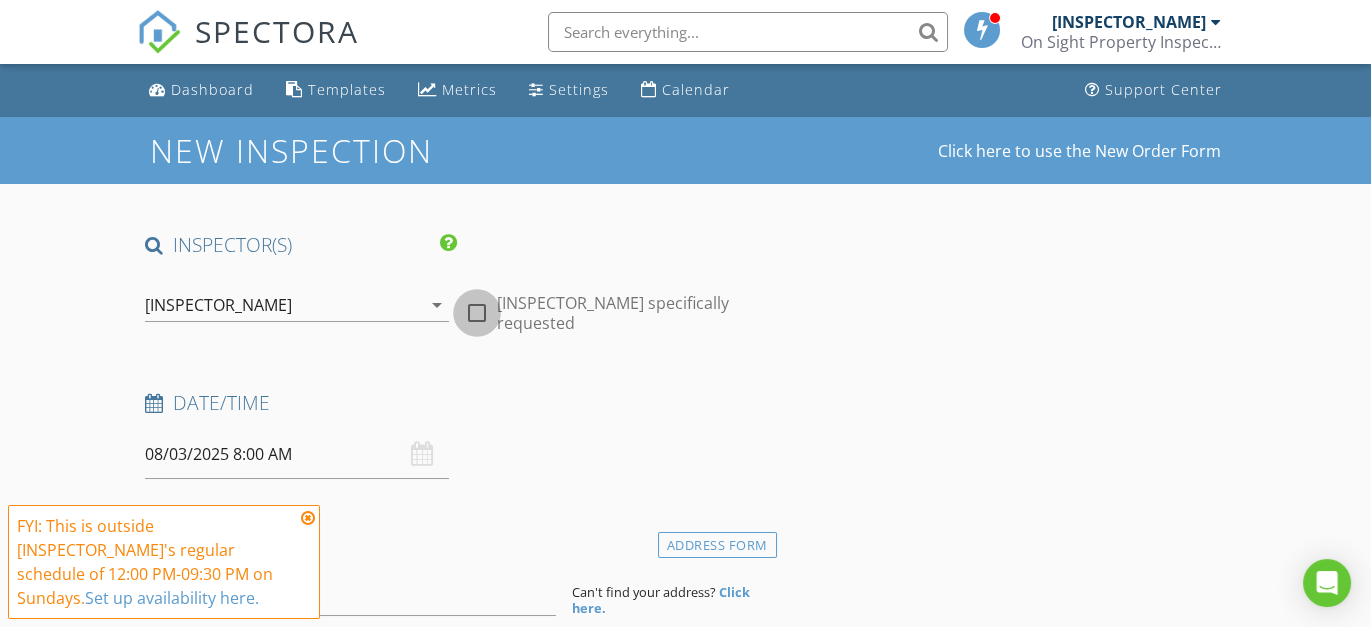click at bounding box center [477, 313] 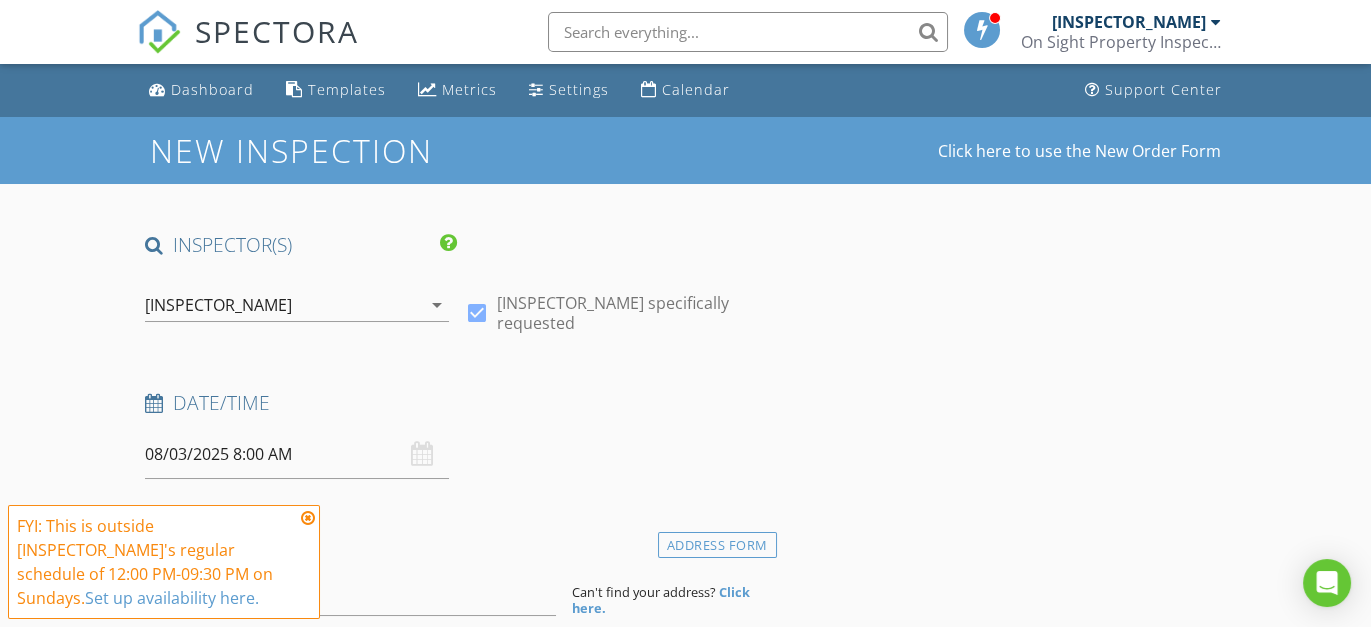 click on "08/03/2025 8:00 AM" at bounding box center [297, 454] 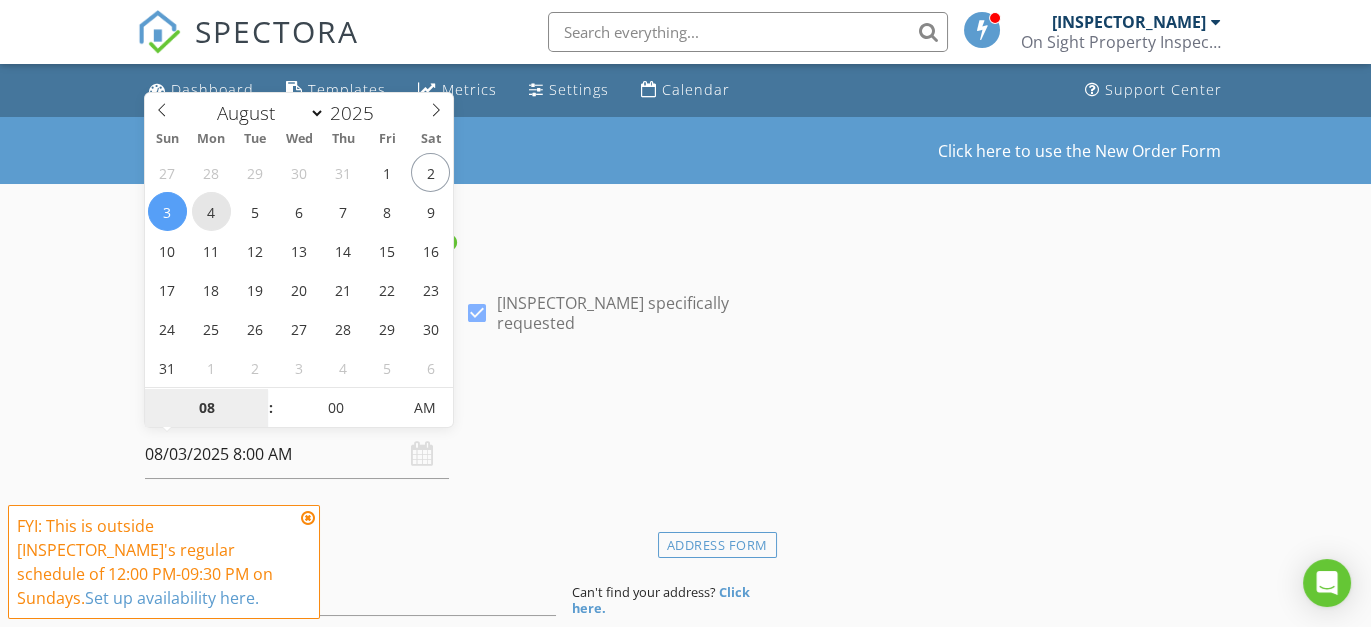type on "08/04/2025 8:00 AM" 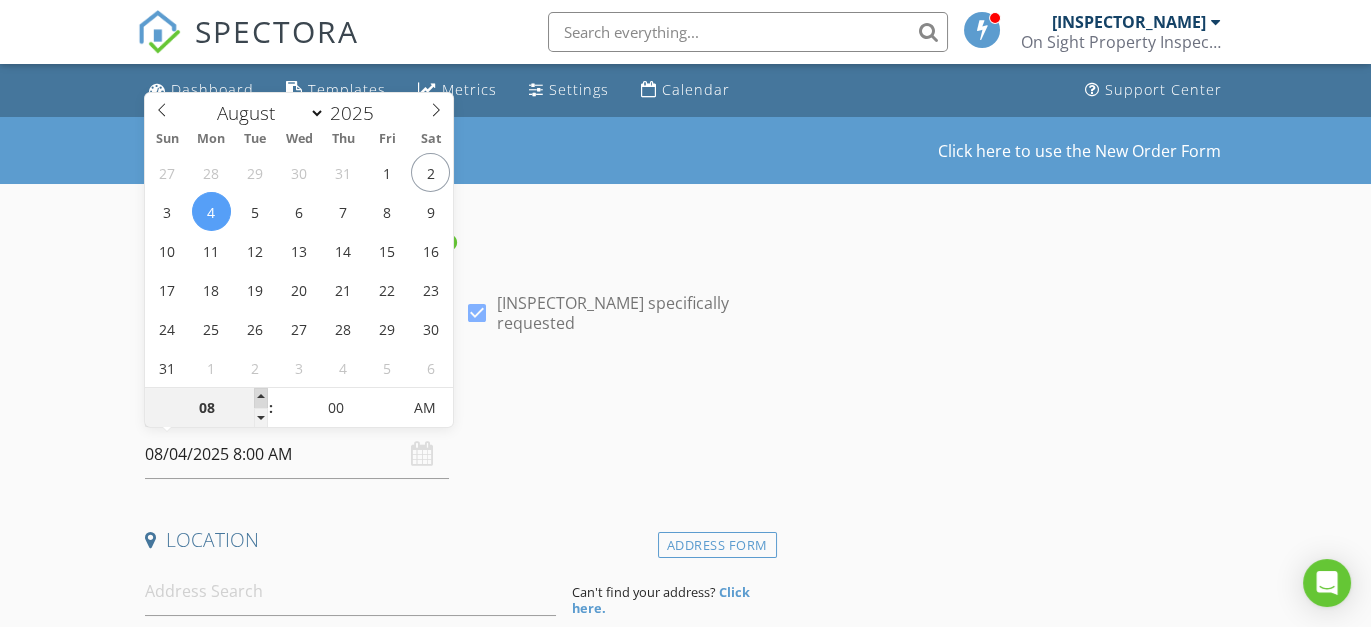 type on "09" 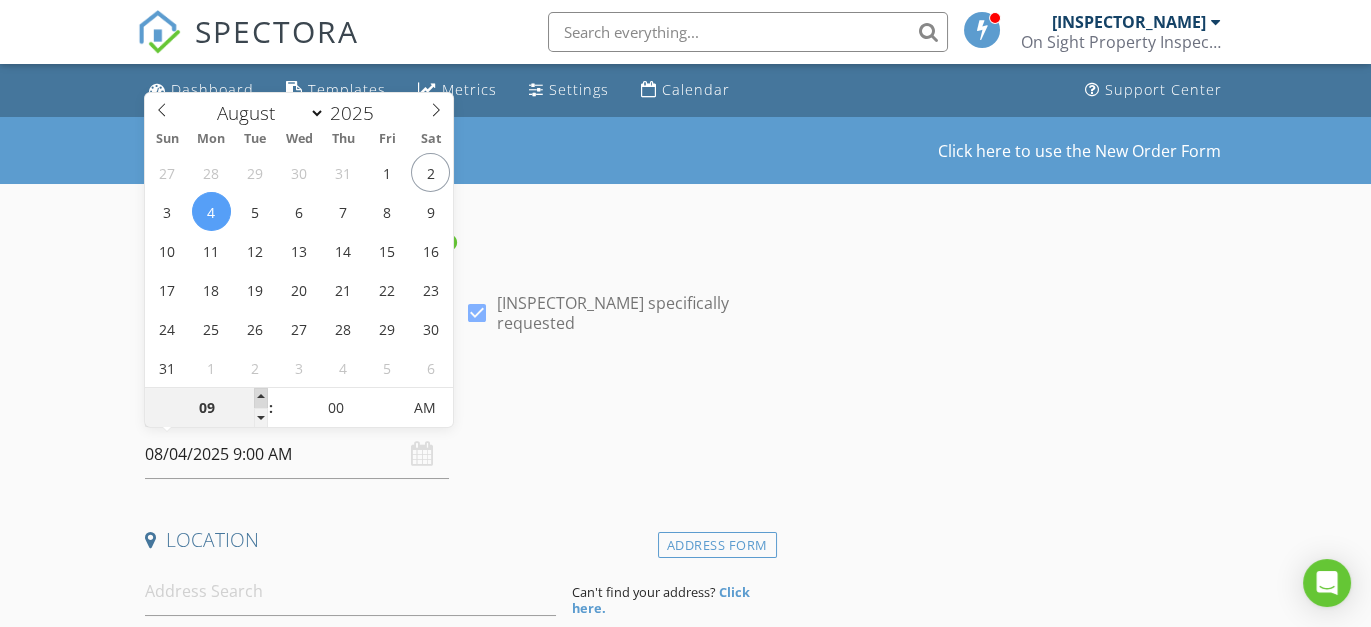 click at bounding box center (261, 398) 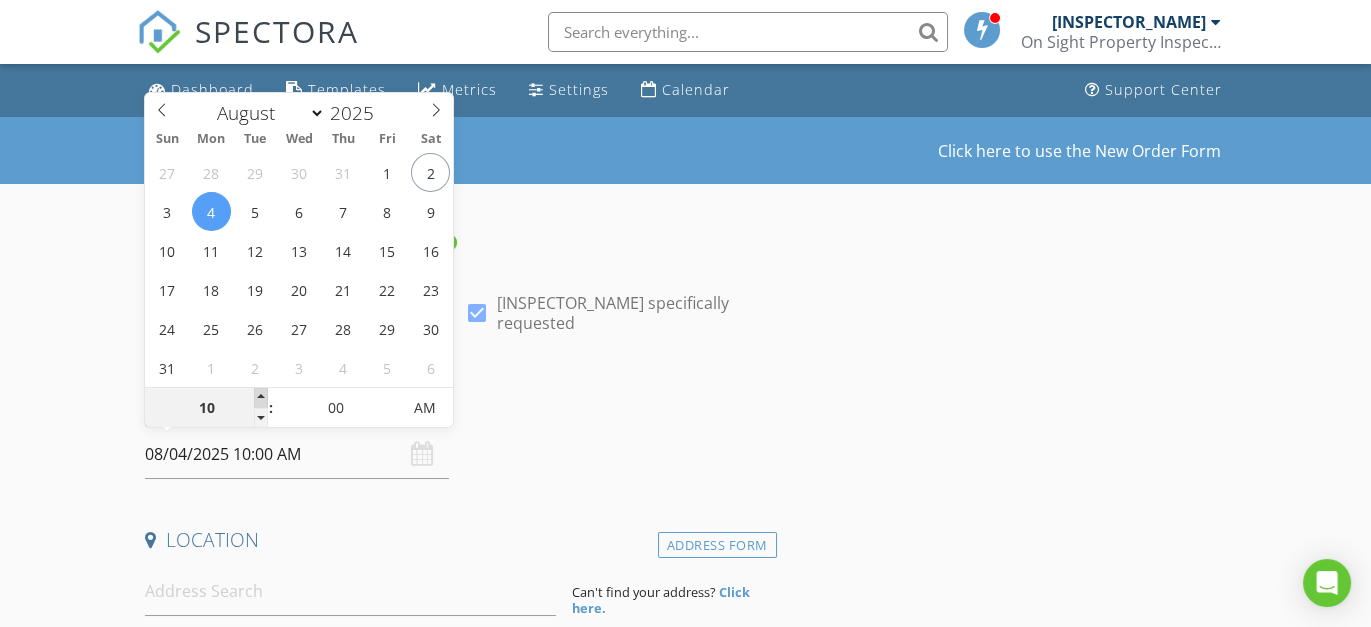 click at bounding box center [261, 398] 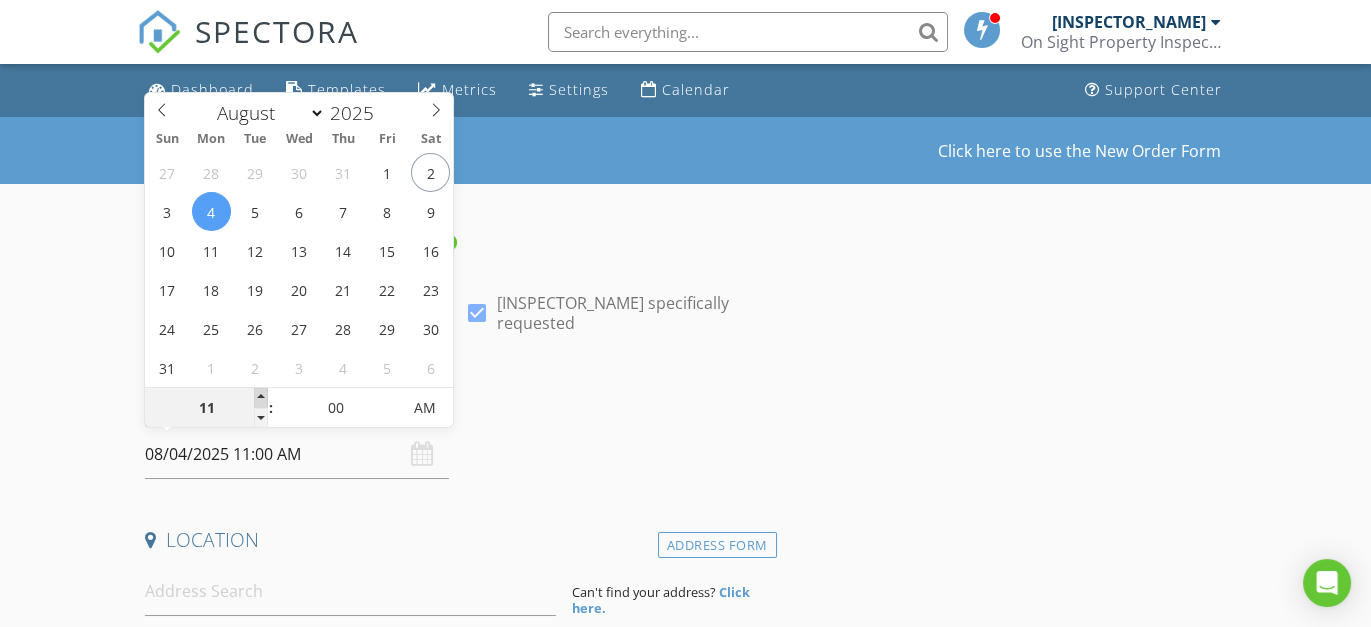 click at bounding box center [261, 398] 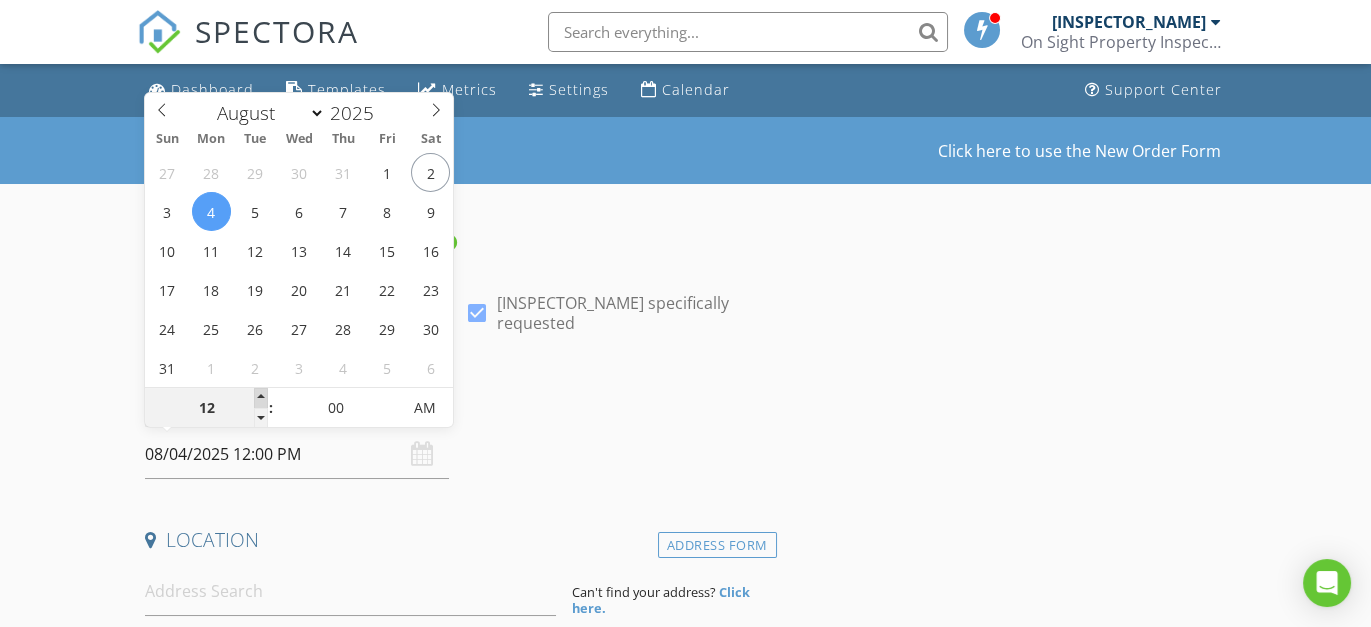 click at bounding box center [261, 398] 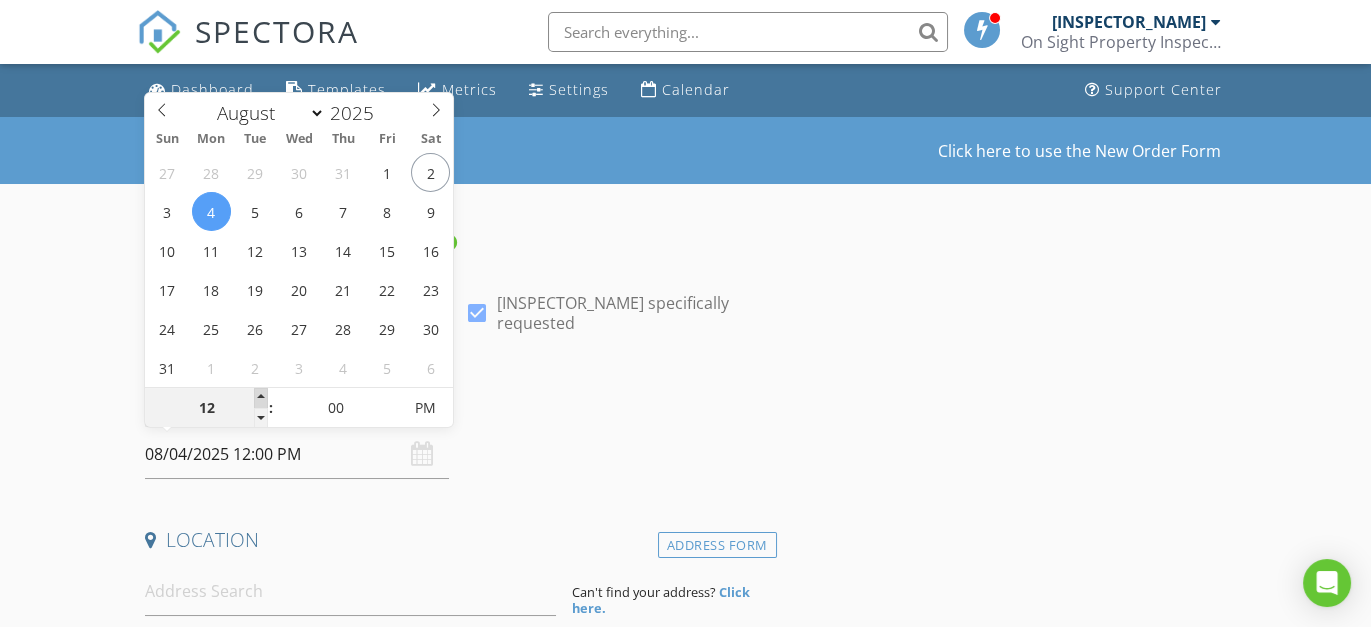 type on "01" 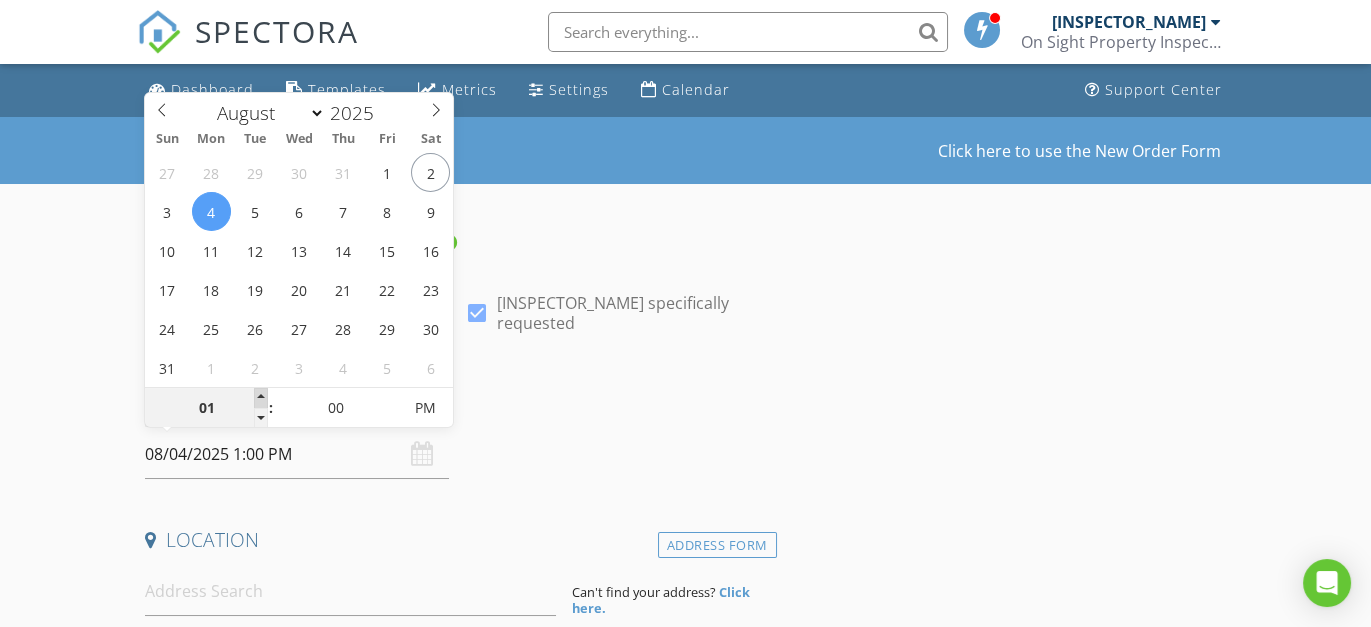 click at bounding box center [261, 398] 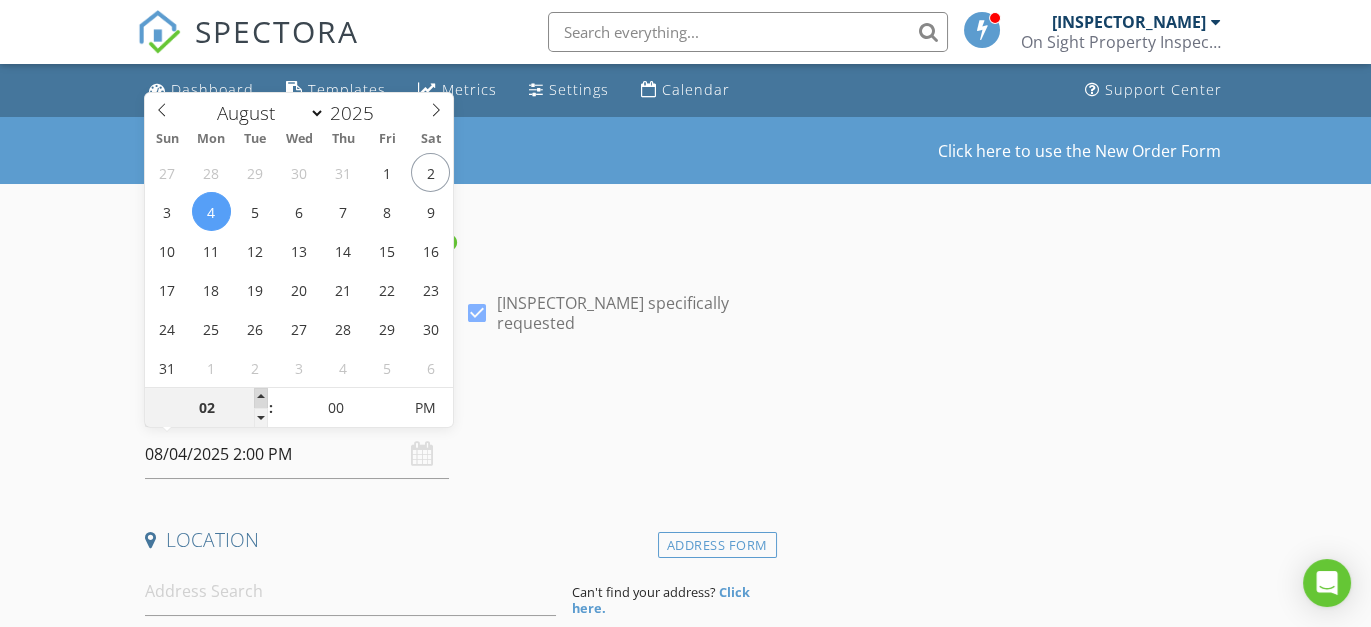 click at bounding box center [261, 398] 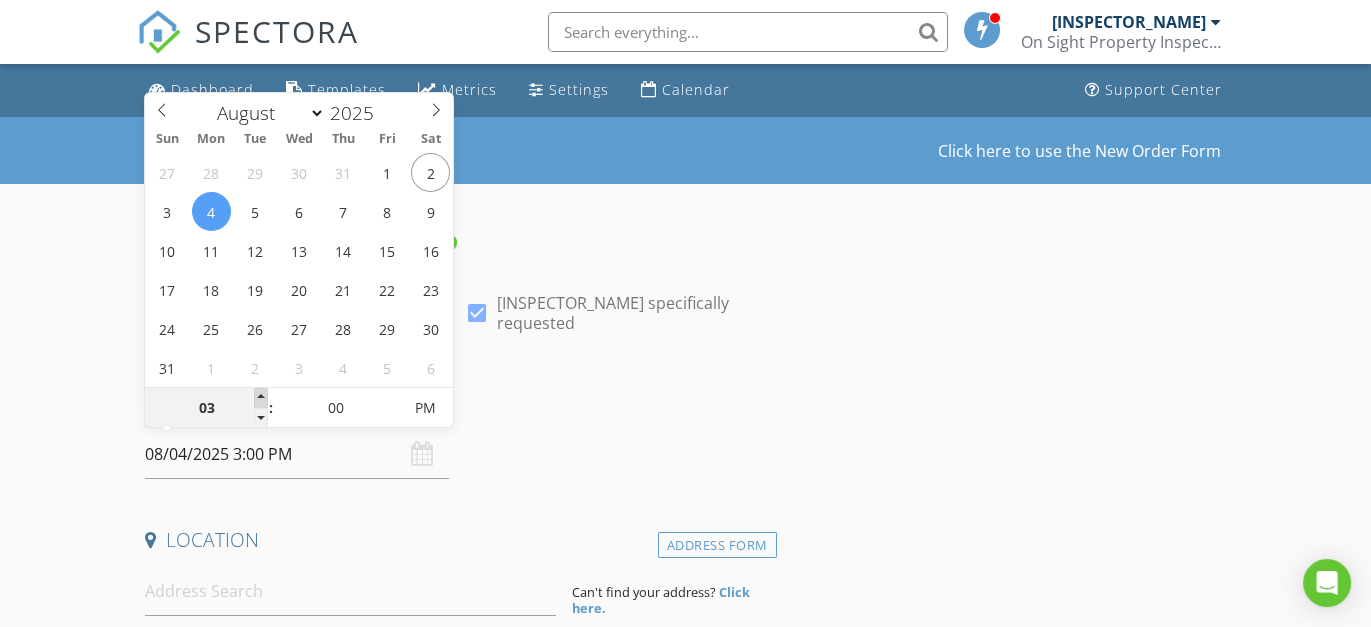 click at bounding box center (261, 398) 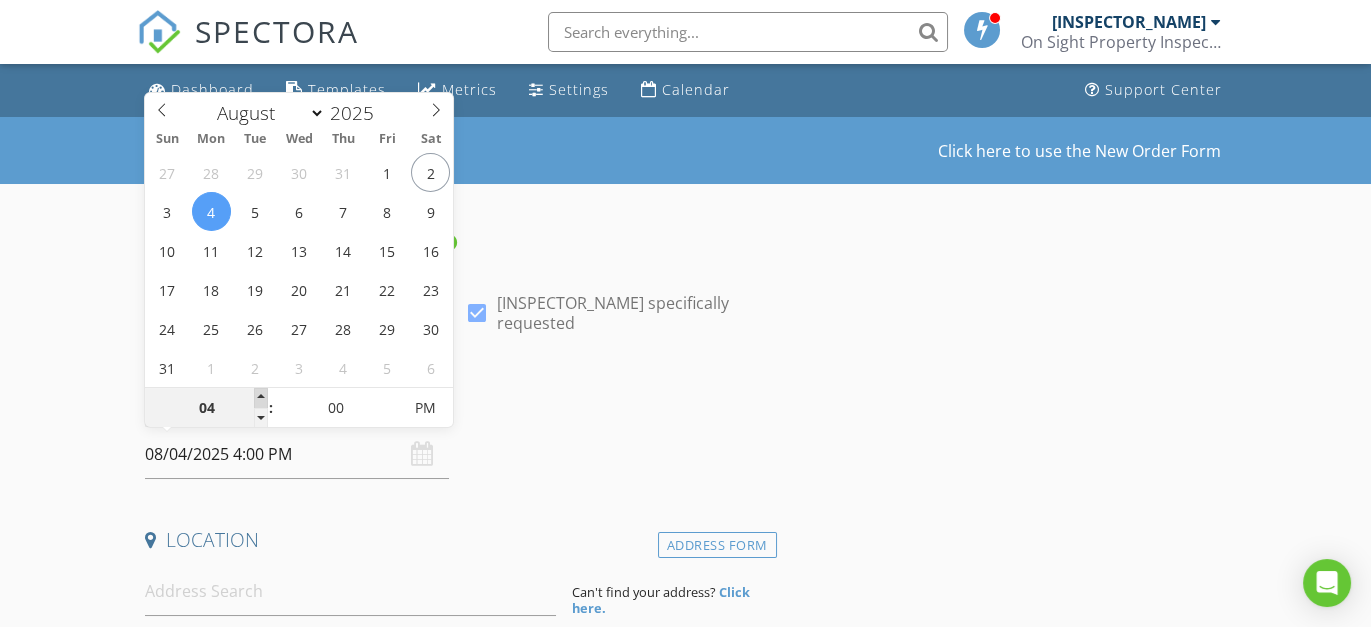 click at bounding box center [261, 398] 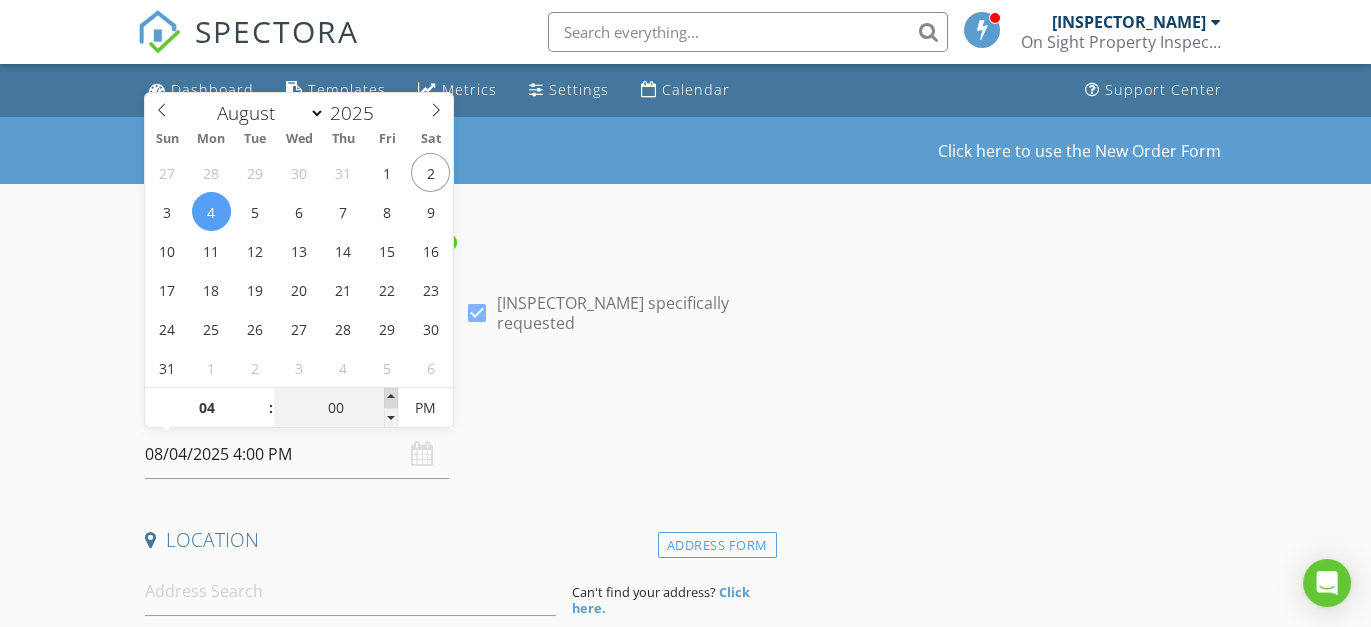 type on "05" 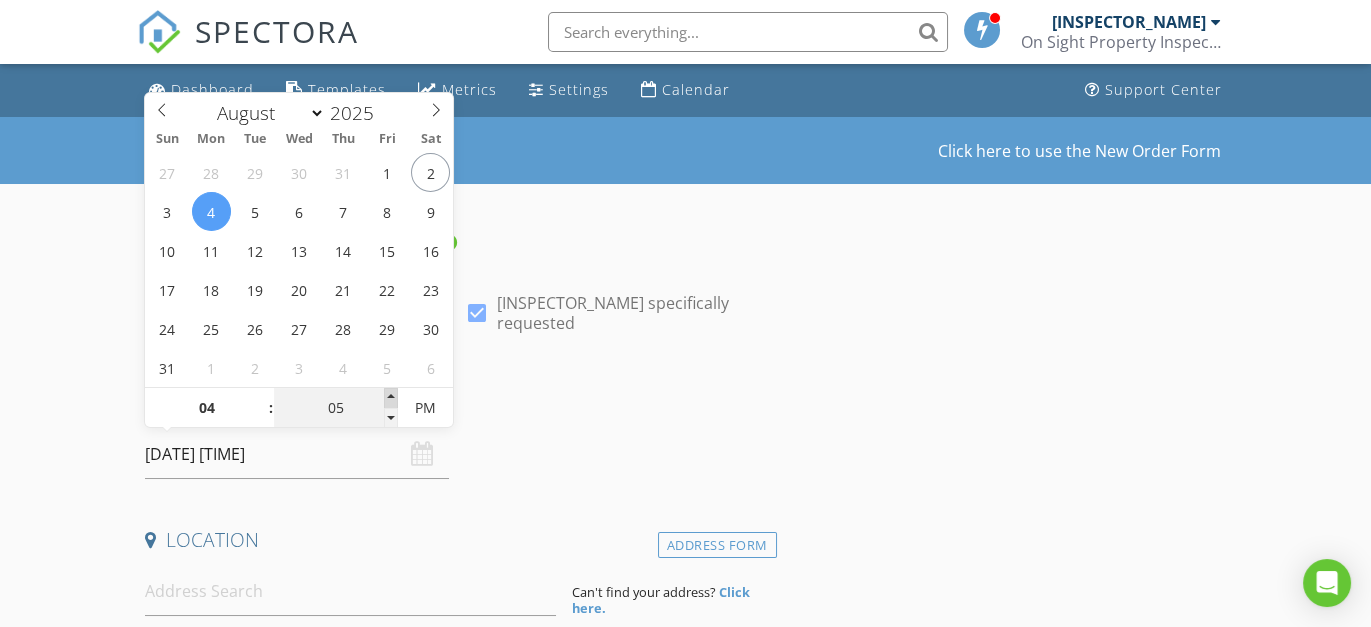 click at bounding box center (391, 398) 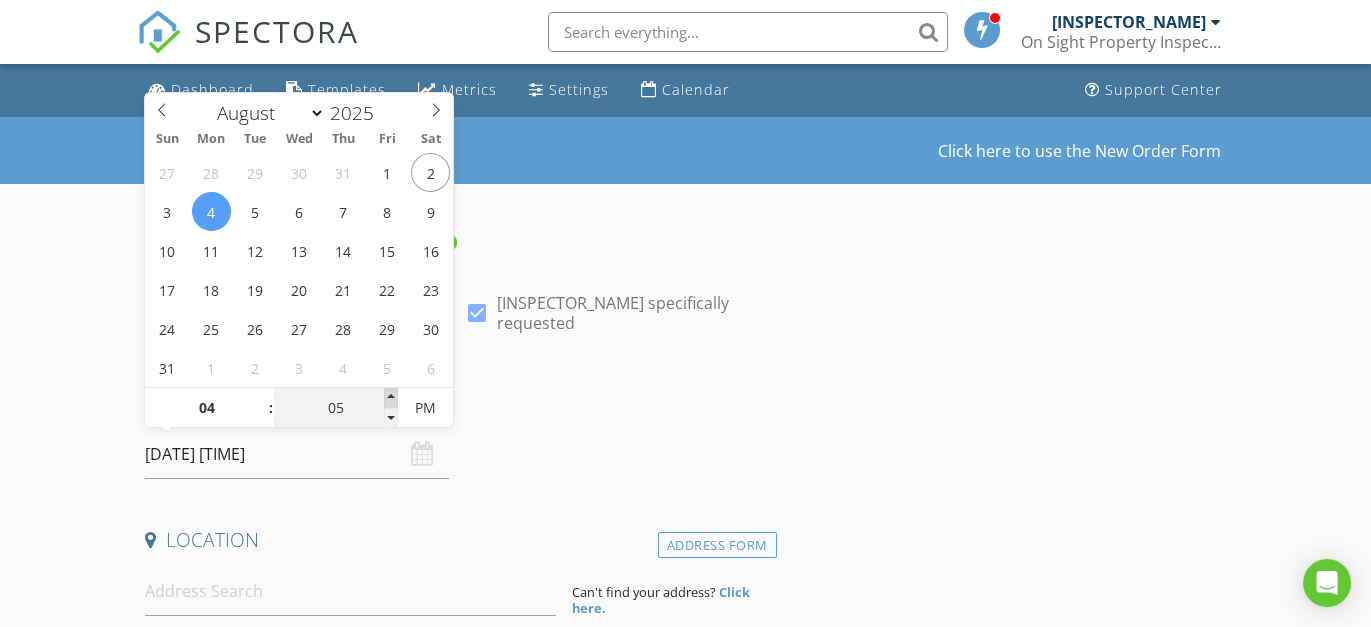type on "10" 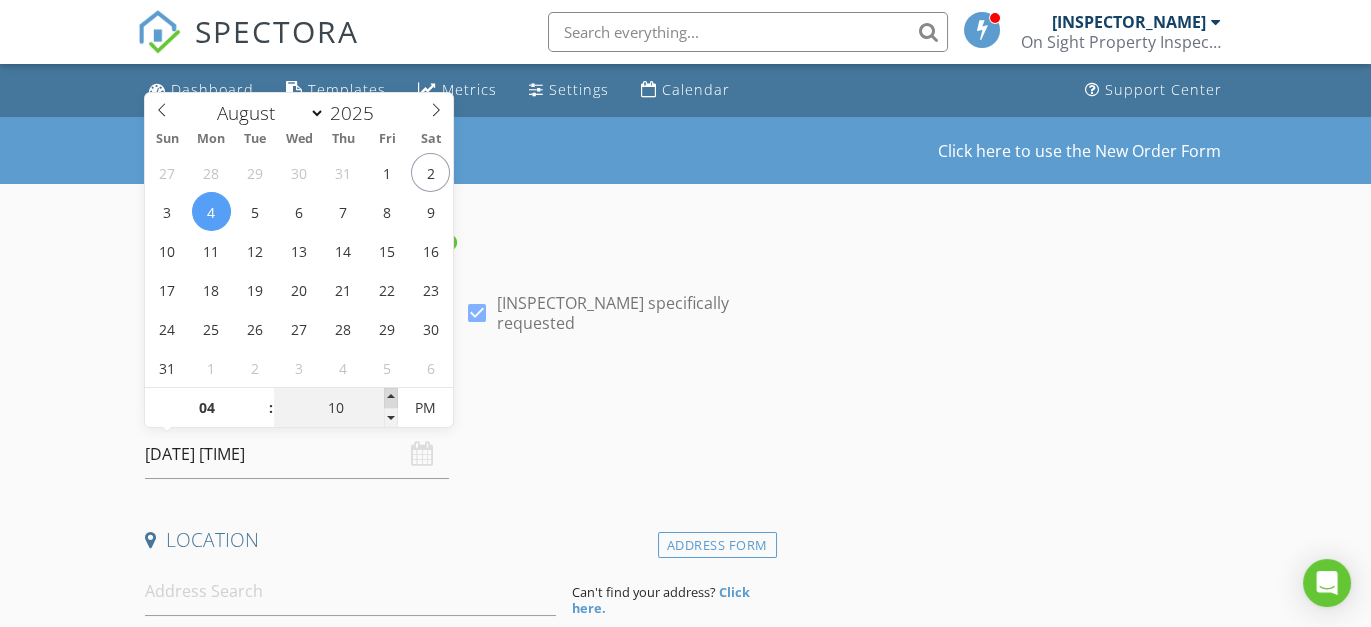 click at bounding box center [391, 398] 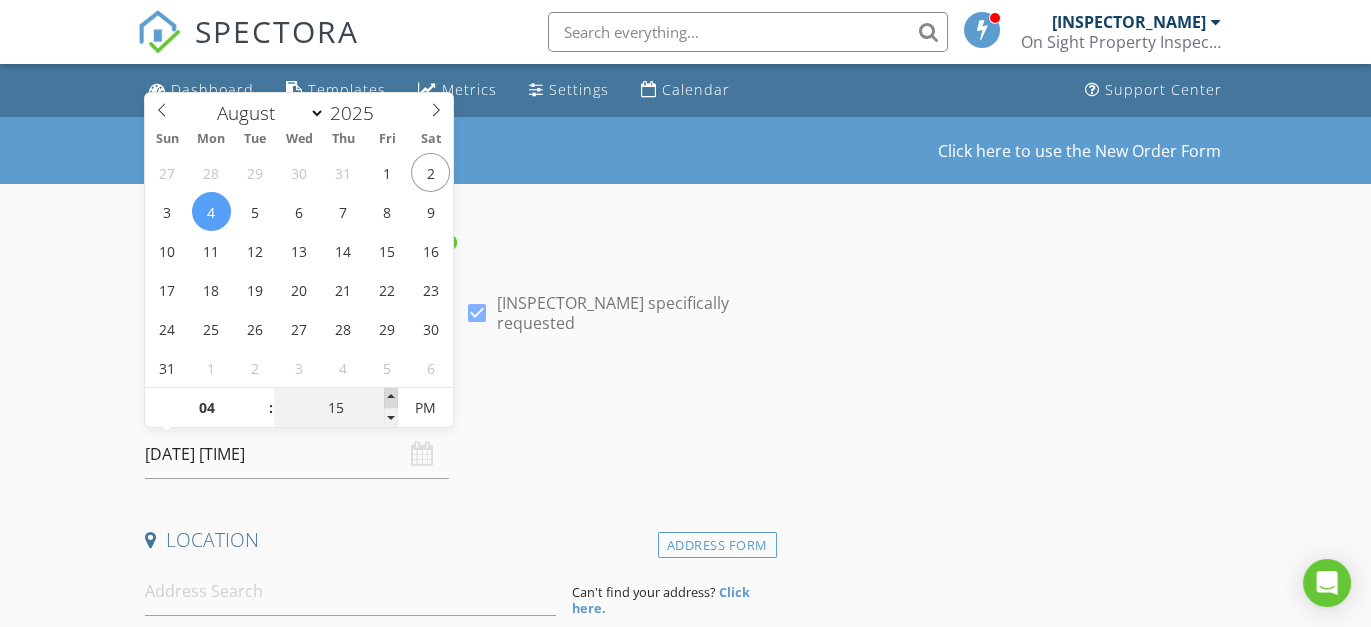 click at bounding box center (391, 398) 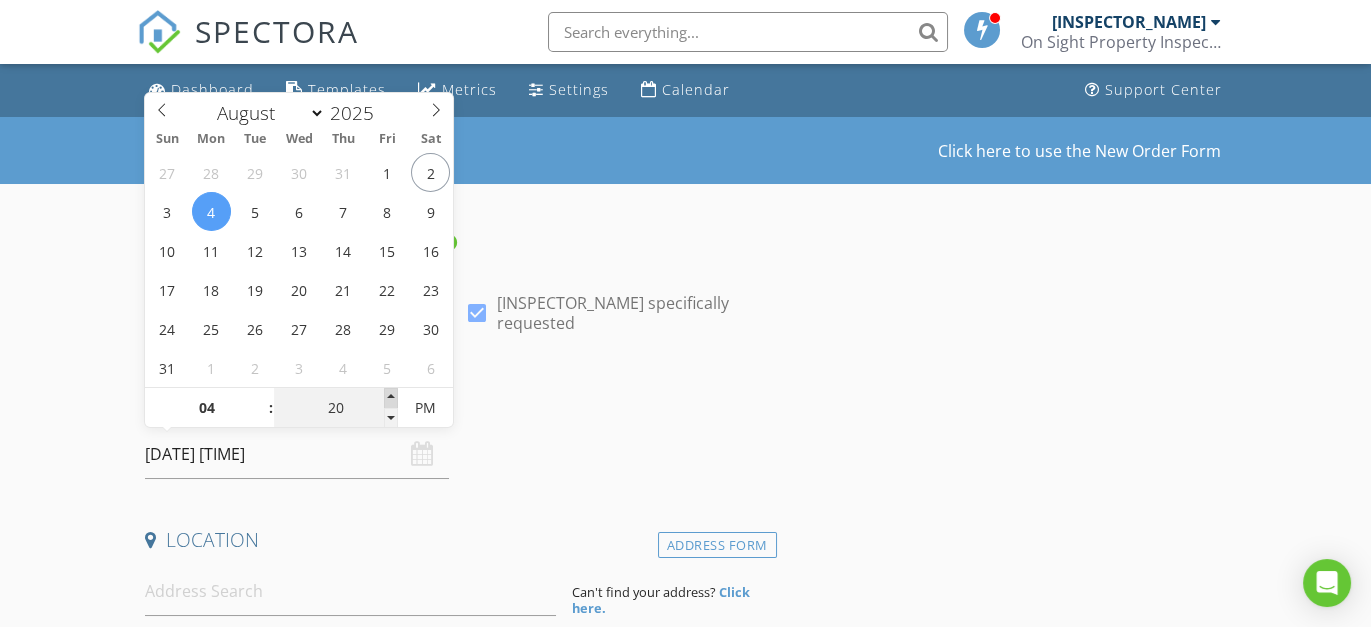 click at bounding box center (391, 398) 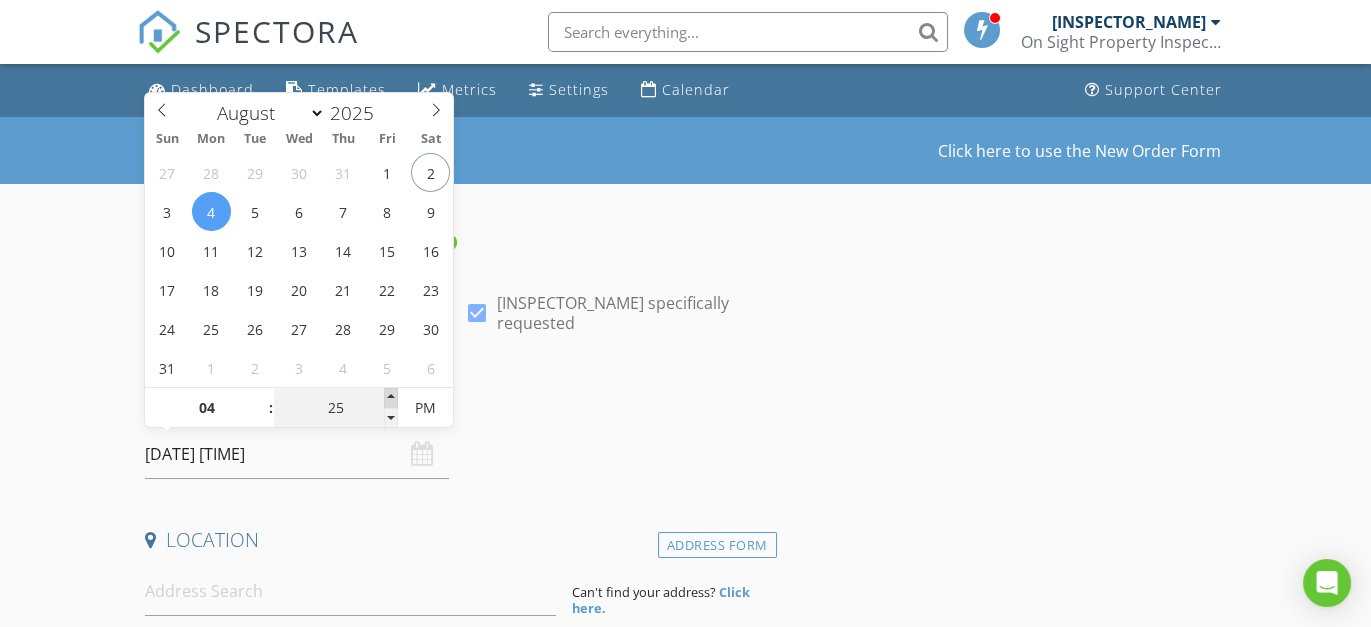 click at bounding box center (391, 398) 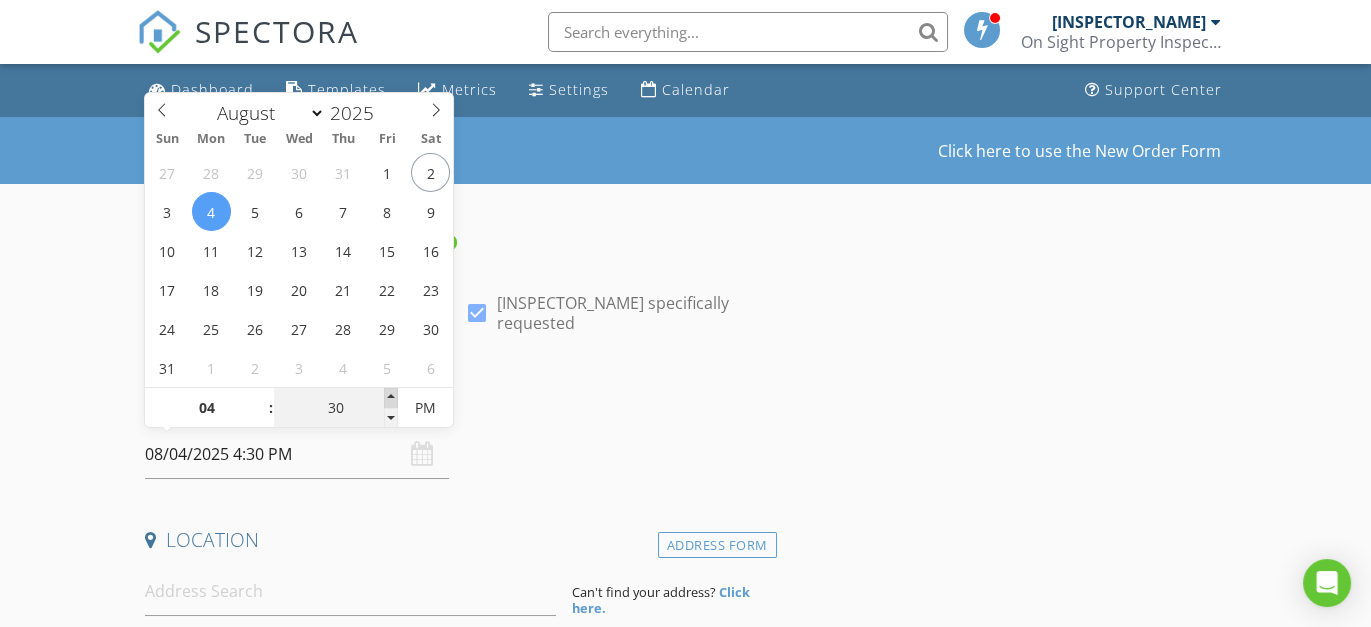 click at bounding box center (391, 398) 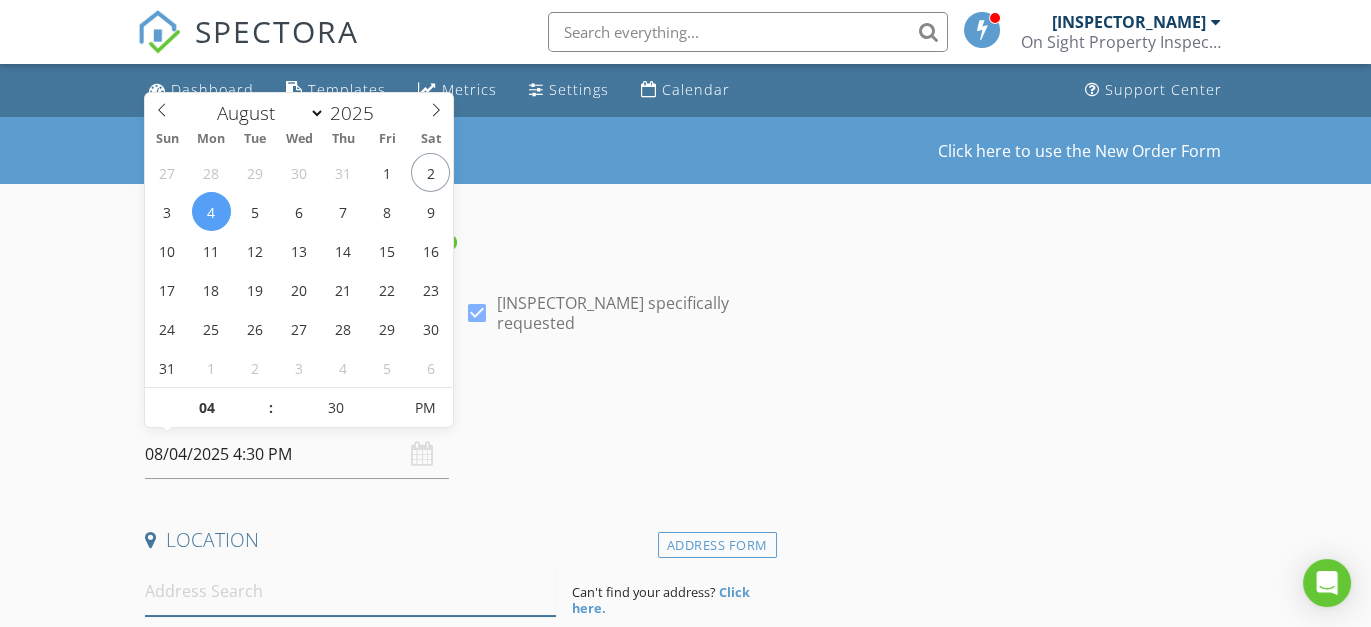 click at bounding box center (350, 591) 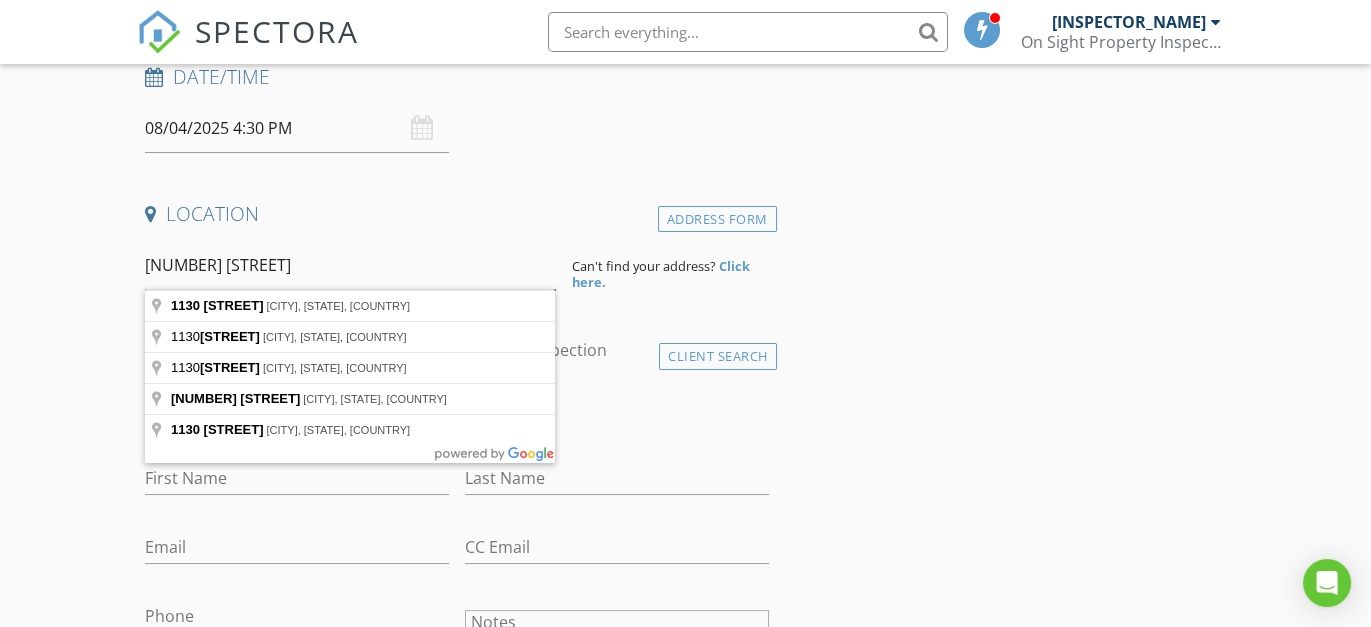 scroll, scrollTop: 363, scrollLeft: 0, axis: vertical 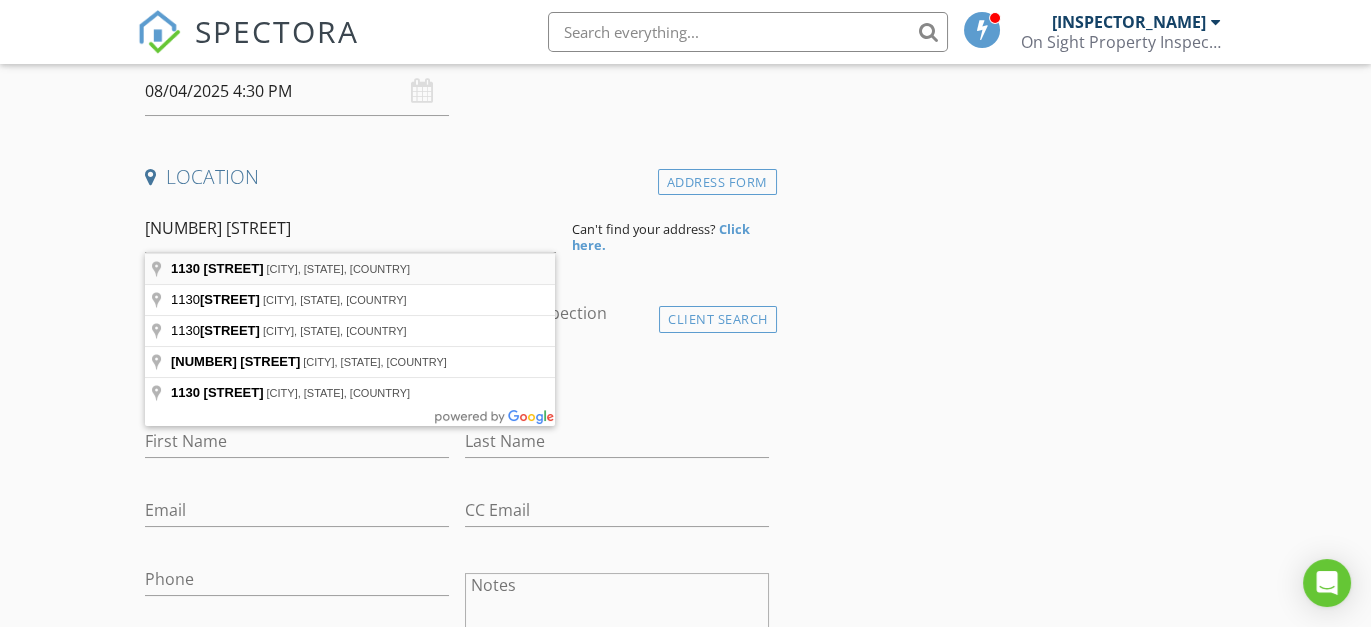type on "1130 Dairy Ln, East Liverpool, OH, USA" 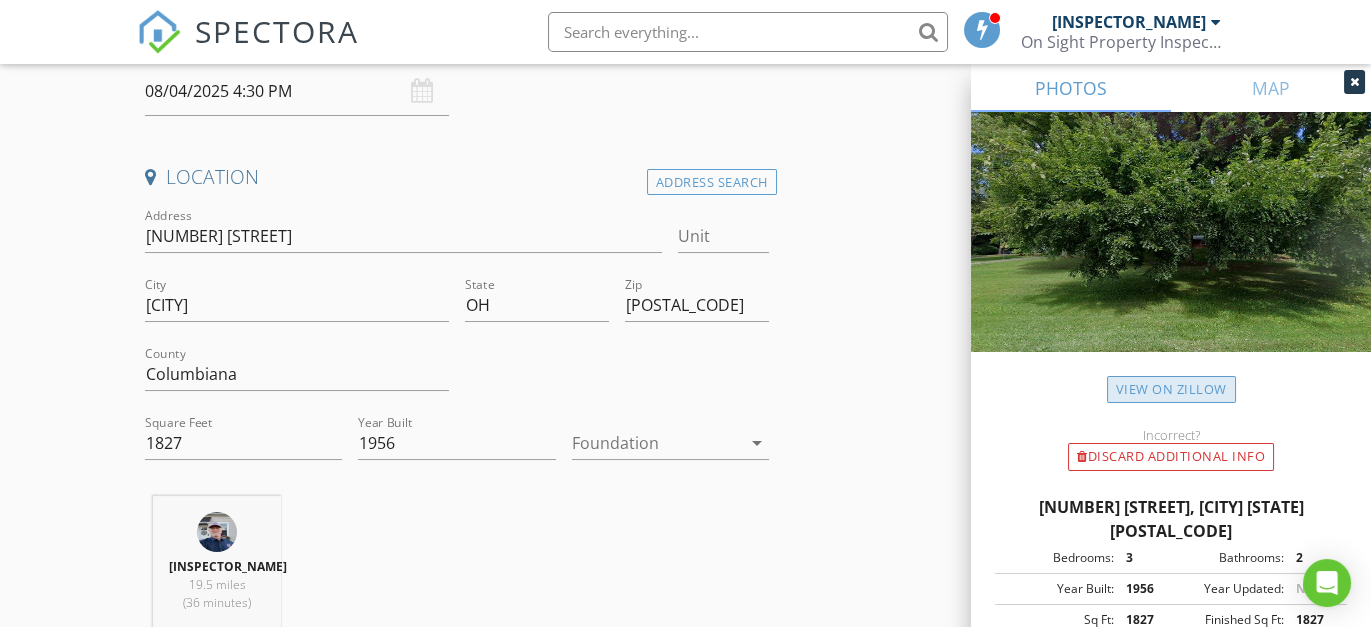 click on "View on Zillow" at bounding box center (1171, 389) 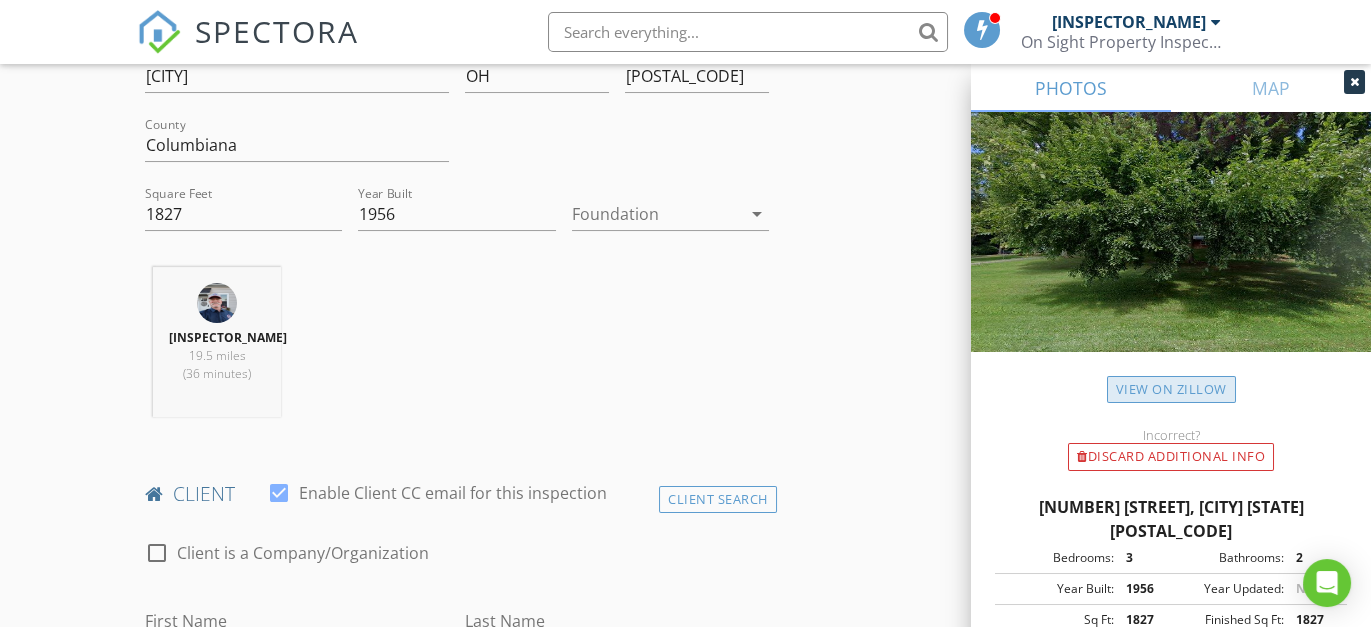 scroll, scrollTop: 636, scrollLeft: 0, axis: vertical 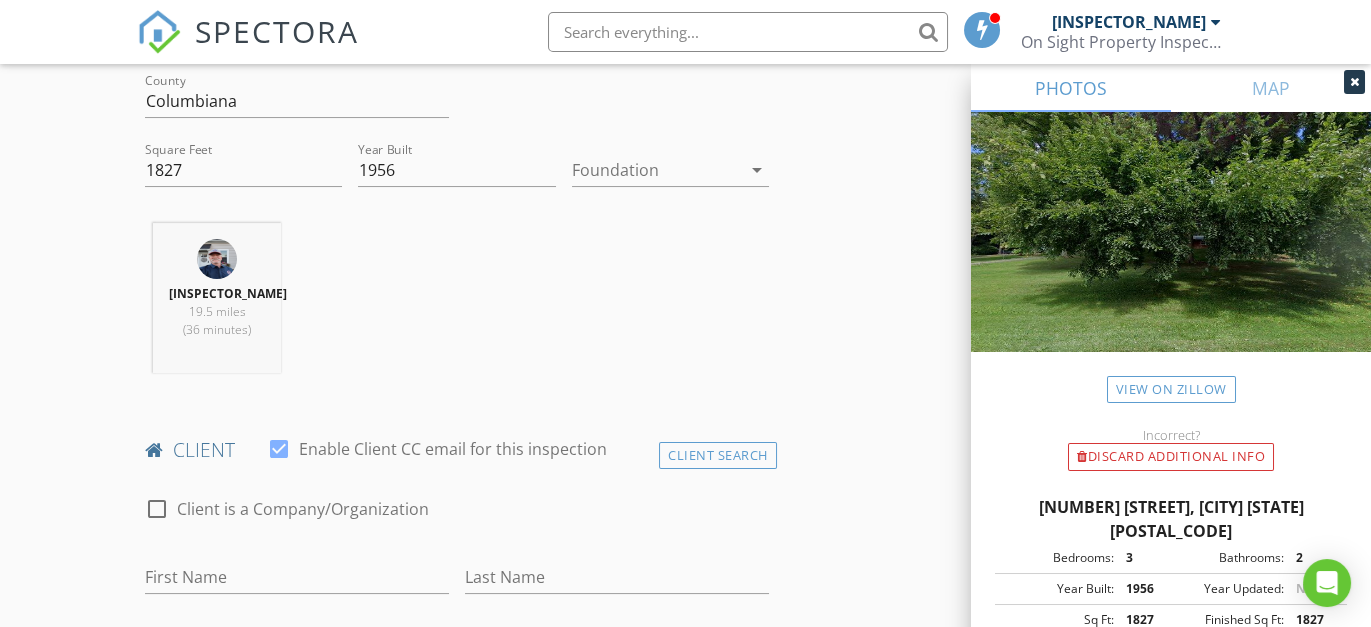 click on "arrow_drop_down" at bounding box center (757, 170) 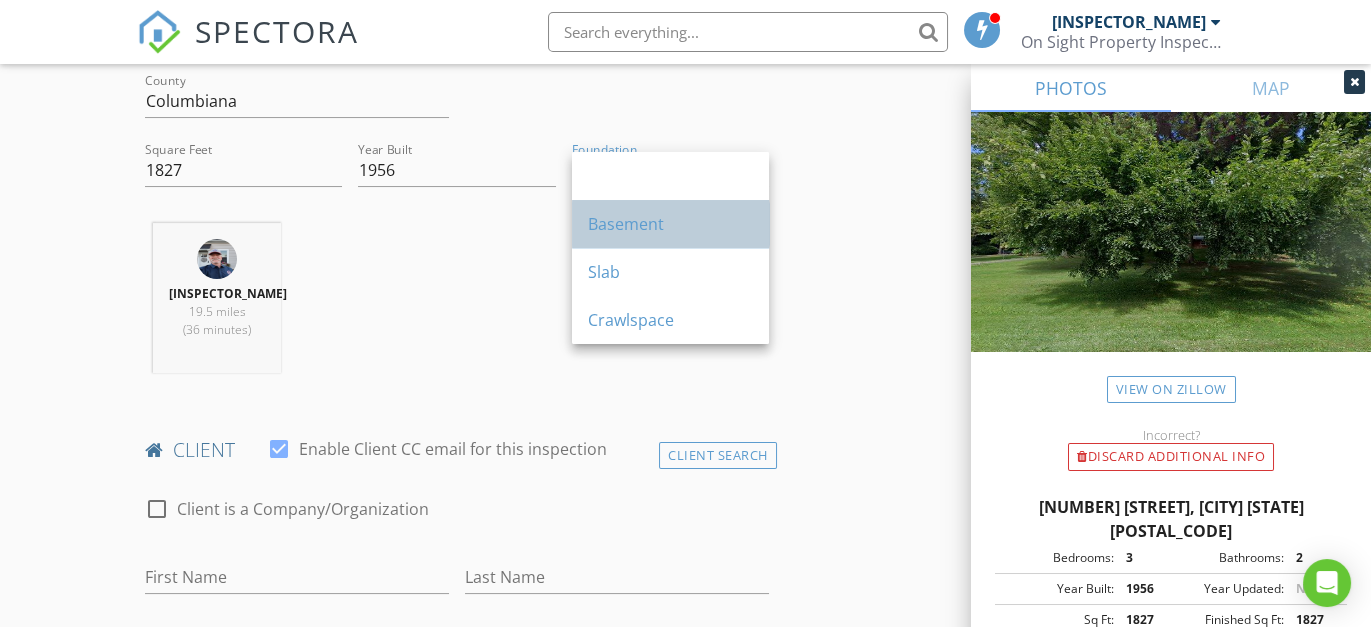 click on "Basement" at bounding box center [670, 224] 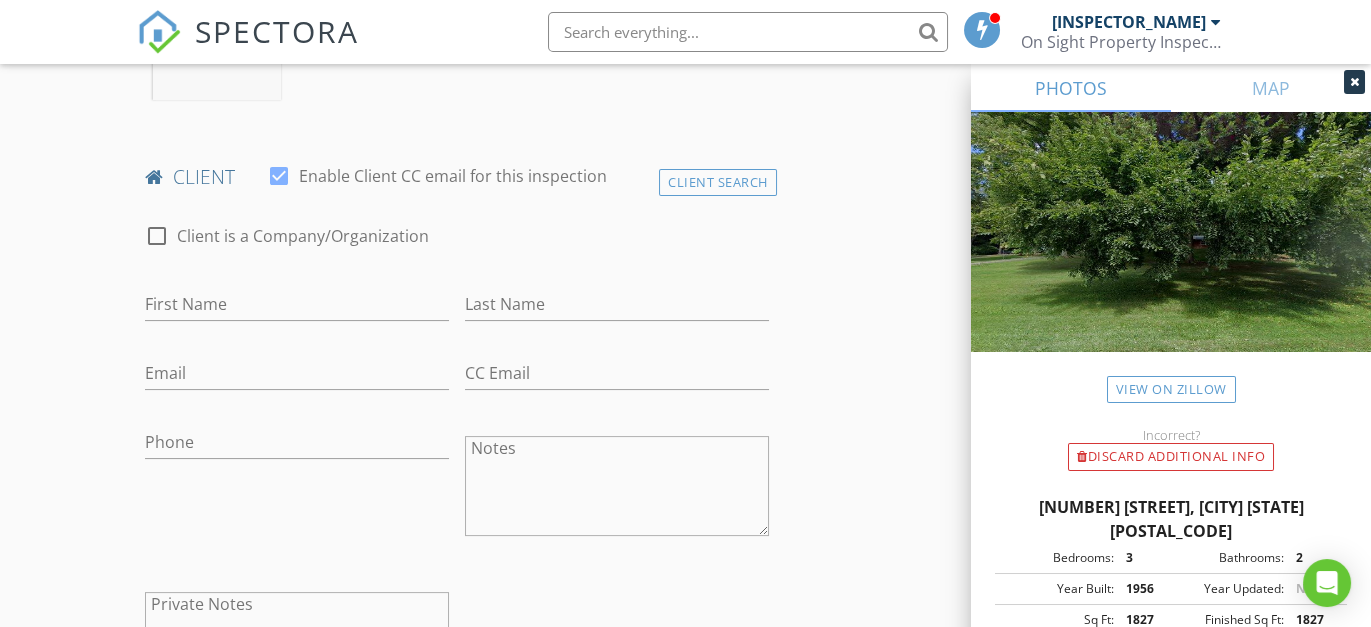 scroll, scrollTop: 1000, scrollLeft: 0, axis: vertical 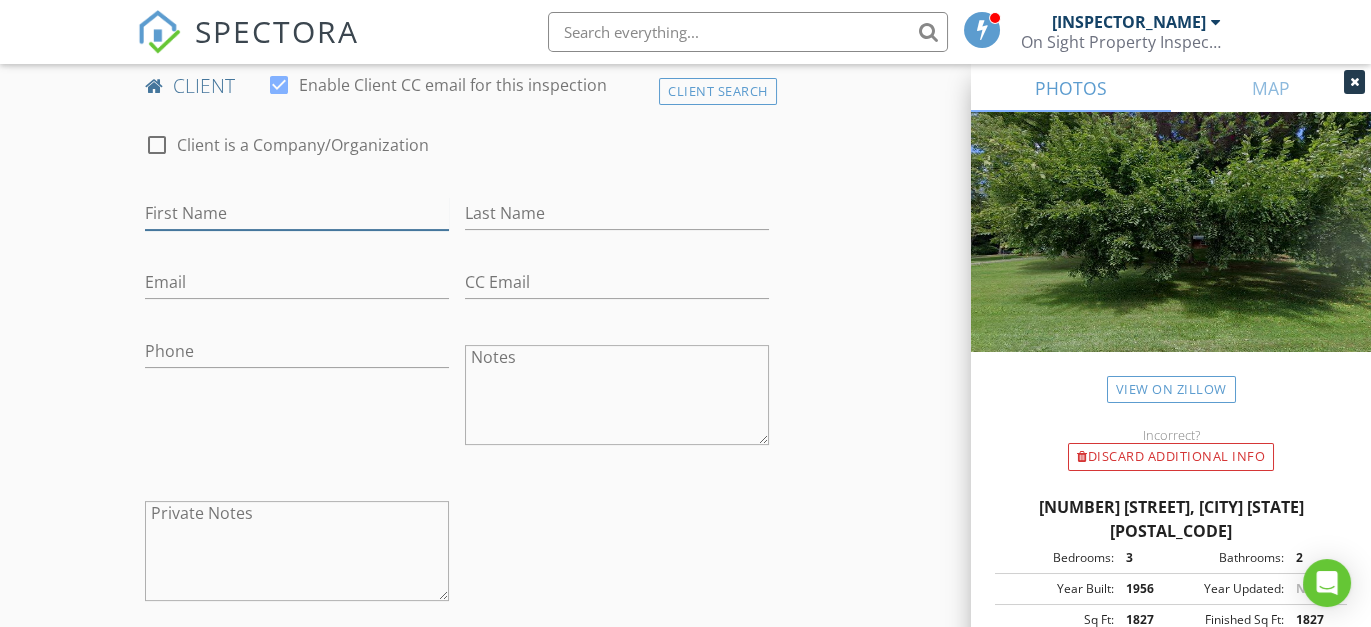 click on "First Name" at bounding box center (297, 213) 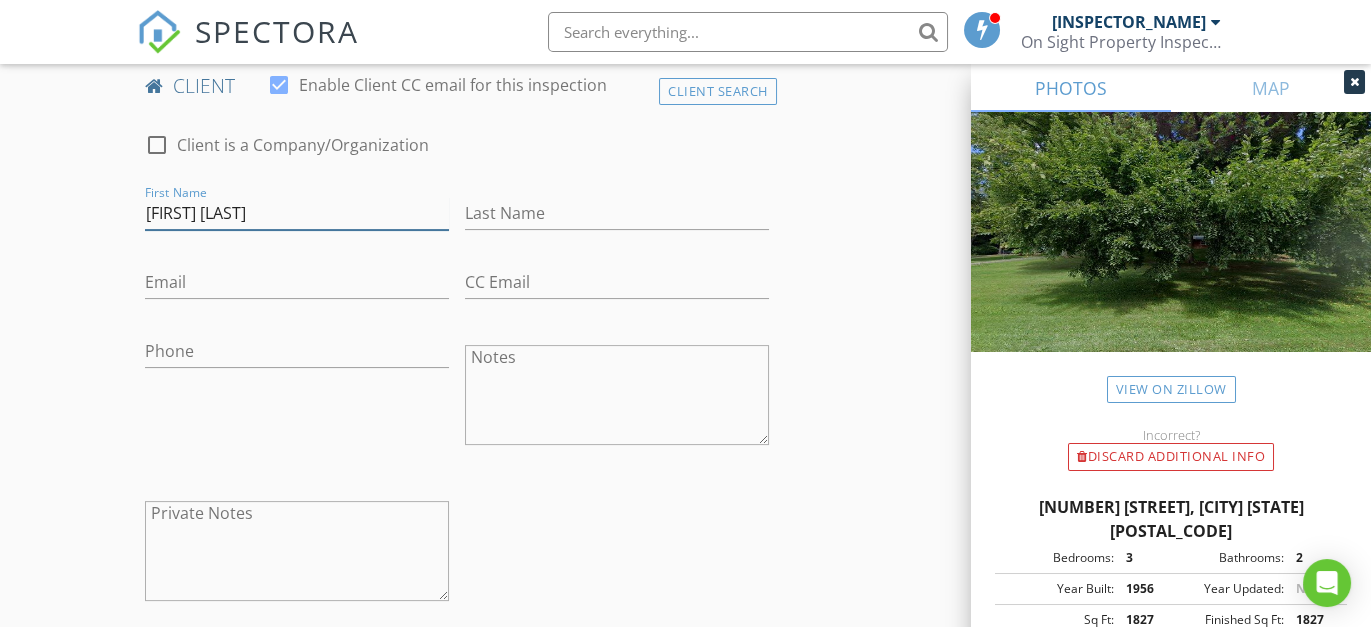 type on "[FIRST] & [LAST]" 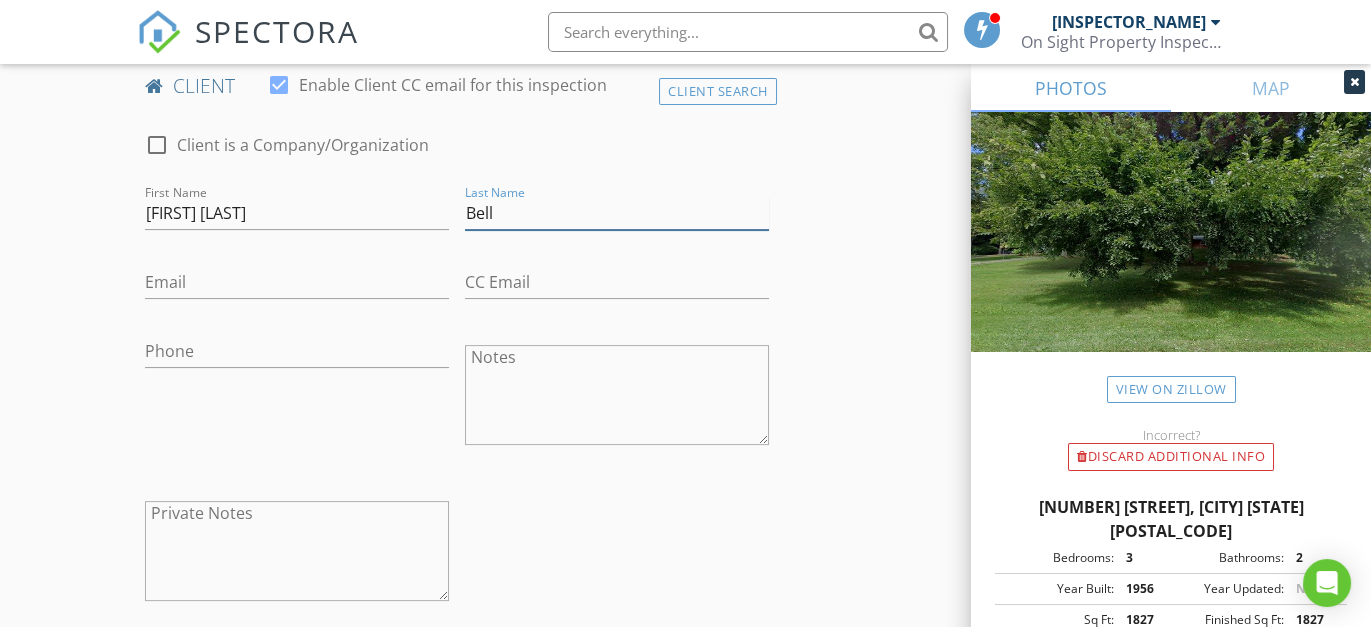 type on "Bell" 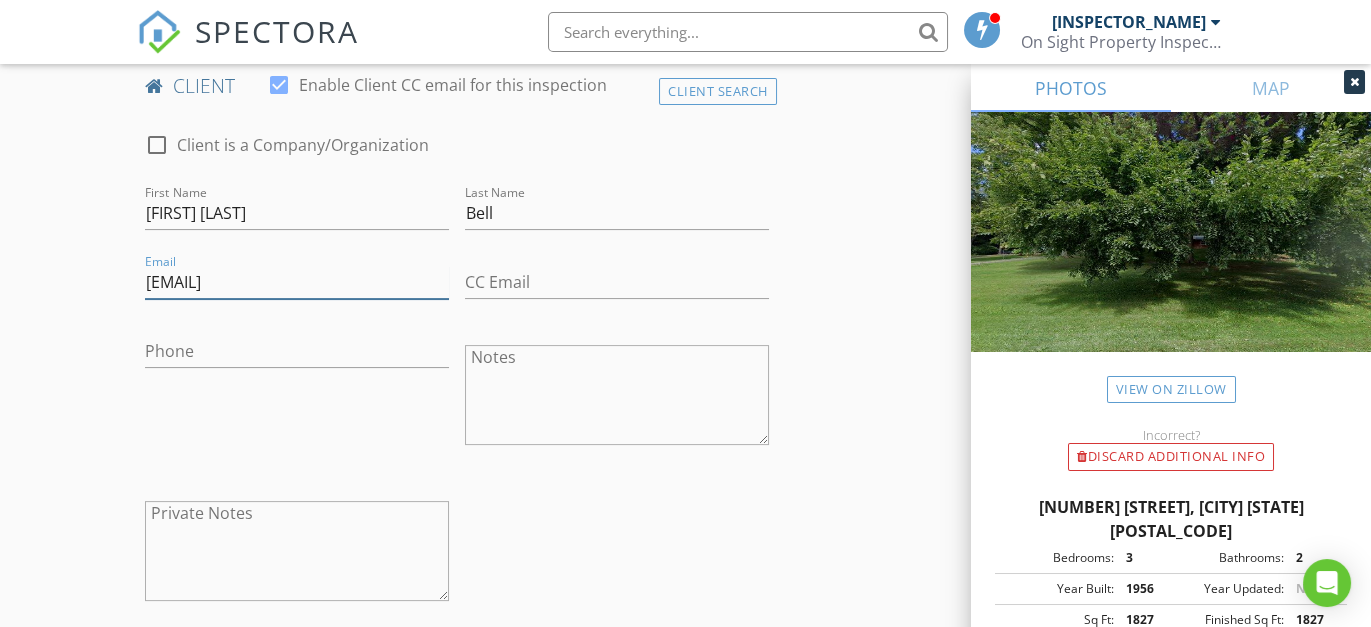 type on "[EMAIL]" 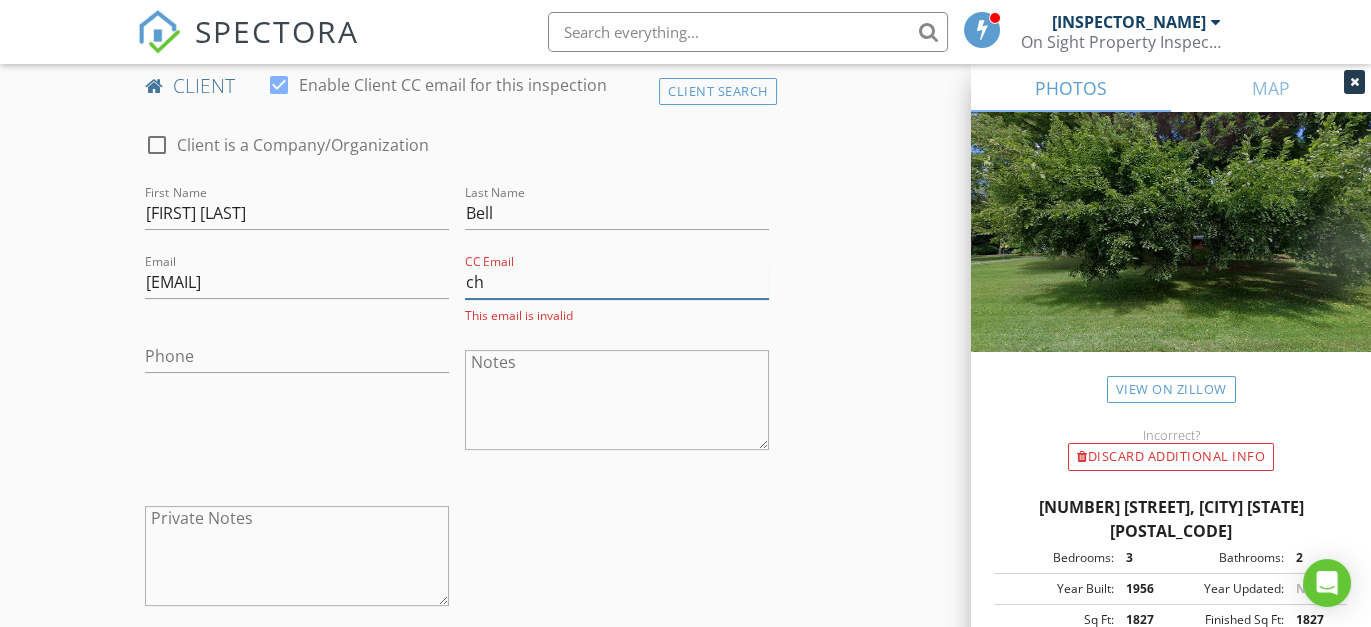 type on "[EMAIL]" 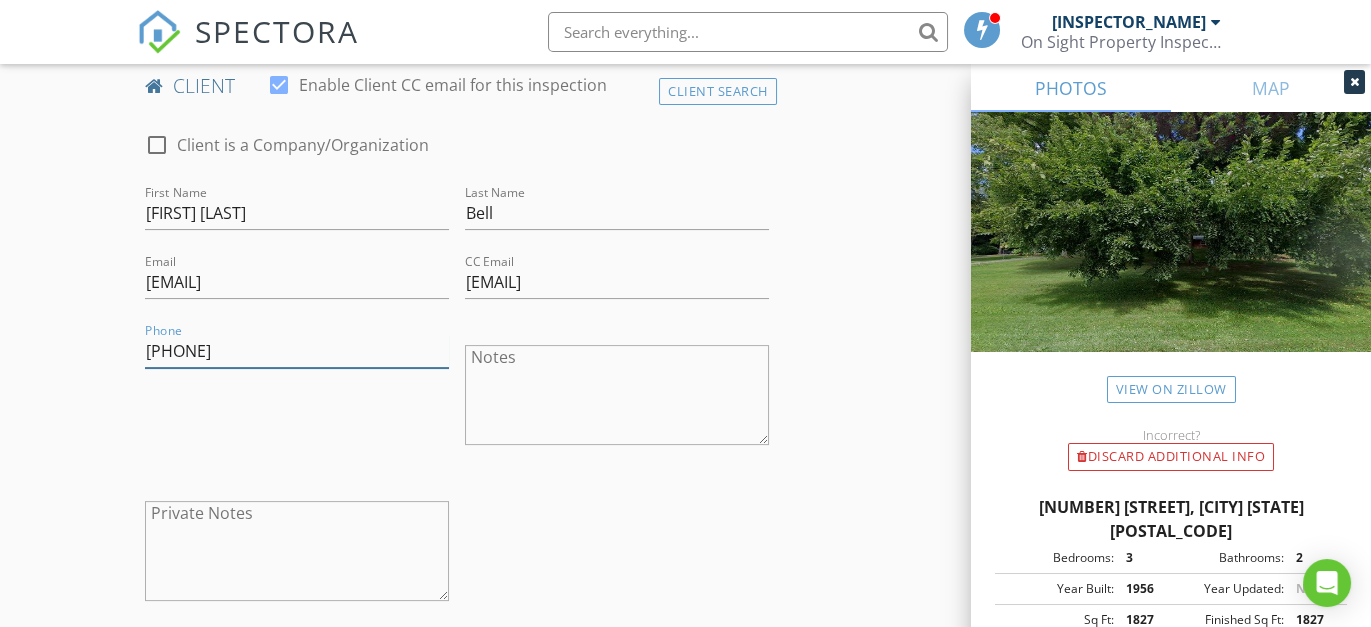 drag, startPoint x: 250, startPoint y: 368, endPoint x: 176, endPoint y: 369, distance: 74.00676 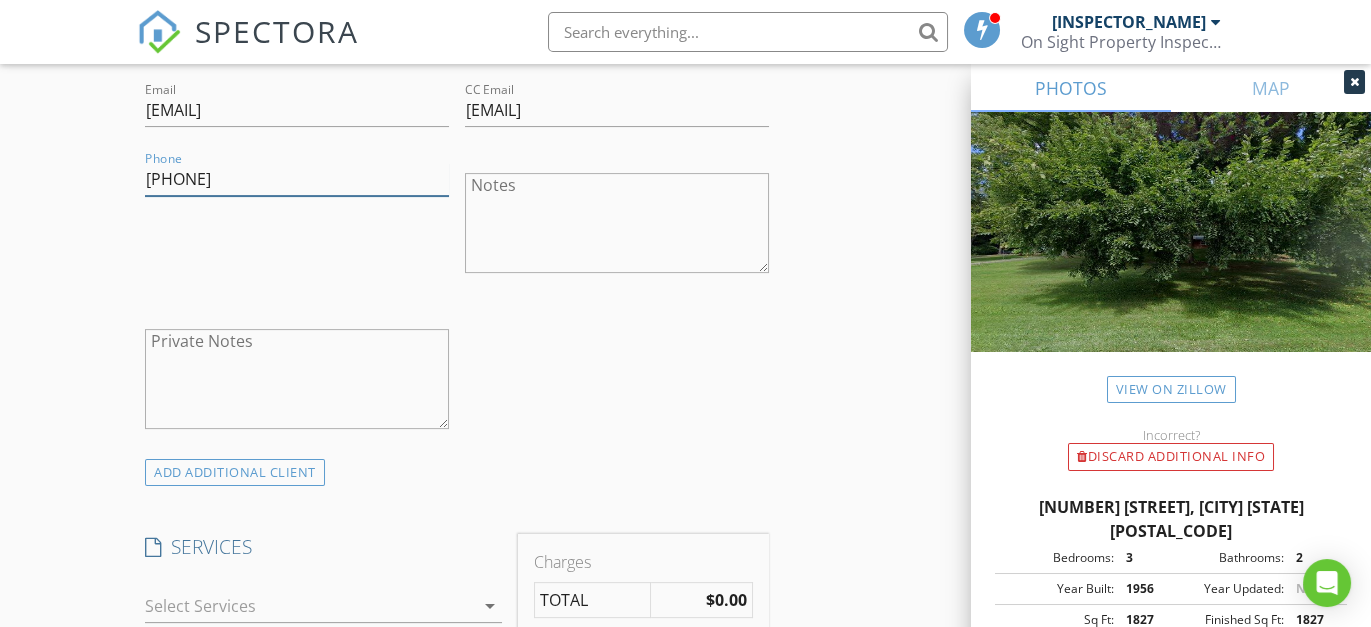 scroll, scrollTop: 1181, scrollLeft: 0, axis: vertical 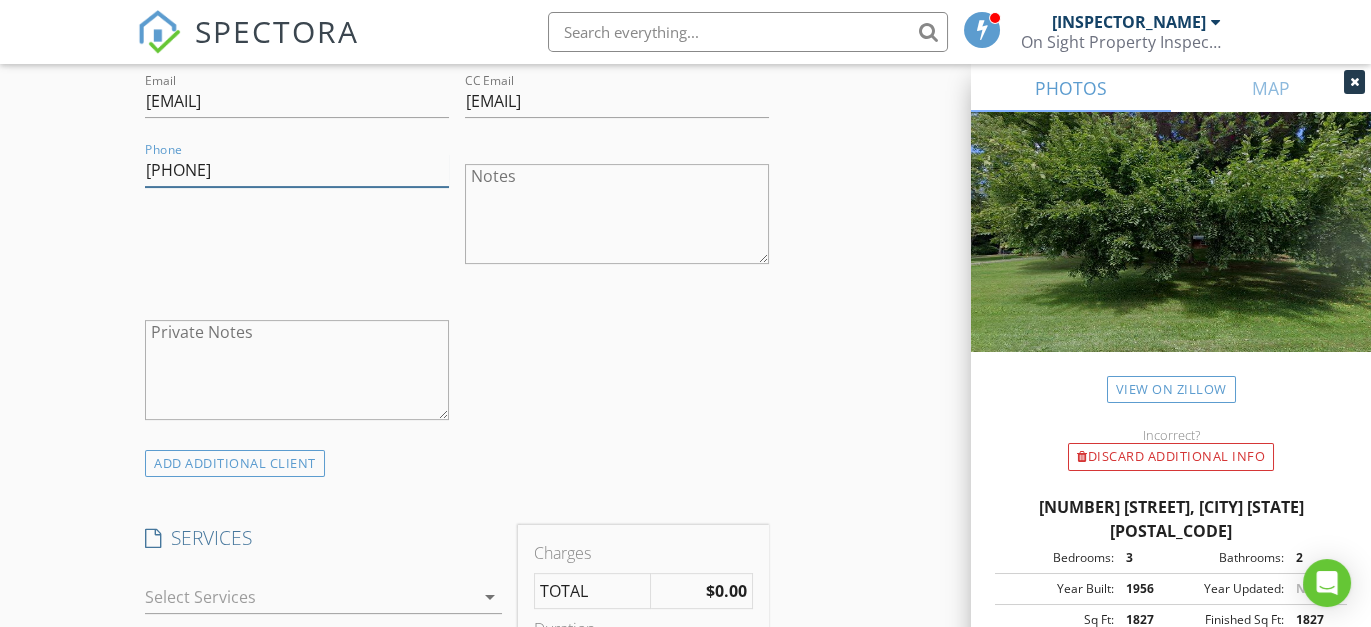 type on "[PHONE]" 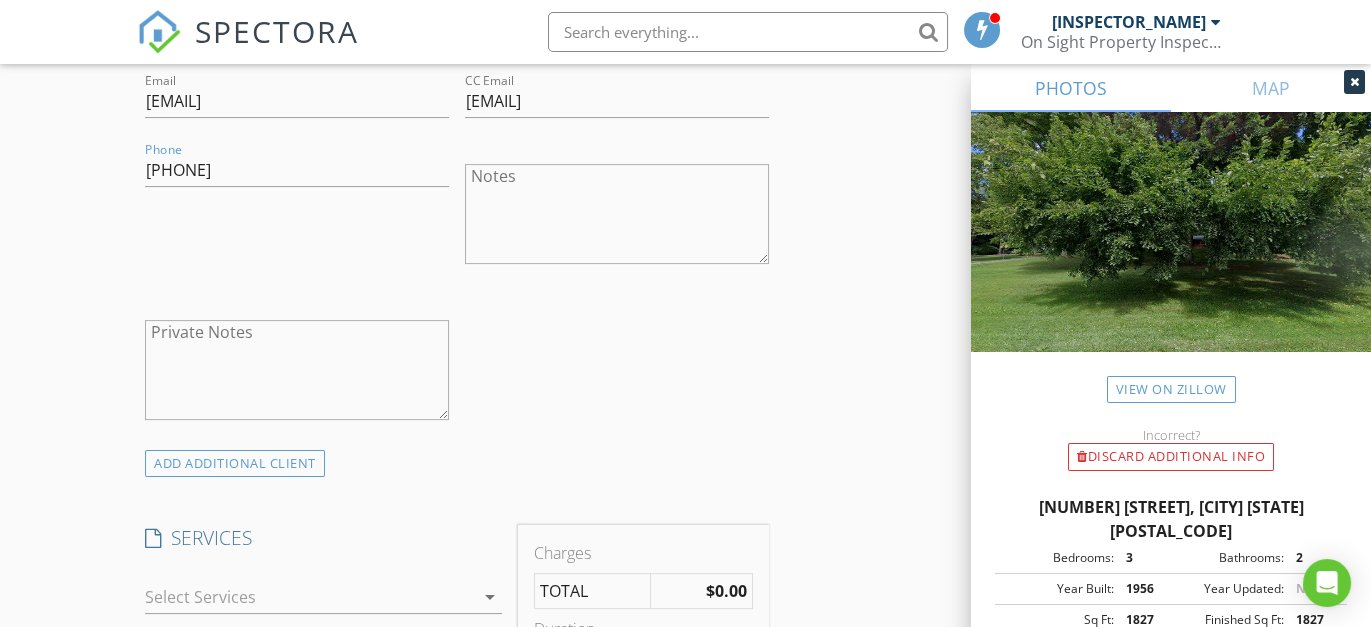 click on "New Inspection
Click here to use the New Order Form
INSPECTOR(S)
check_box   C.H. McCutcheon   PRIMARY   C.H. McCutcheon arrow_drop_down   check_box C.H. McCutcheon specifically requested
Date/Time
08/04/2025 4:30 PM
Location
Address Search       Address 1130 Dairy Ln   Unit   City East Liverpool   State OH   Zip 43920   County Columbiana     Square Feet 1827   Year Built 1956   Foundation Basement arrow_drop_down     C.H. McCutcheon     19.5 miles     (36 minutes)
client
check_box Enable Client CC email for this inspection   Client Search     check_box_outline_blank Client is a Company/Organization     First Name Mallory & Jeff   Last Name Bell   Email mallorydalon@yahoo.com   CC Email ch@chtheinspector.com   Phone 330-654-7280           Notes   Private Notes
ADD ADDITIONAL client" at bounding box center [685, 769] 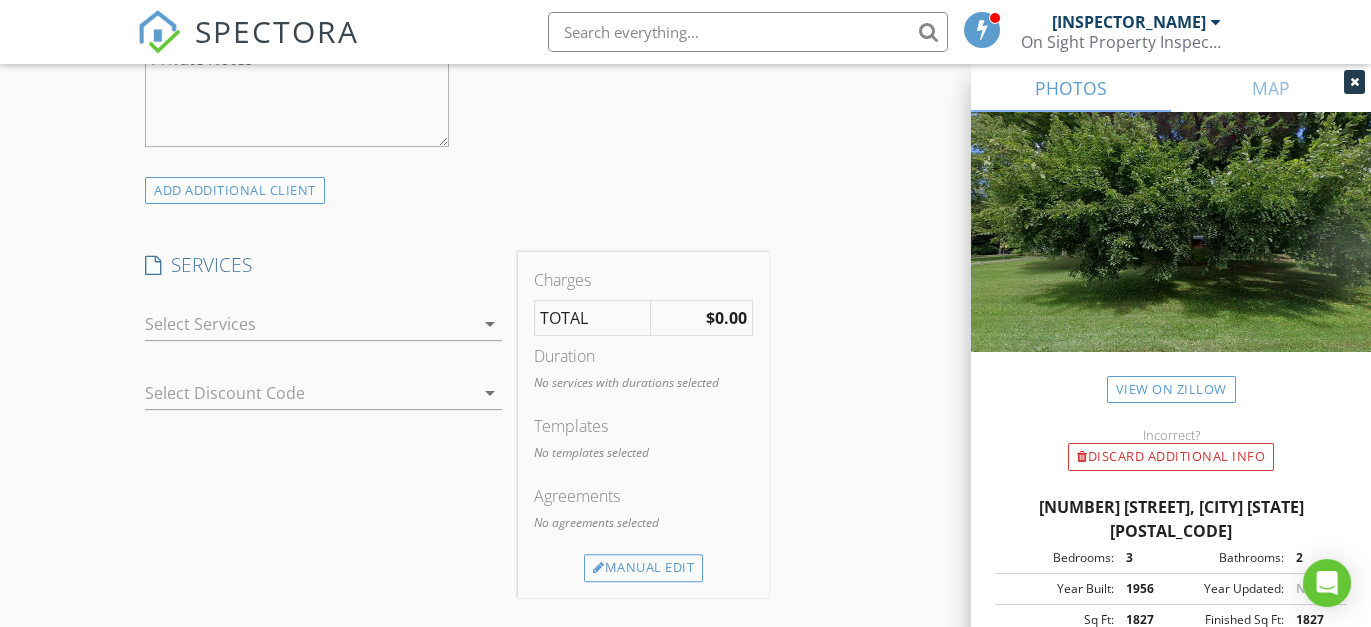scroll, scrollTop: 1545, scrollLeft: 0, axis: vertical 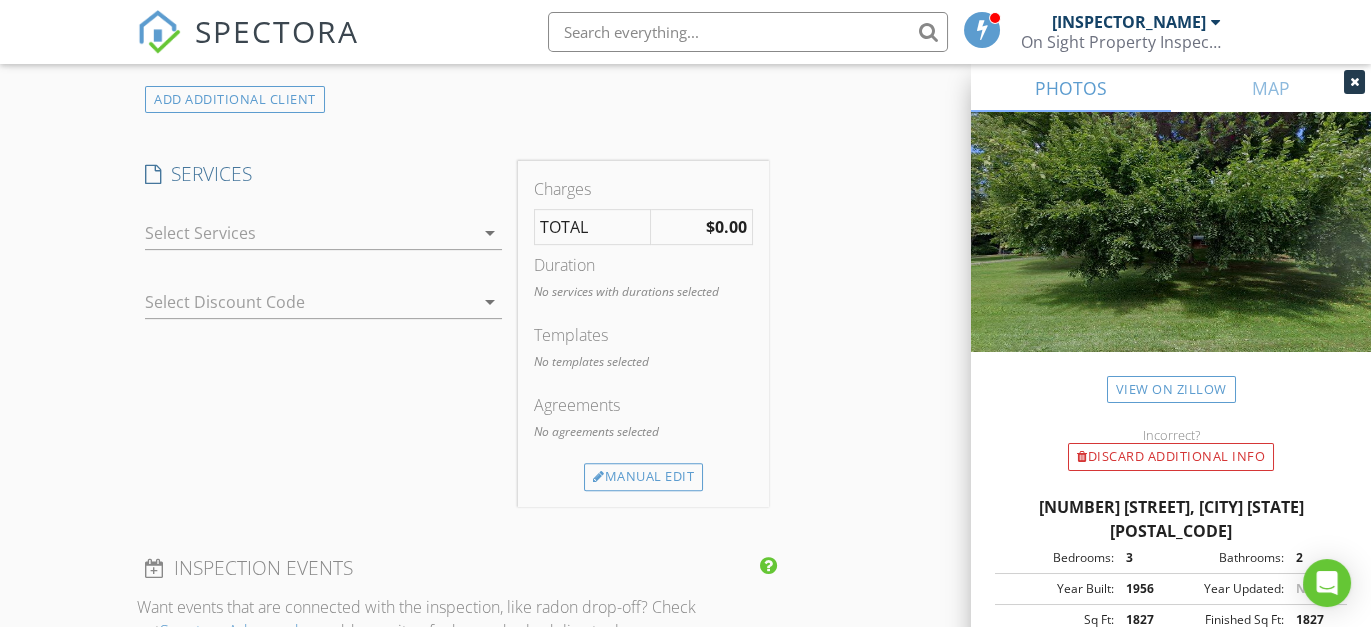 click on "arrow_drop_down" at bounding box center (490, 233) 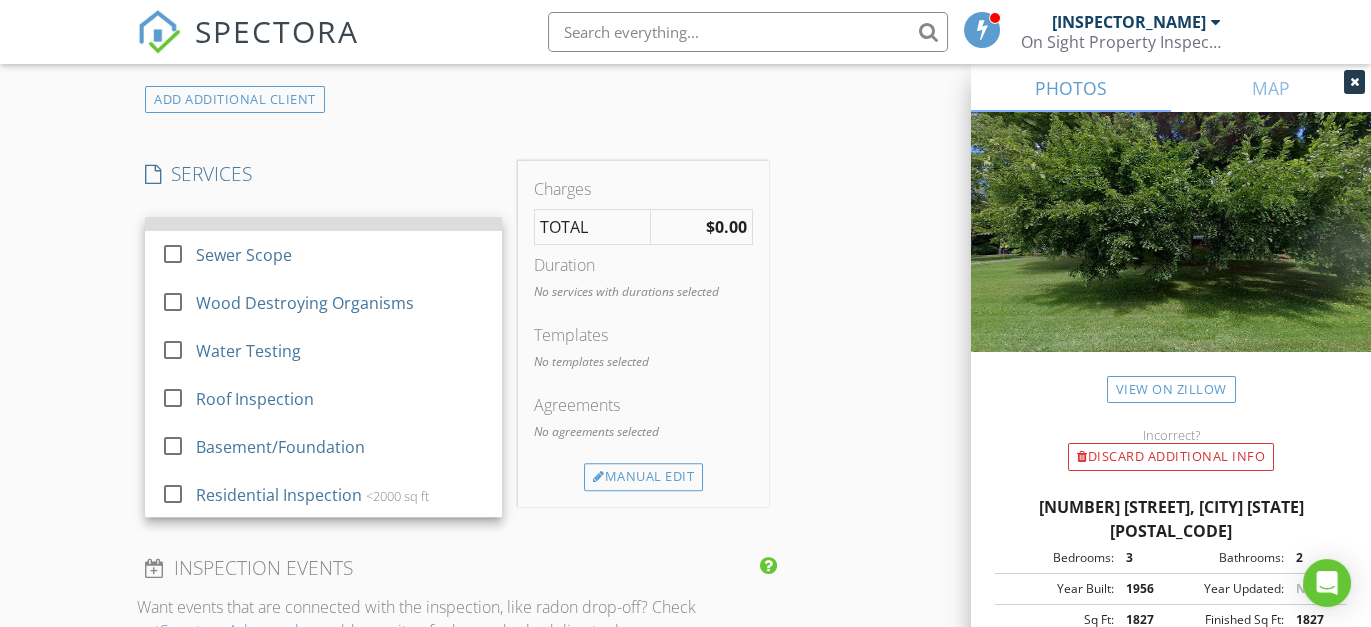 scroll, scrollTop: 131, scrollLeft: 0, axis: vertical 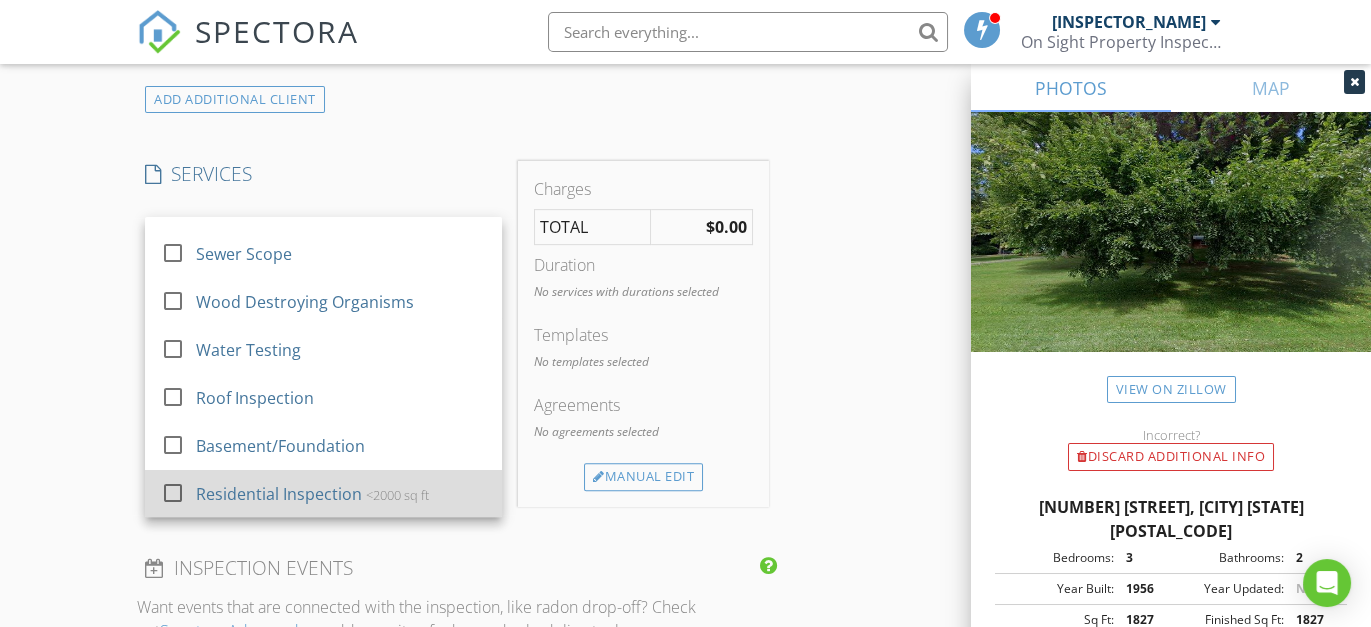 click on "Residential Inspection" at bounding box center (279, 494) 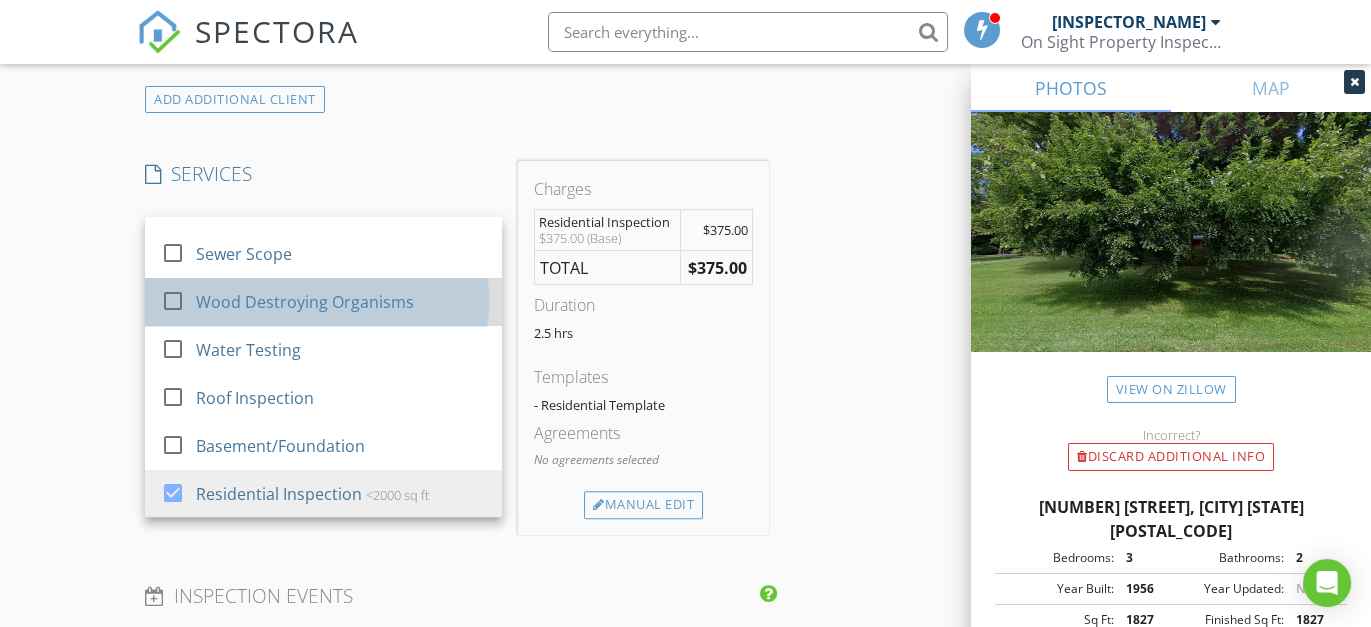 click on "Wood Destroying Organisms" at bounding box center (305, 302) 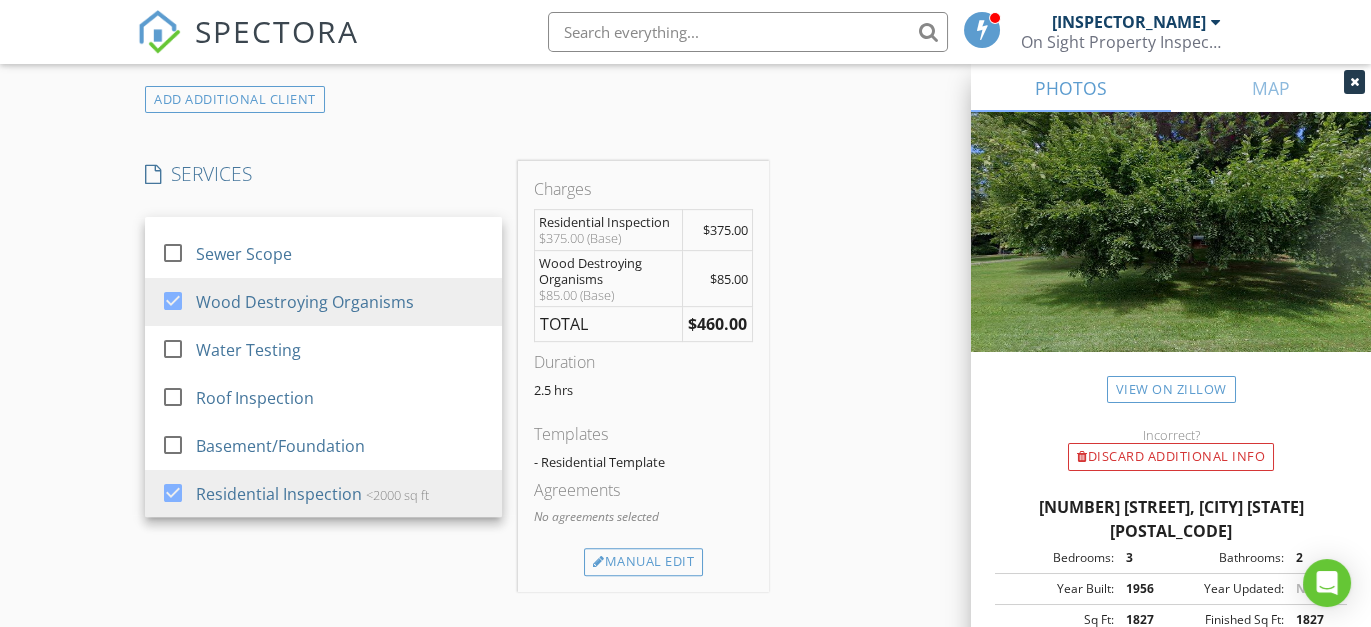 click on "INSPECTOR(S)
check_box   C.H. McCutcheon   PRIMARY   C.H. McCutcheon arrow_drop_down   check_box C.H. McCutcheon specifically requested
Date/Time
08/04/2025 4:30 PM
Location
Address Search       Address 1130 Dairy Ln   Unit   City East Liverpool   State OH   Zip 43920   County Columbiana     Square Feet 1827   Year Built 1956   Foundation Basement arrow_drop_down     C.H. McCutcheon     19.5 miles     (36 minutes)
client
check_box Enable Client CC email for this inspection   Client Search     check_box_outline_blank Client is a Company/Organization     First Name Mallory & Jeff   Last Name Bell   Email mallorydalon@yahoo.com   CC Email ch@chtheinspector.com   Phone 330-654-7280           Notes   Private Notes
ADD ADDITIONAL client
SERVICES
check_box_outline_blank" at bounding box center (457, 422) 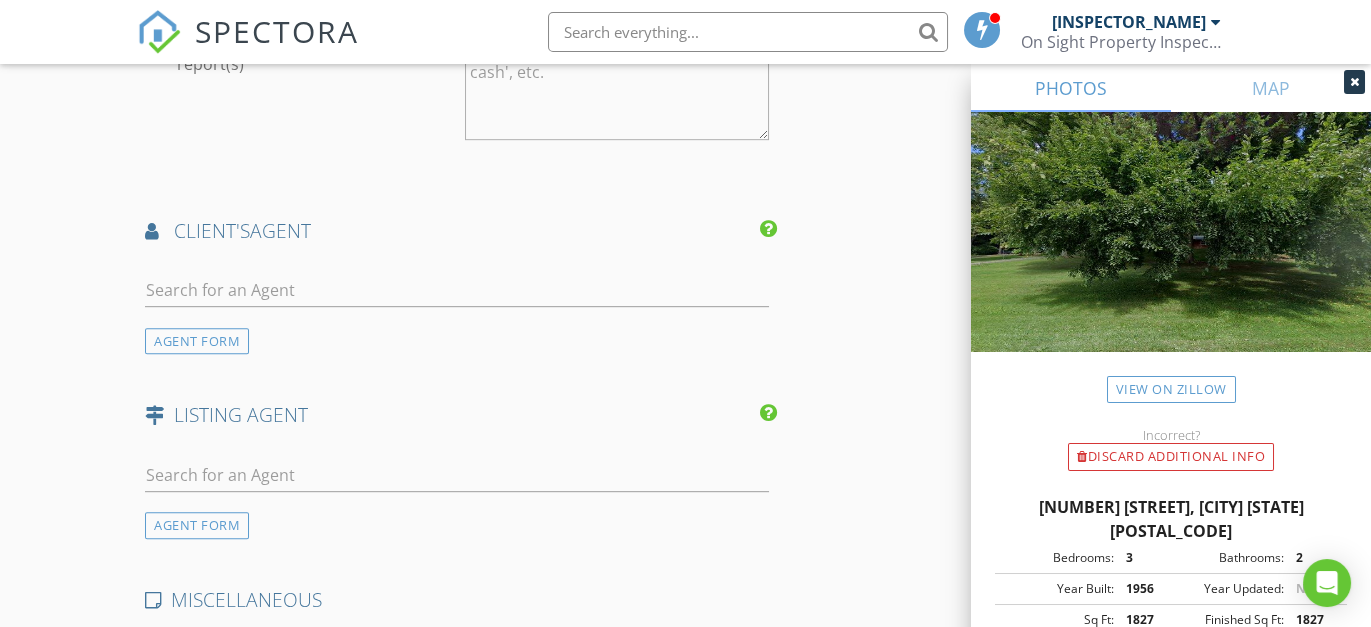 scroll, scrollTop: 2454, scrollLeft: 0, axis: vertical 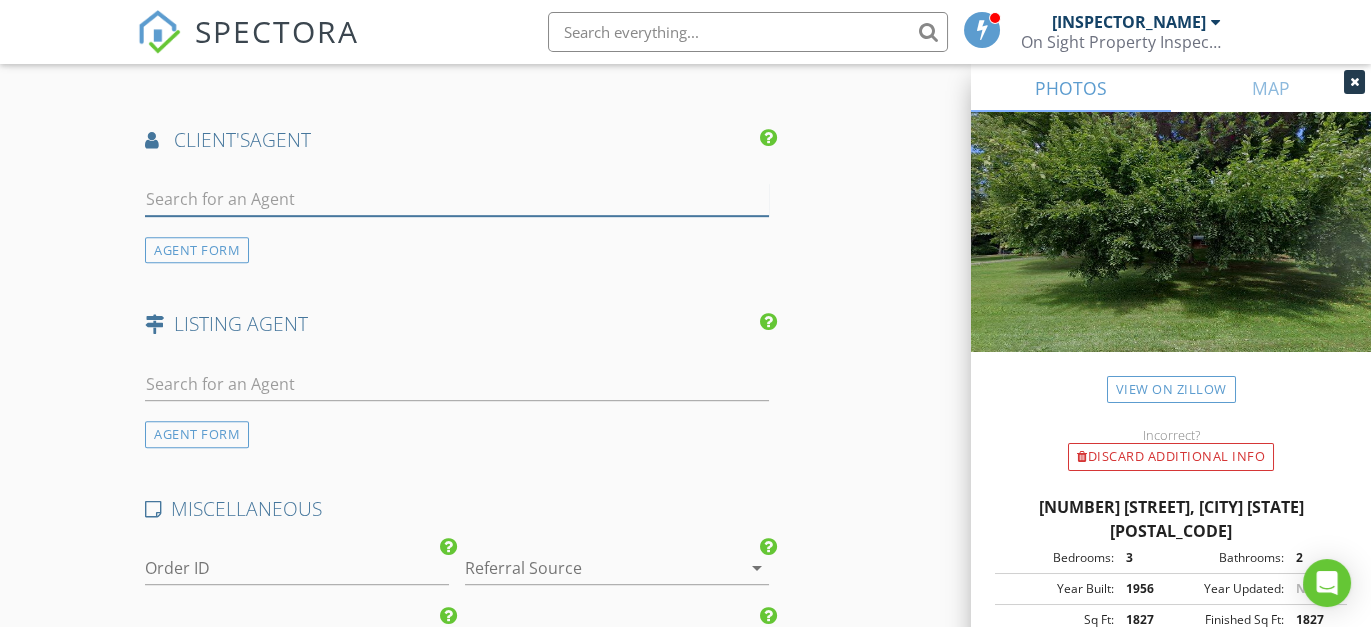 click at bounding box center [457, 199] 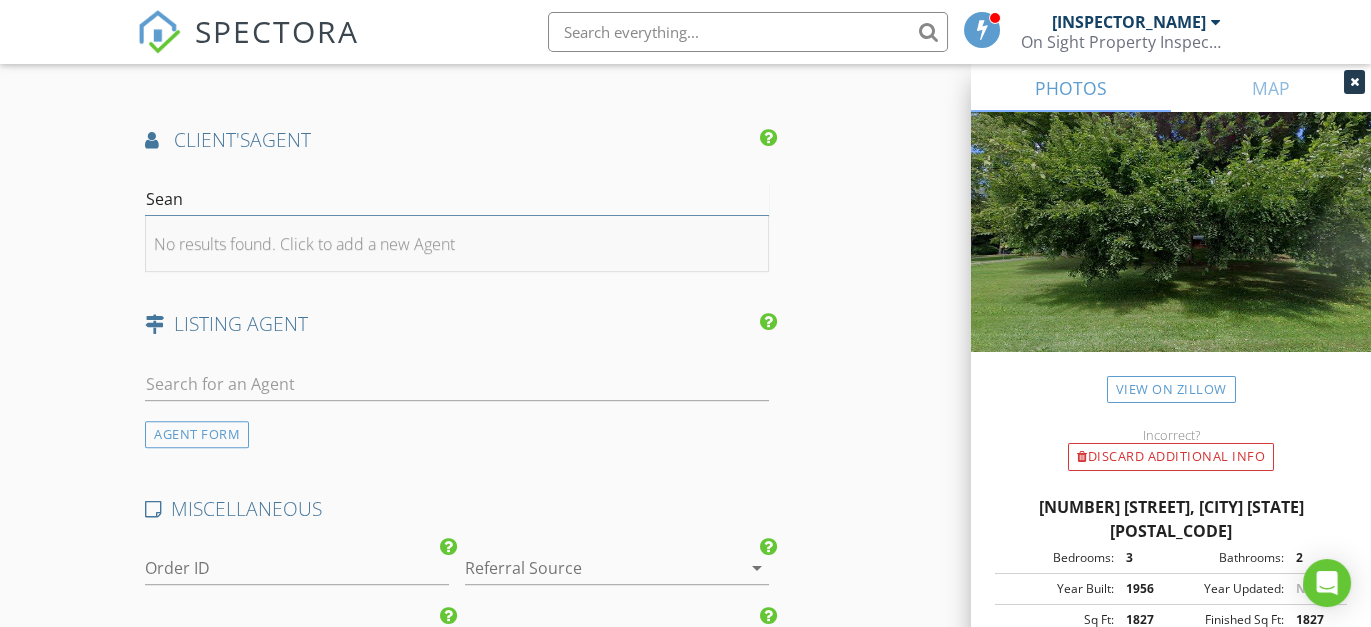 type on "Sean" 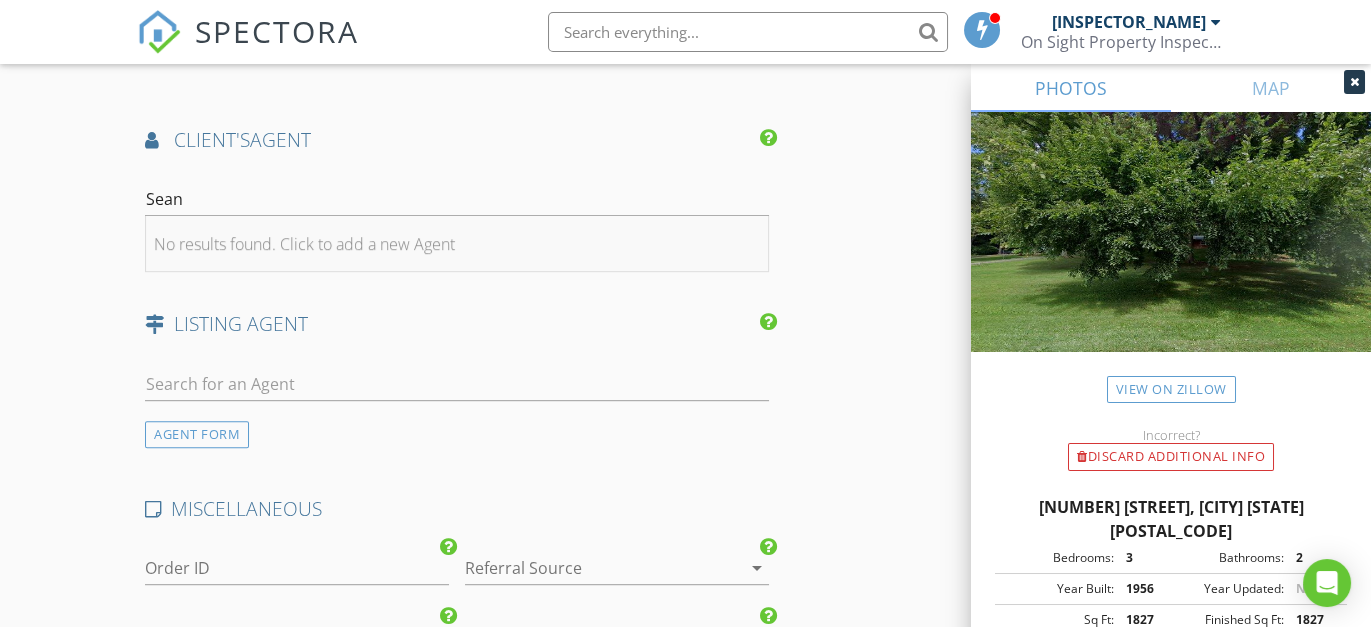click on "No results found. Click to add a new Agent" at bounding box center [304, 244] 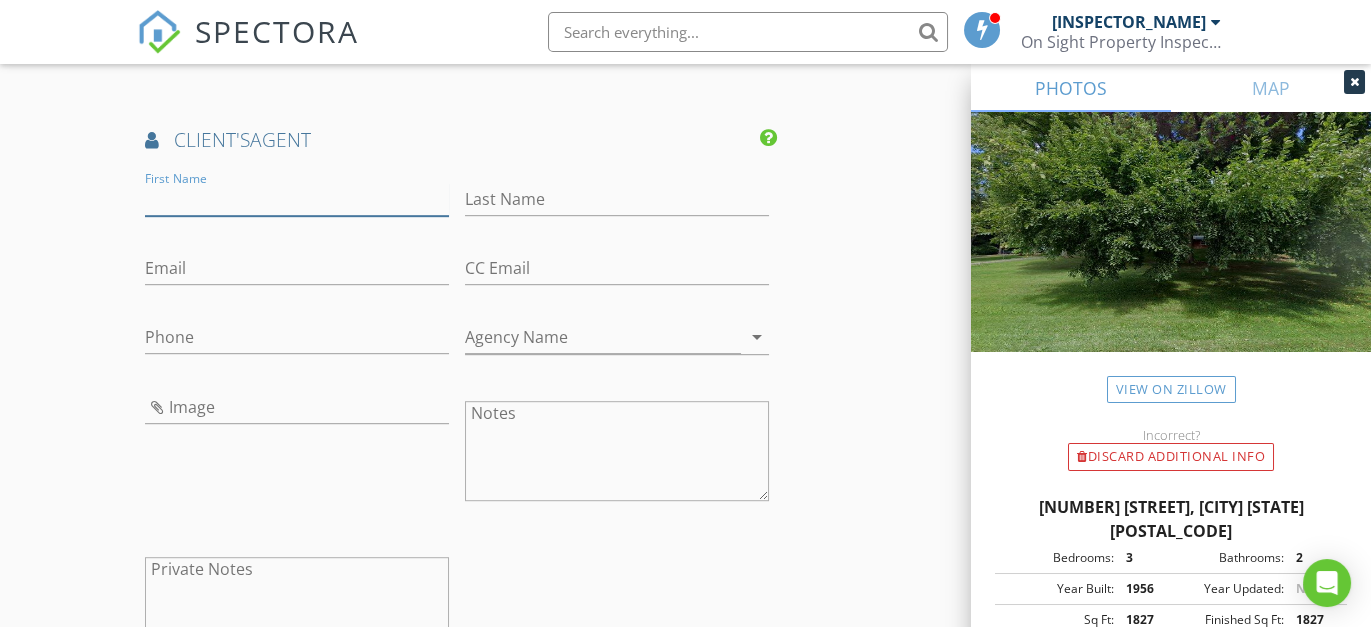 click on "First Name" at bounding box center [297, 199] 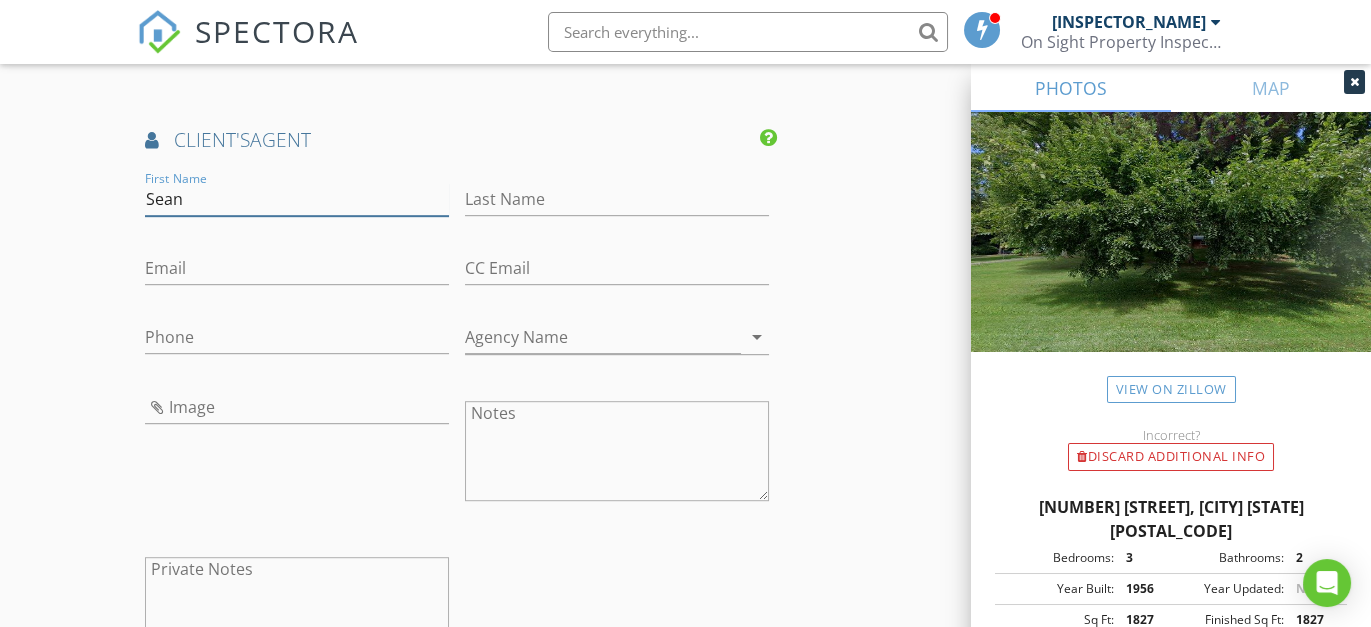 type on "Sean" 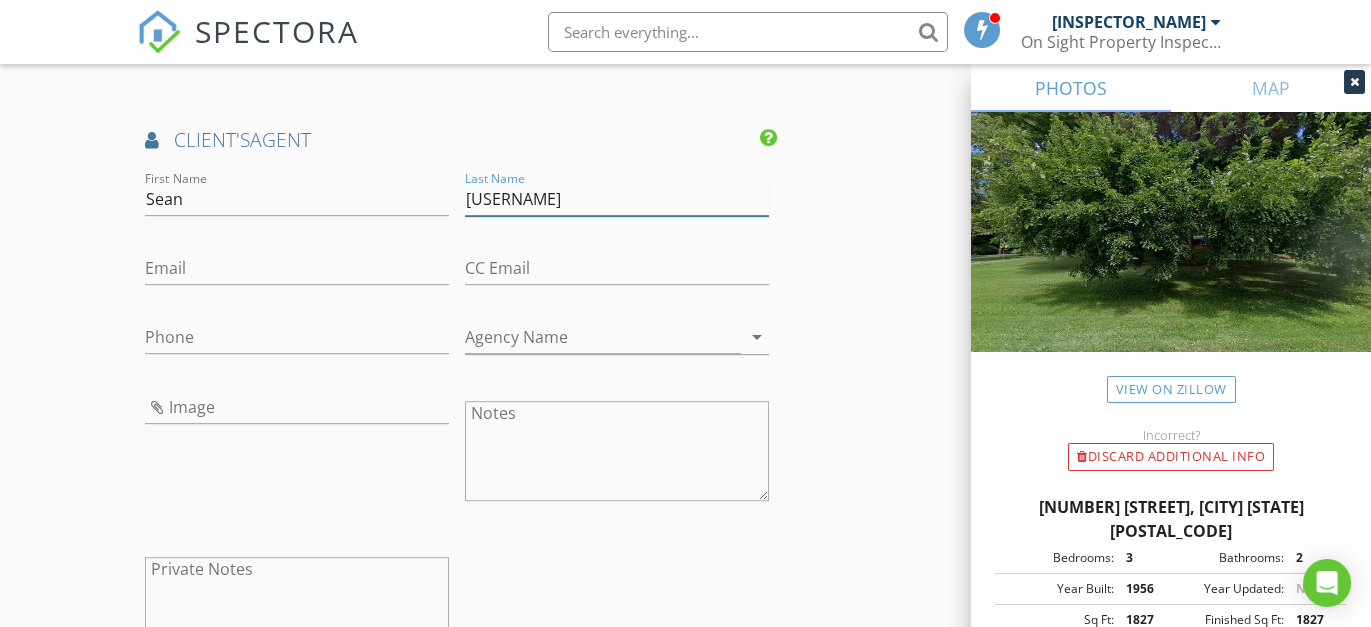 type on "[LAST]" 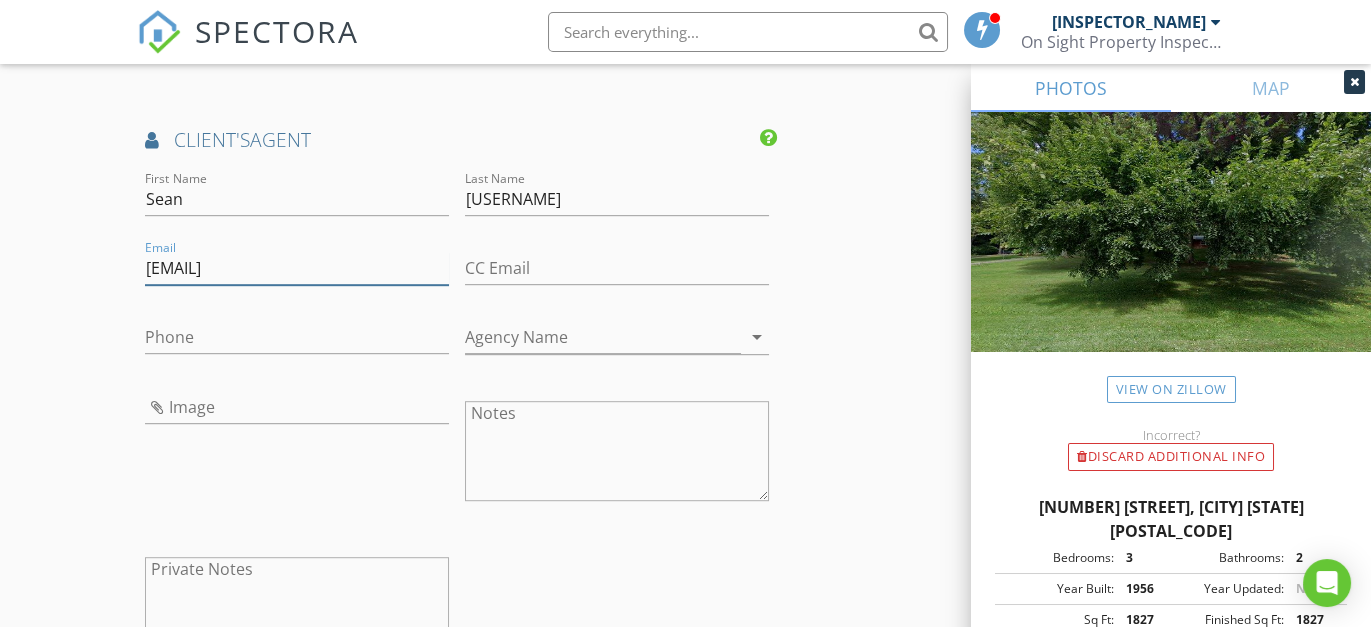 type on "[EMAIL]" 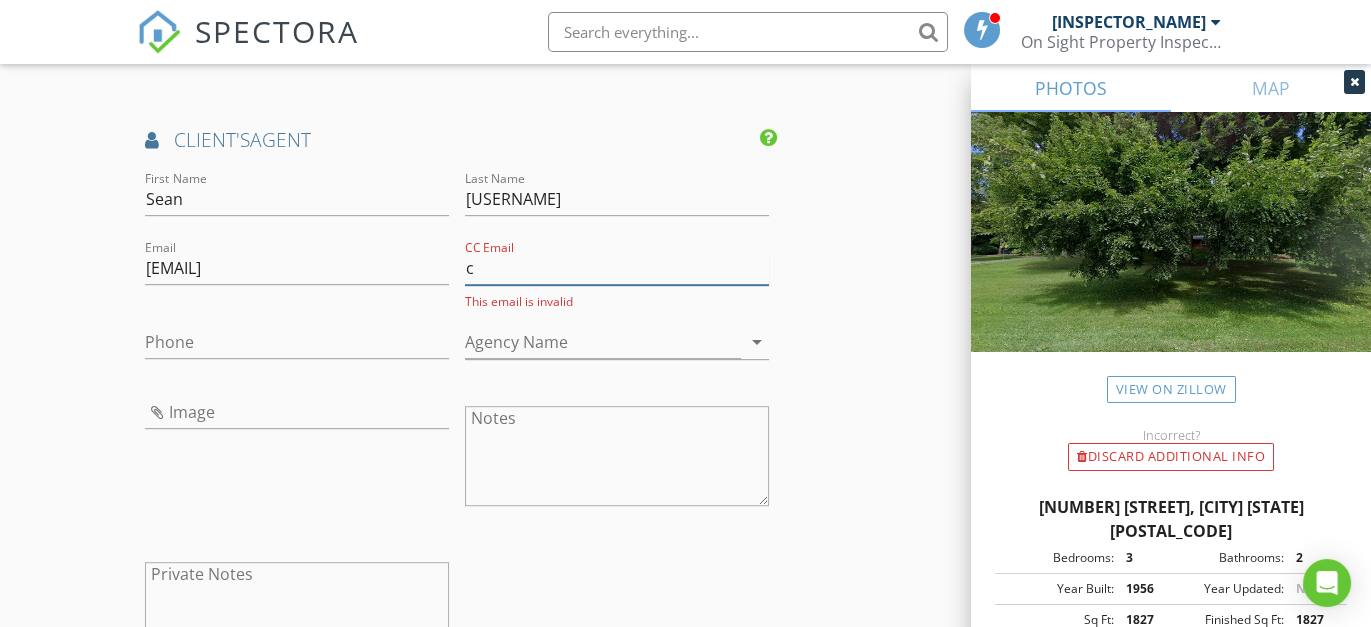 type on "[EMAIL]" 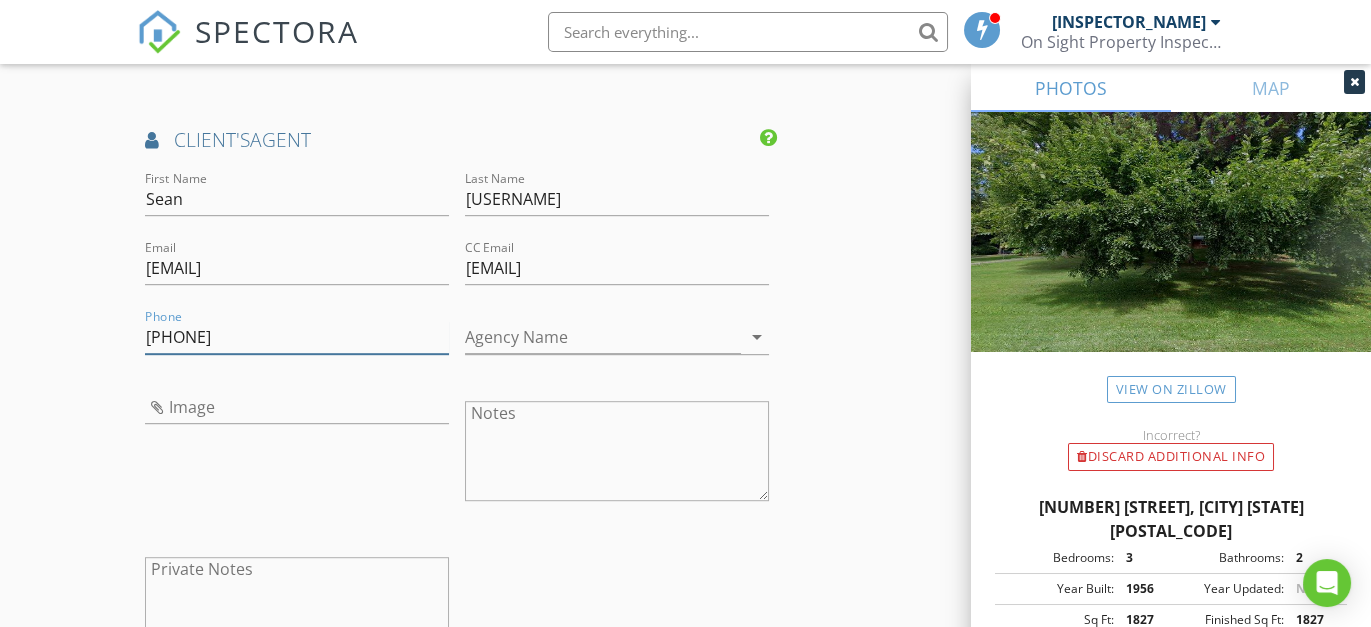 drag, startPoint x: 251, startPoint y: 348, endPoint x: 181, endPoint y: 348, distance: 70 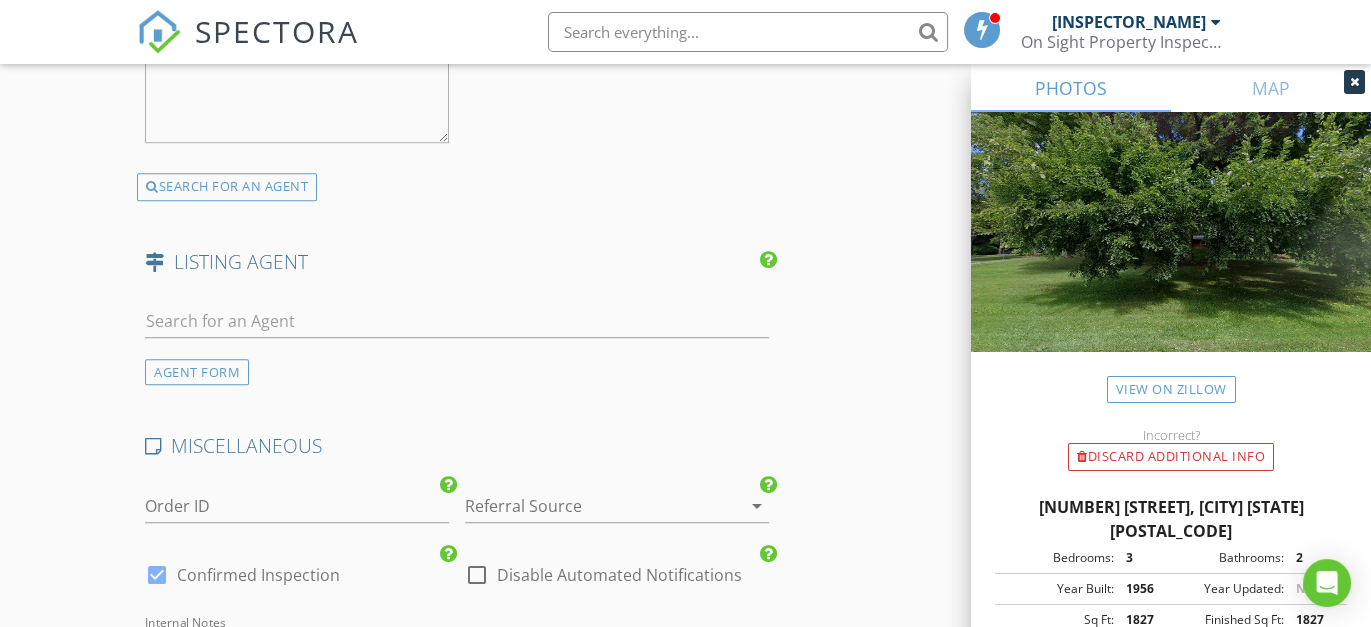 scroll, scrollTop: 3000, scrollLeft: 0, axis: vertical 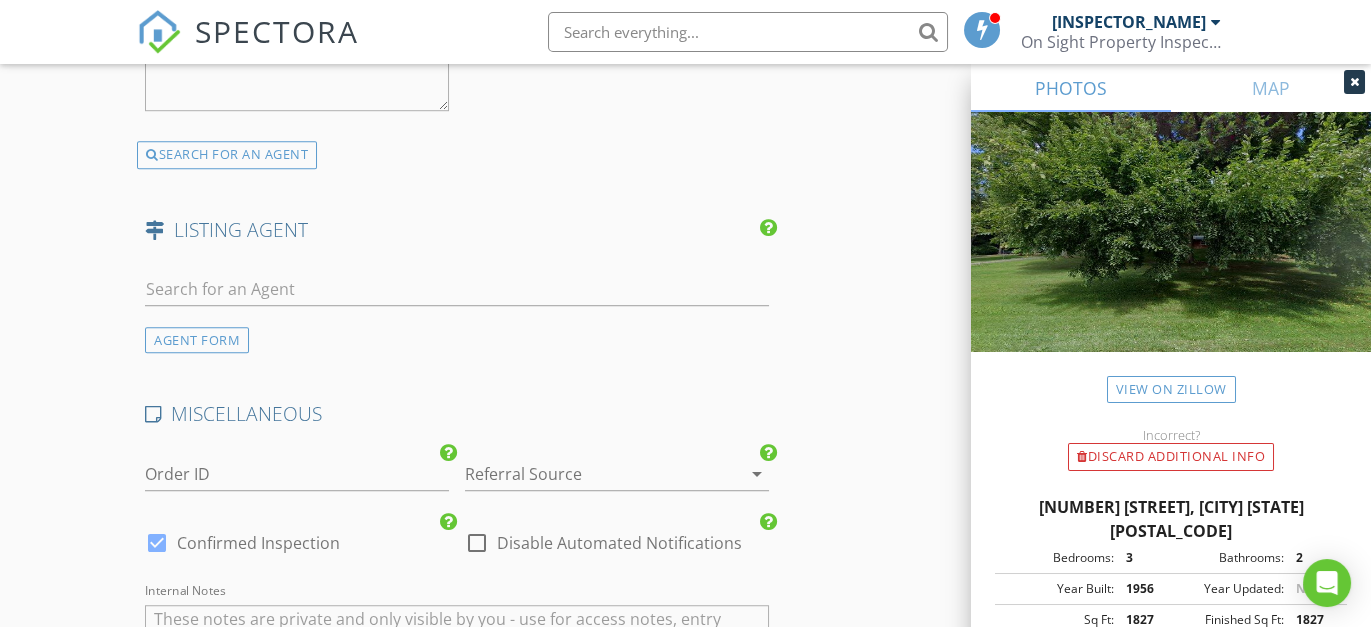 type on "eXp Realty" 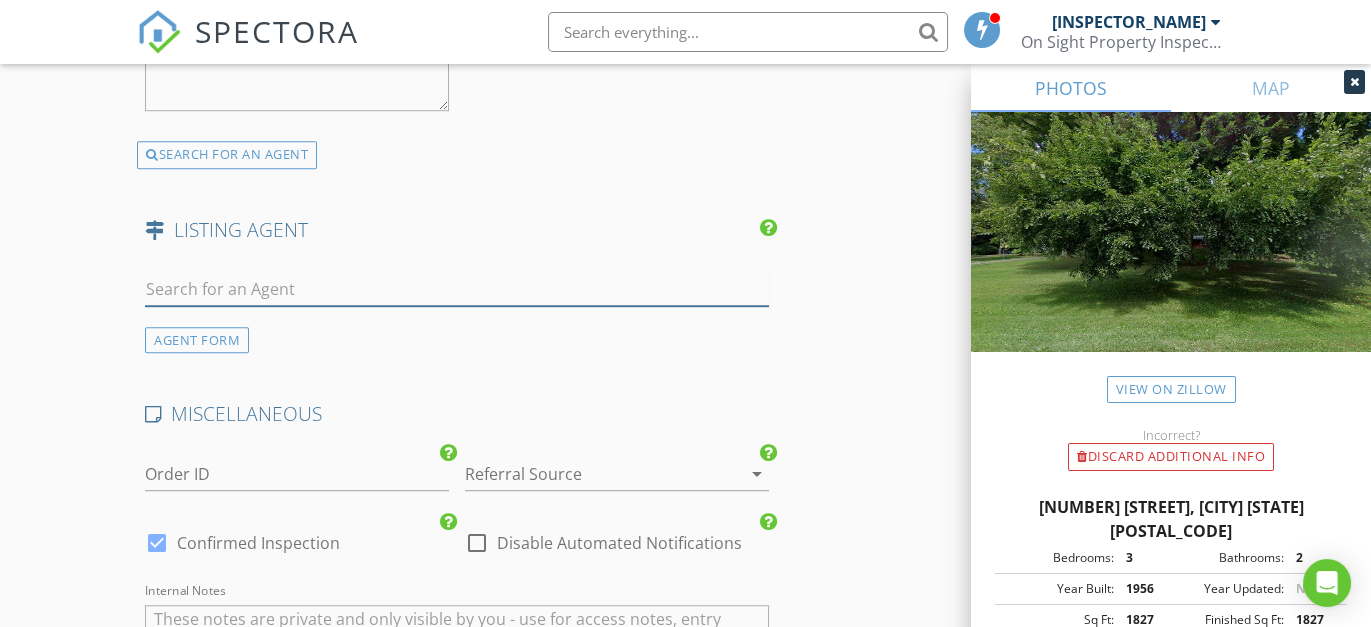 click at bounding box center (457, 289) 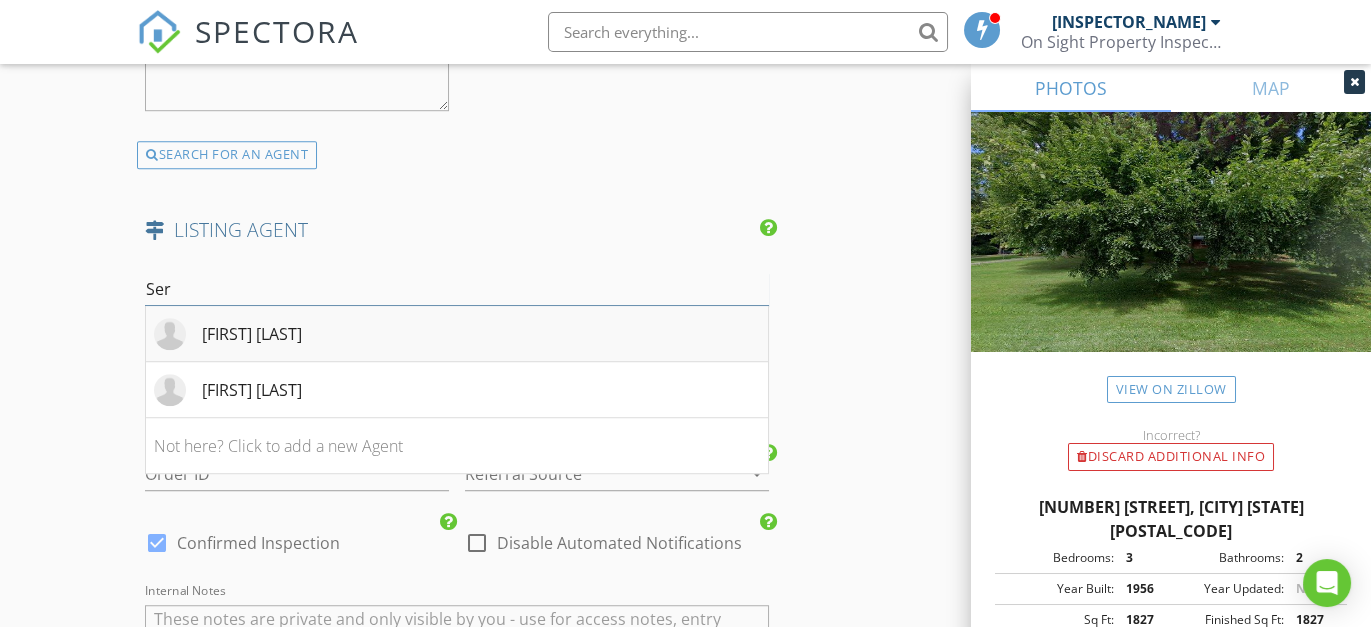 type on "Ser" 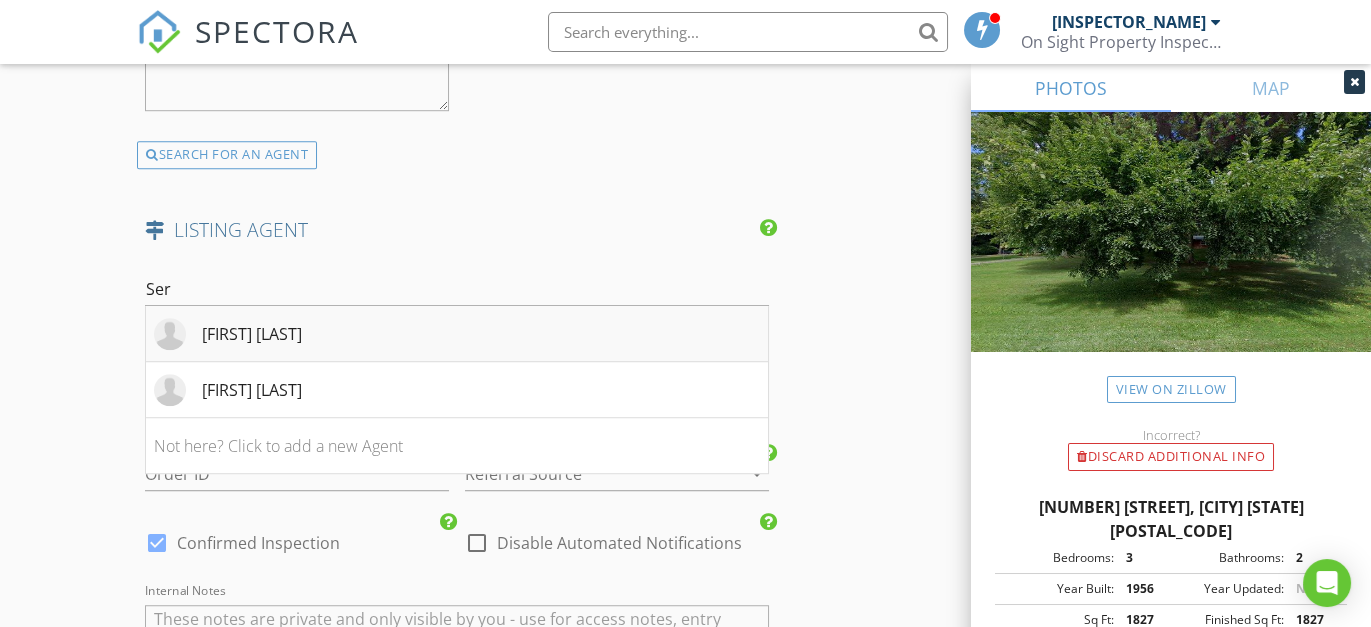 click on "[FIRST] [LAST]" at bounding box center (252, 334) 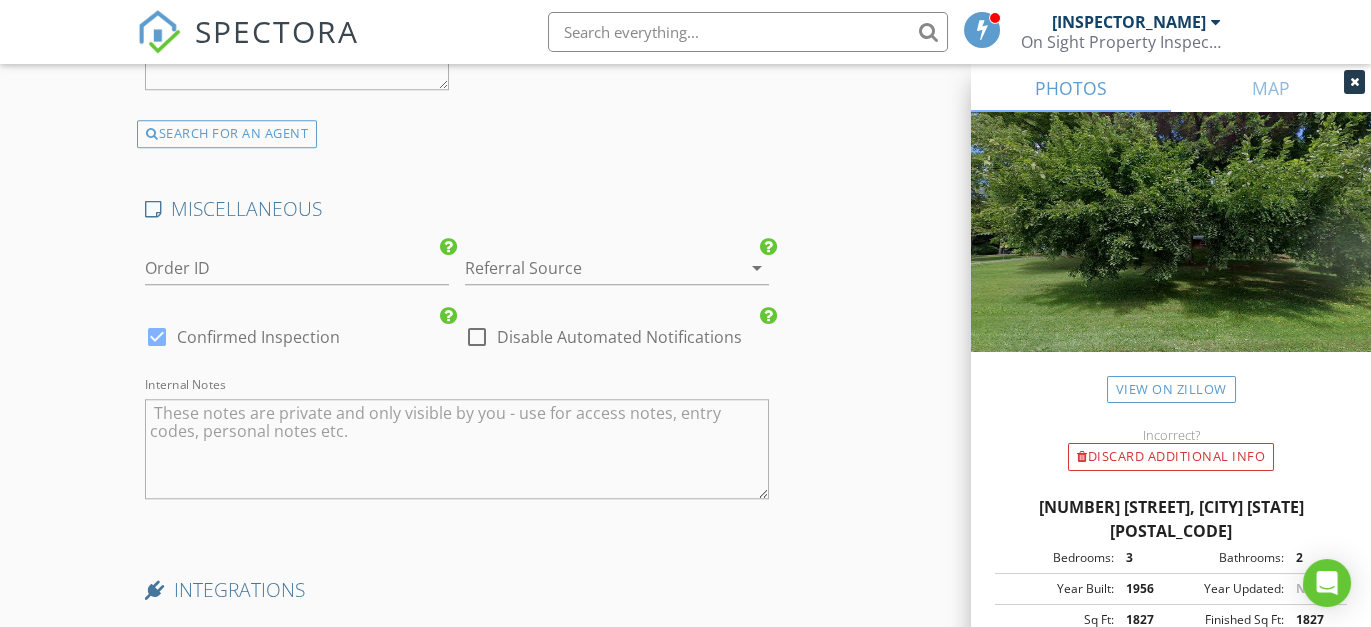 scroll, scrollTop: 3727, scrollLeft: 0, axis: vertical 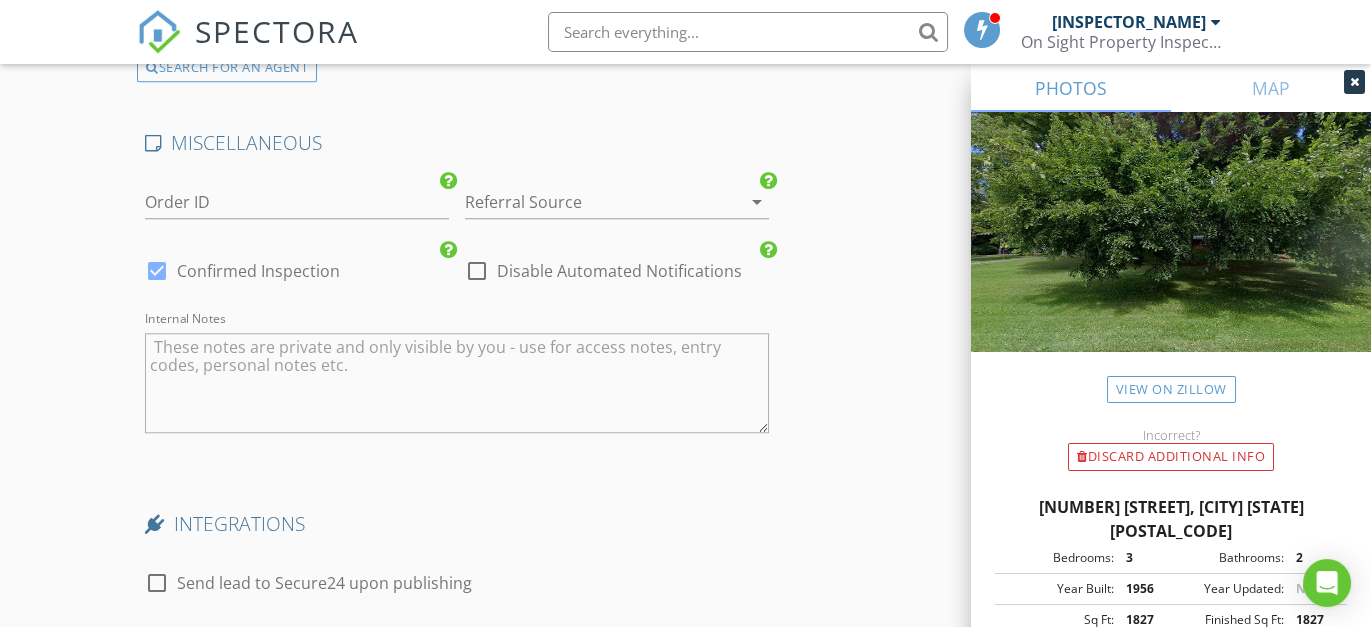 click on "arrow_drop_down" at bounding box center [757, 202] 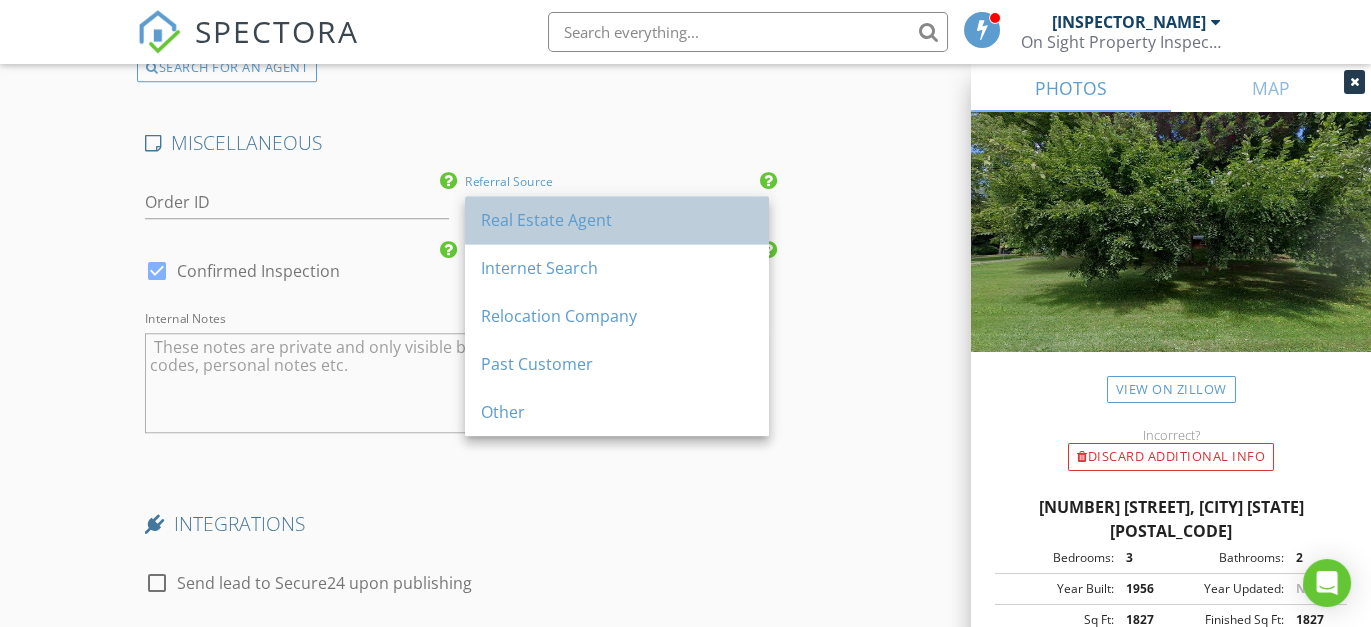 click on "Real Estate Agent" at bounding box center [617, 220] 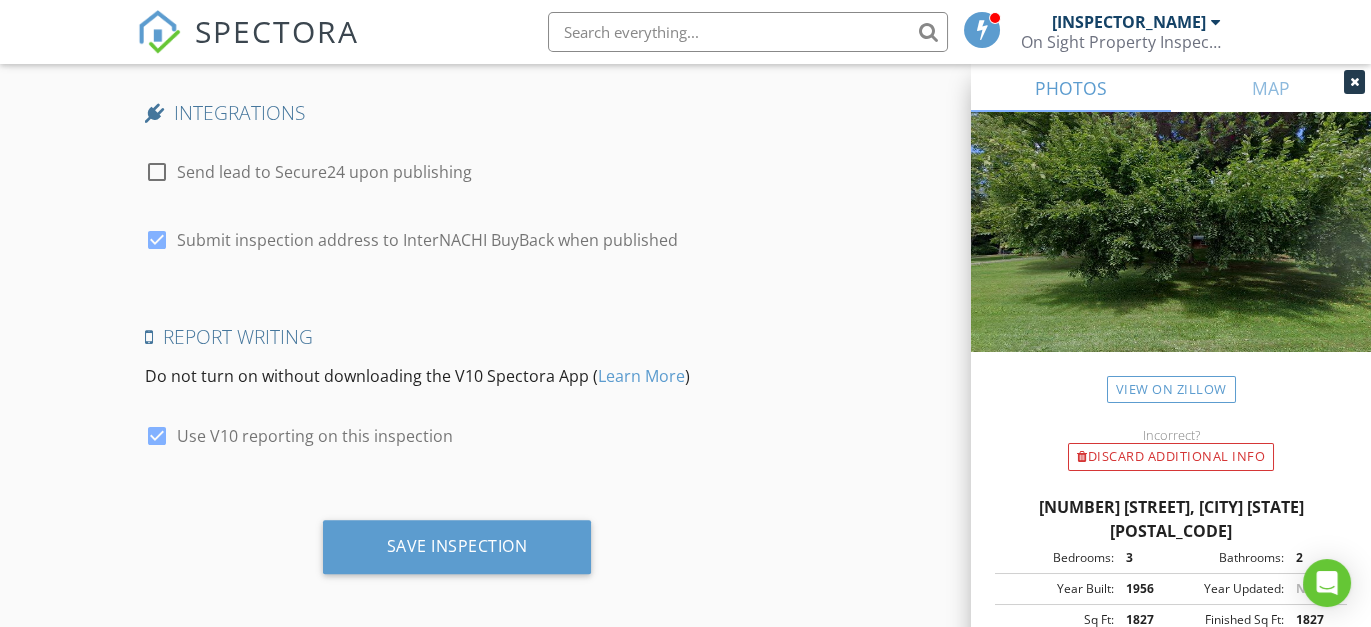 scroll, scrollTop: 4158, scrollLeft: 0, axis: vertical 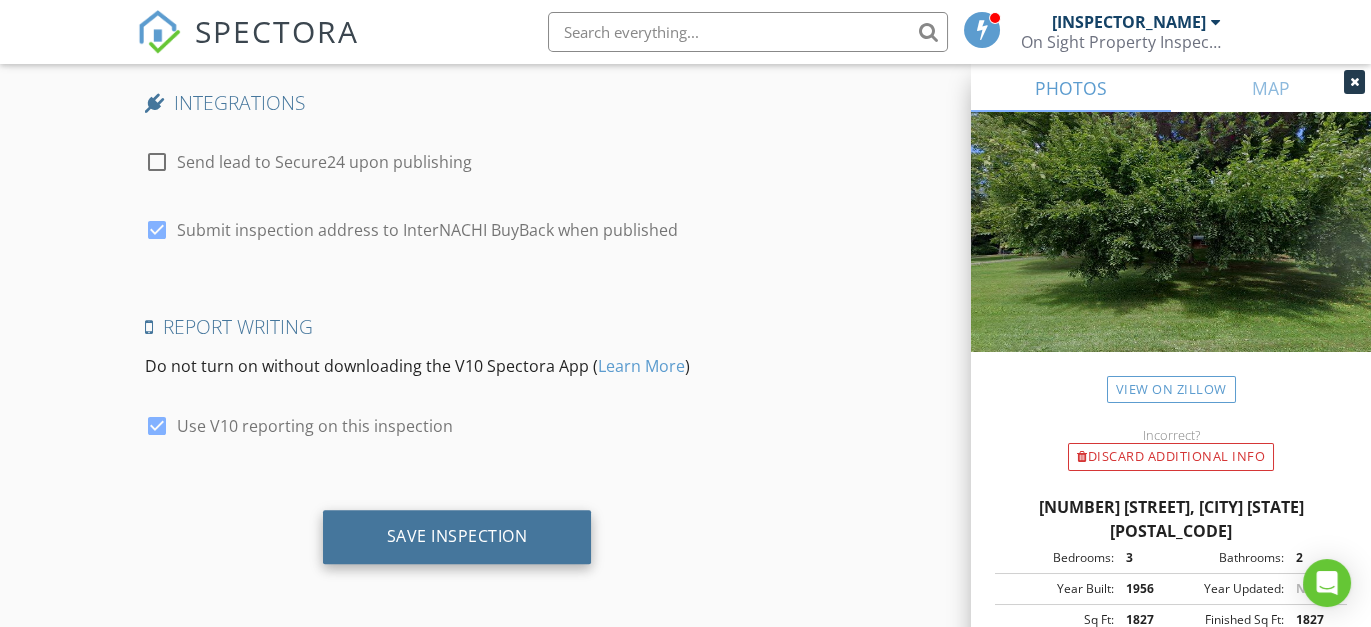 click on "Save Inspection" at bounding box center [457, 536] 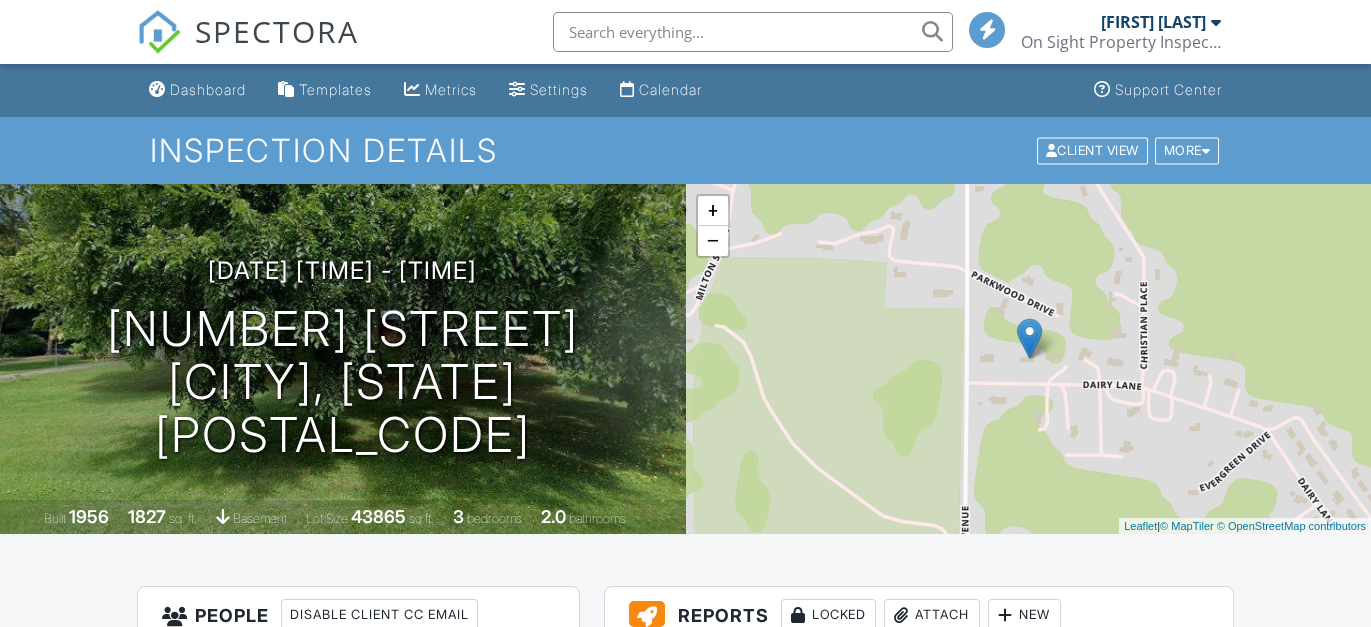 scroll, scrollTop: 93, scrollLeft: 0, axis: vertical 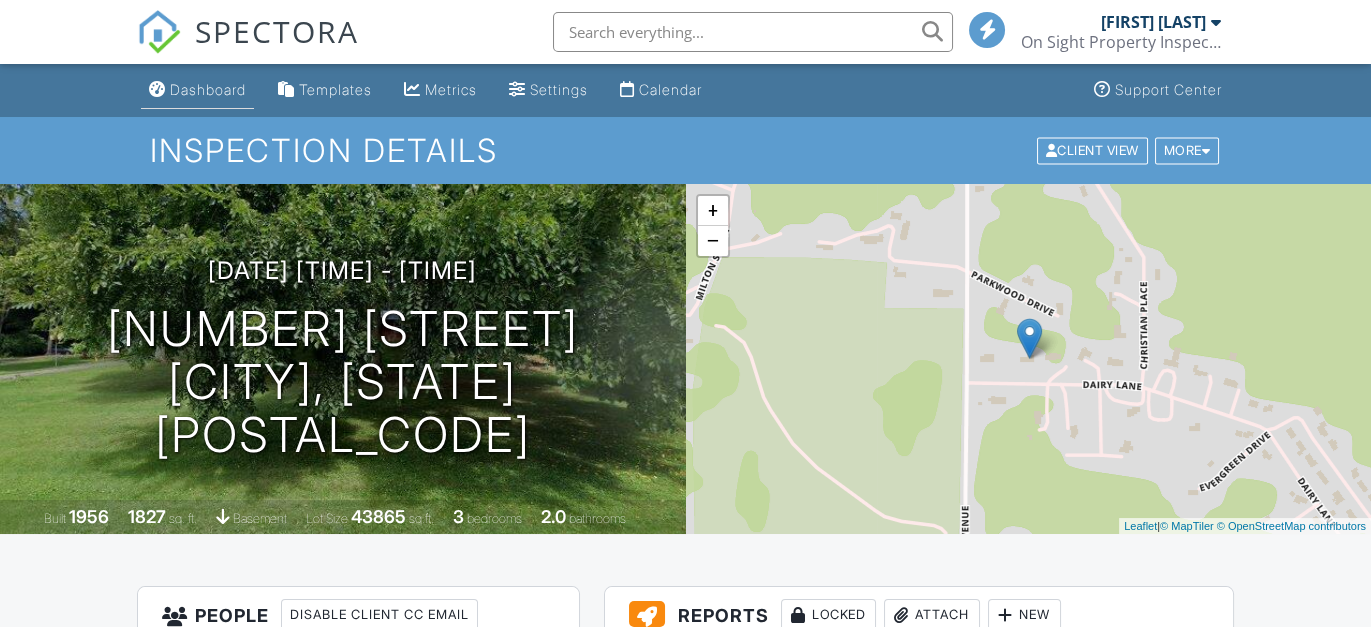 click on "Dashboard" at bounding box center [208, 89] 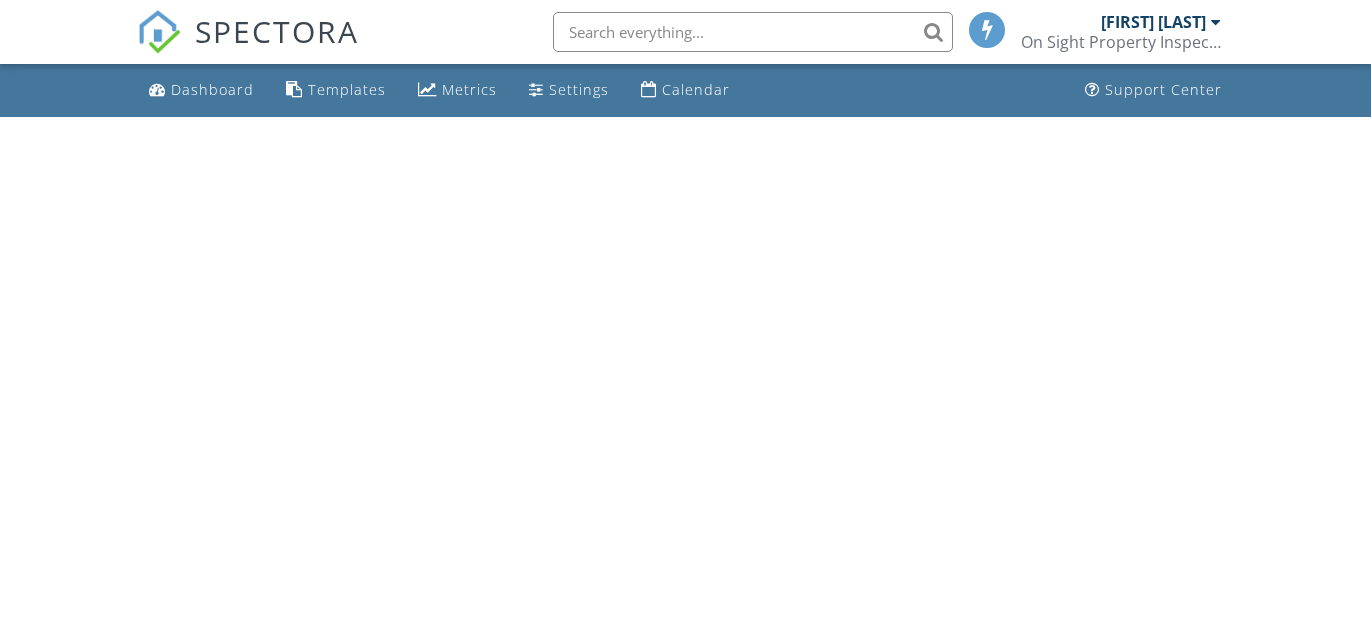 scroll, scrollTop: 0, scrollLeft: 0, axis: both 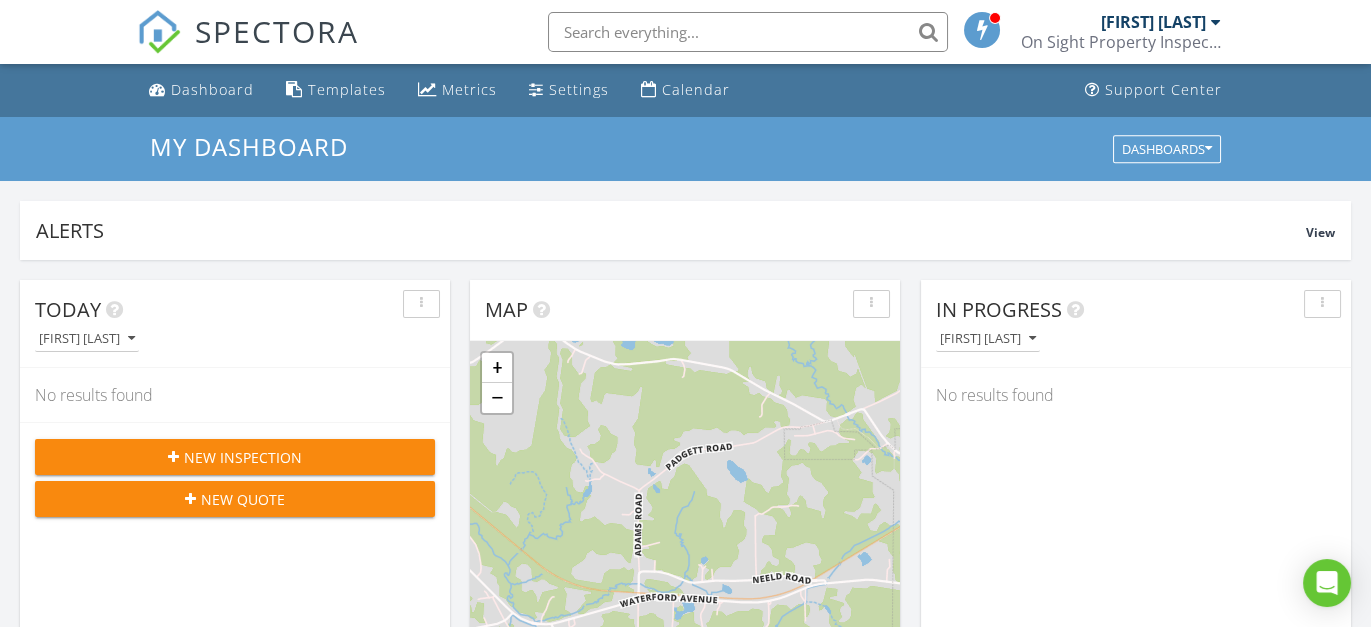 click on "New Inspection" at bounding box center (243, 457) 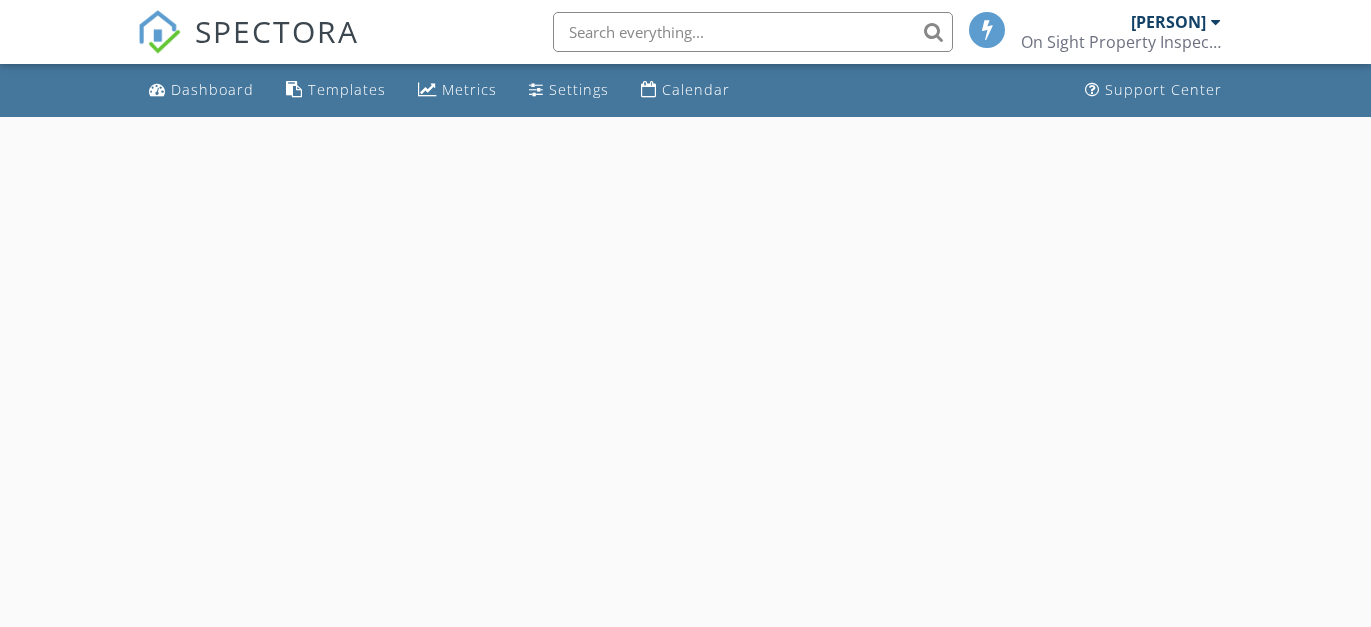 scroll, scrollTop: 0, scrollLeft: 0, axis: both 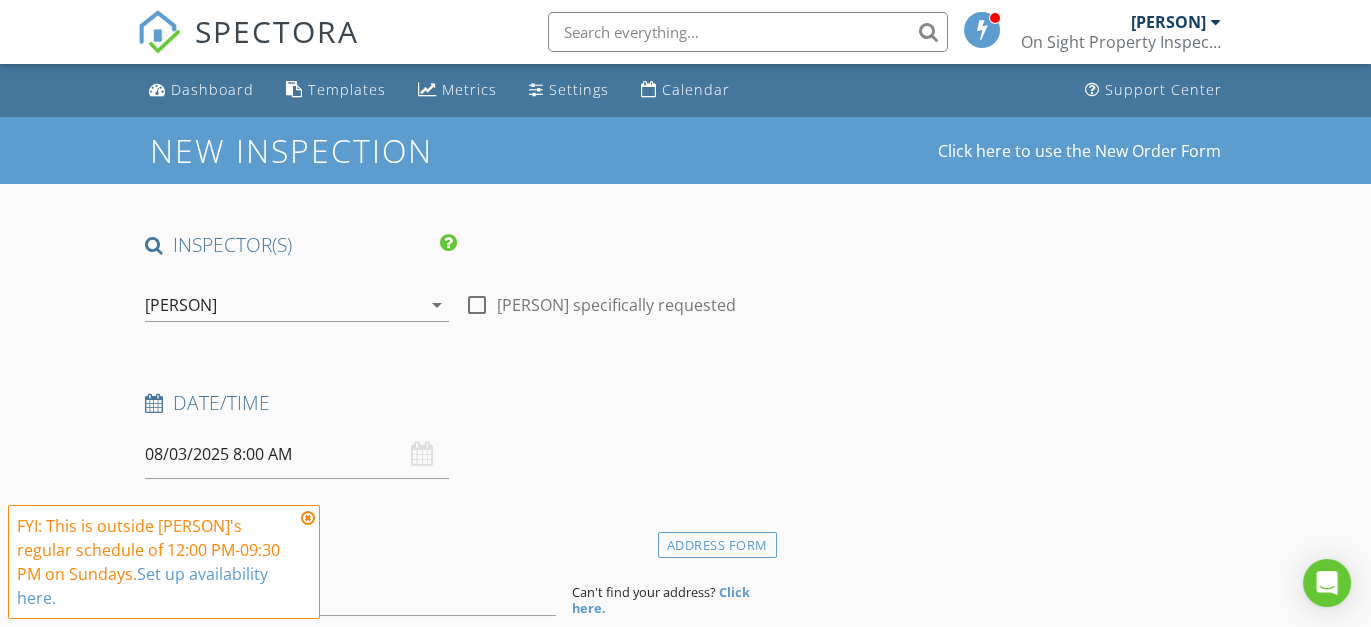 click at bounding box center [308, 518] 